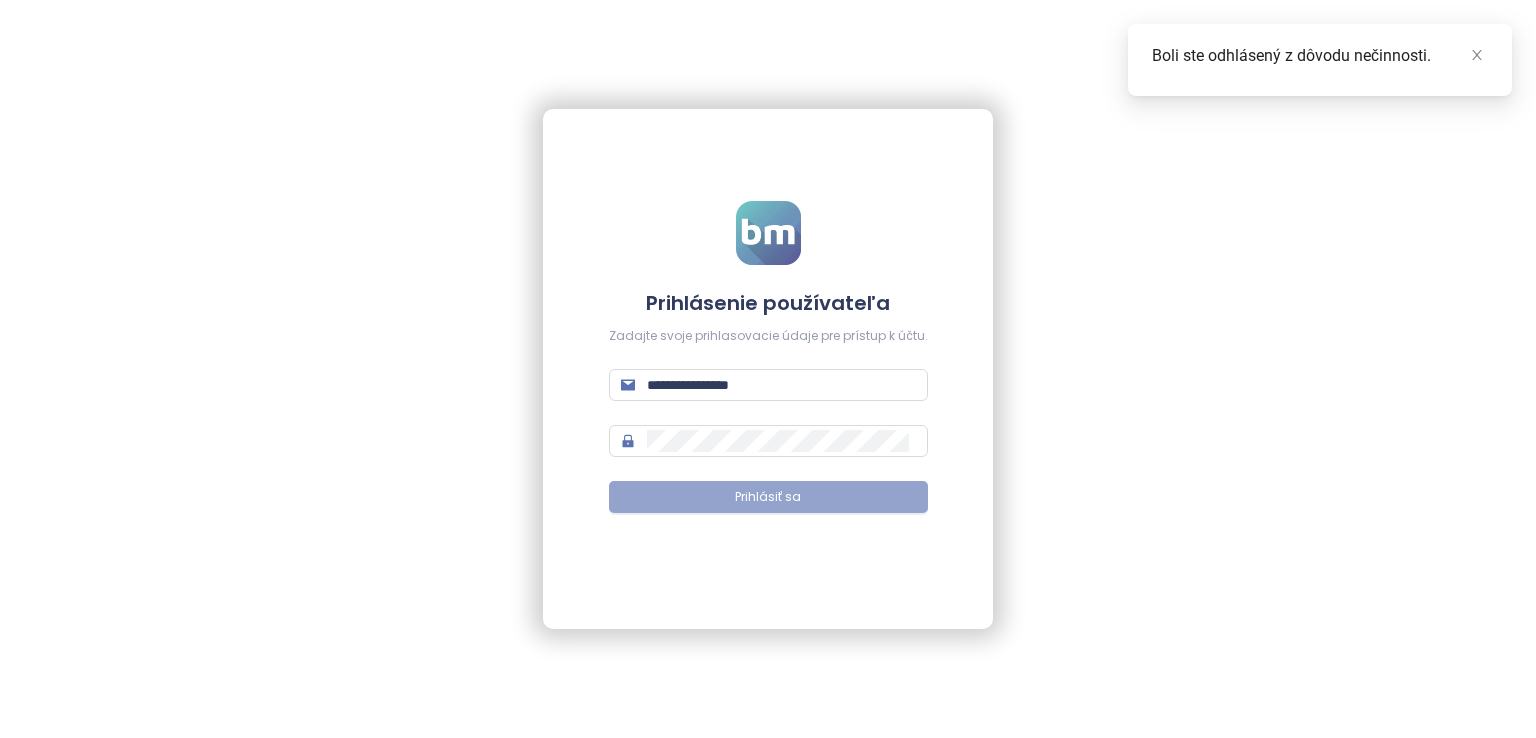 scroll, scrollTop: 0, scrollLeft: 0, axis: both 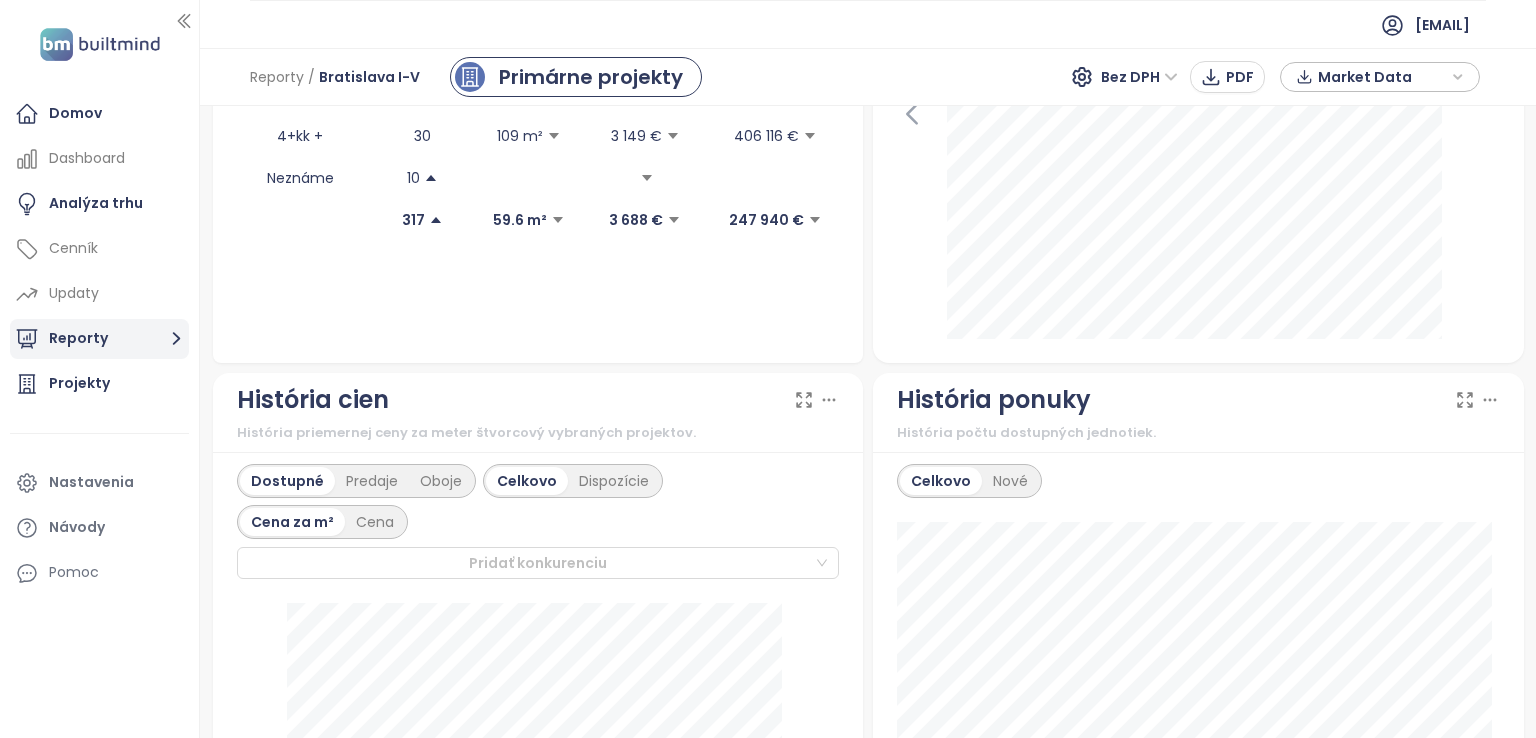 click 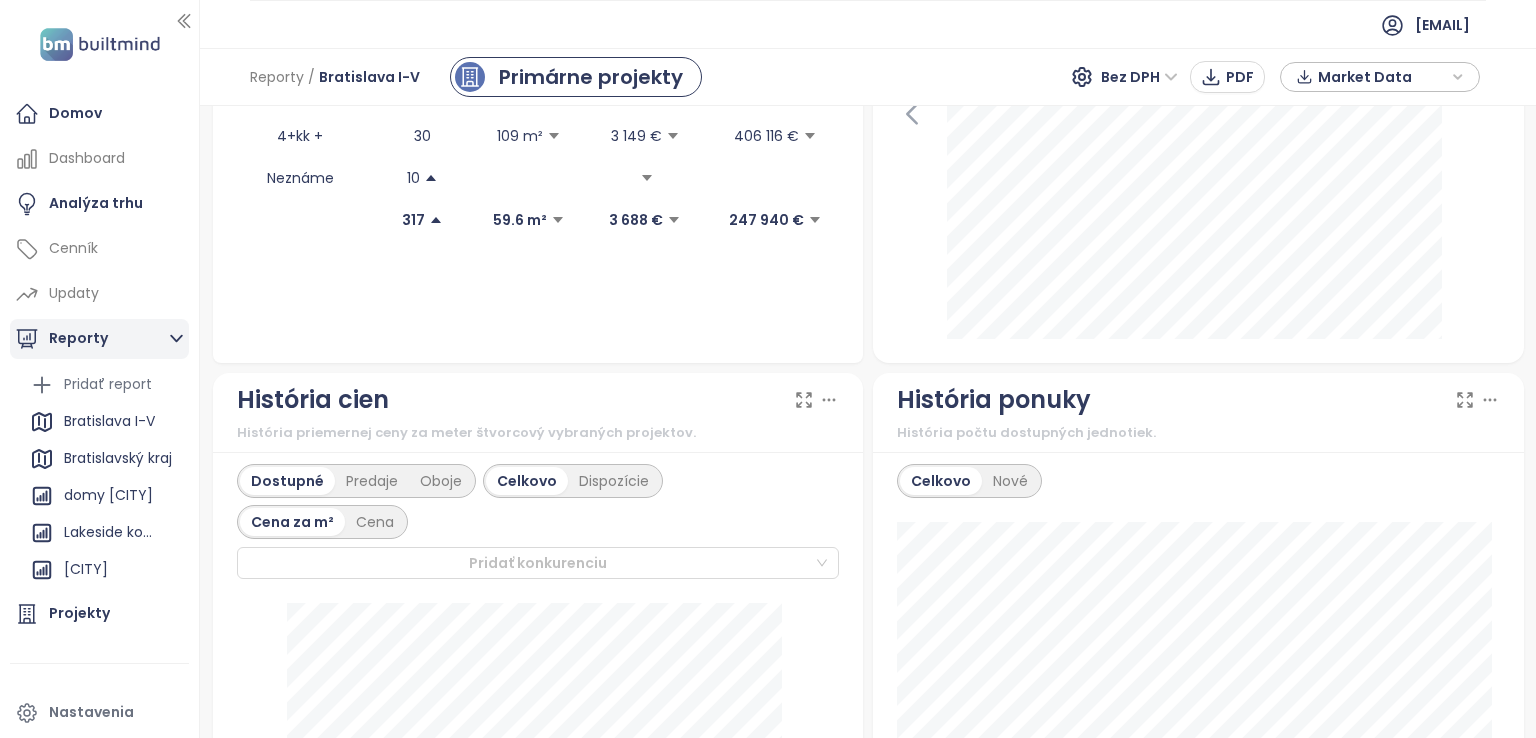 click on "Reporty" at bounding box center [99, 339] 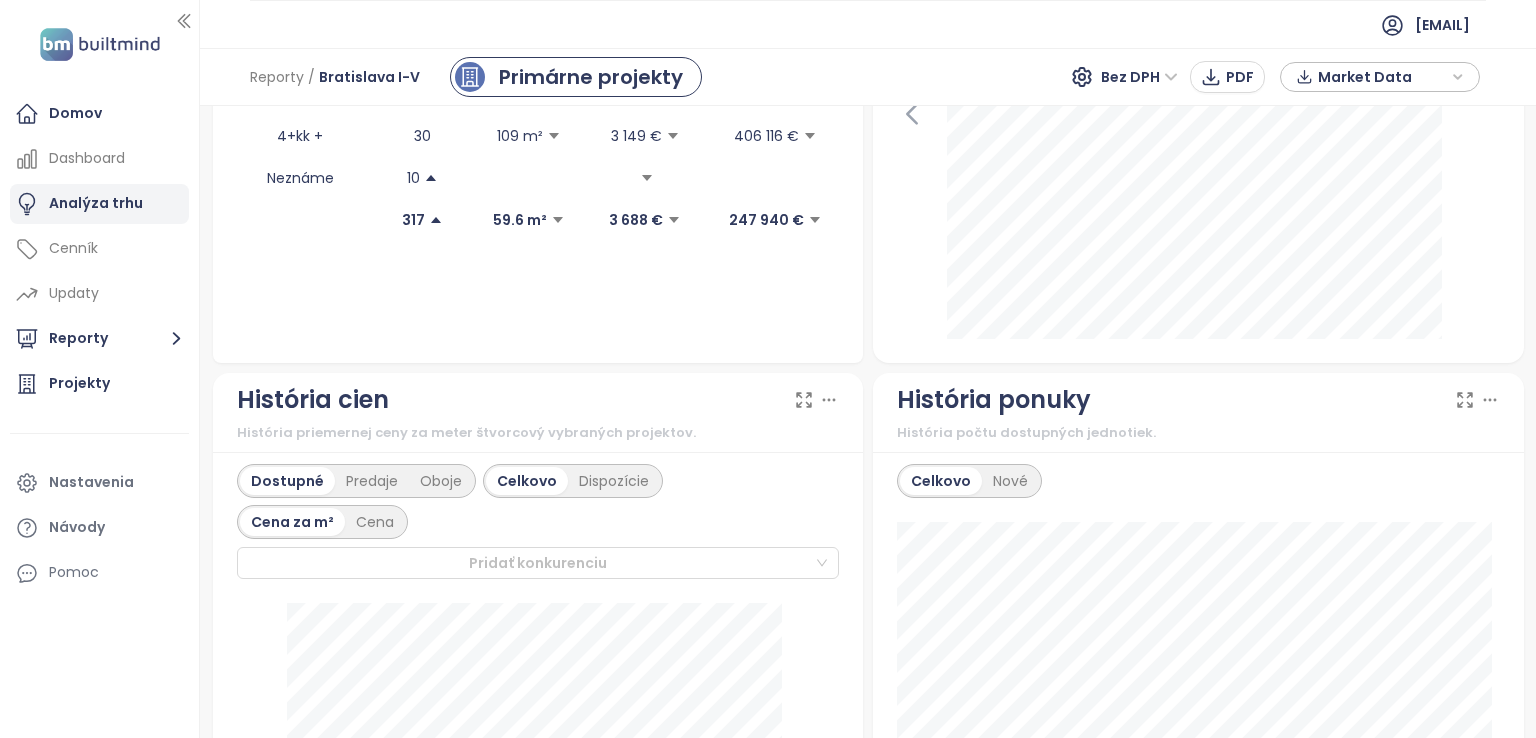click on "Analýza trhu" at bounding box center [96, 203] 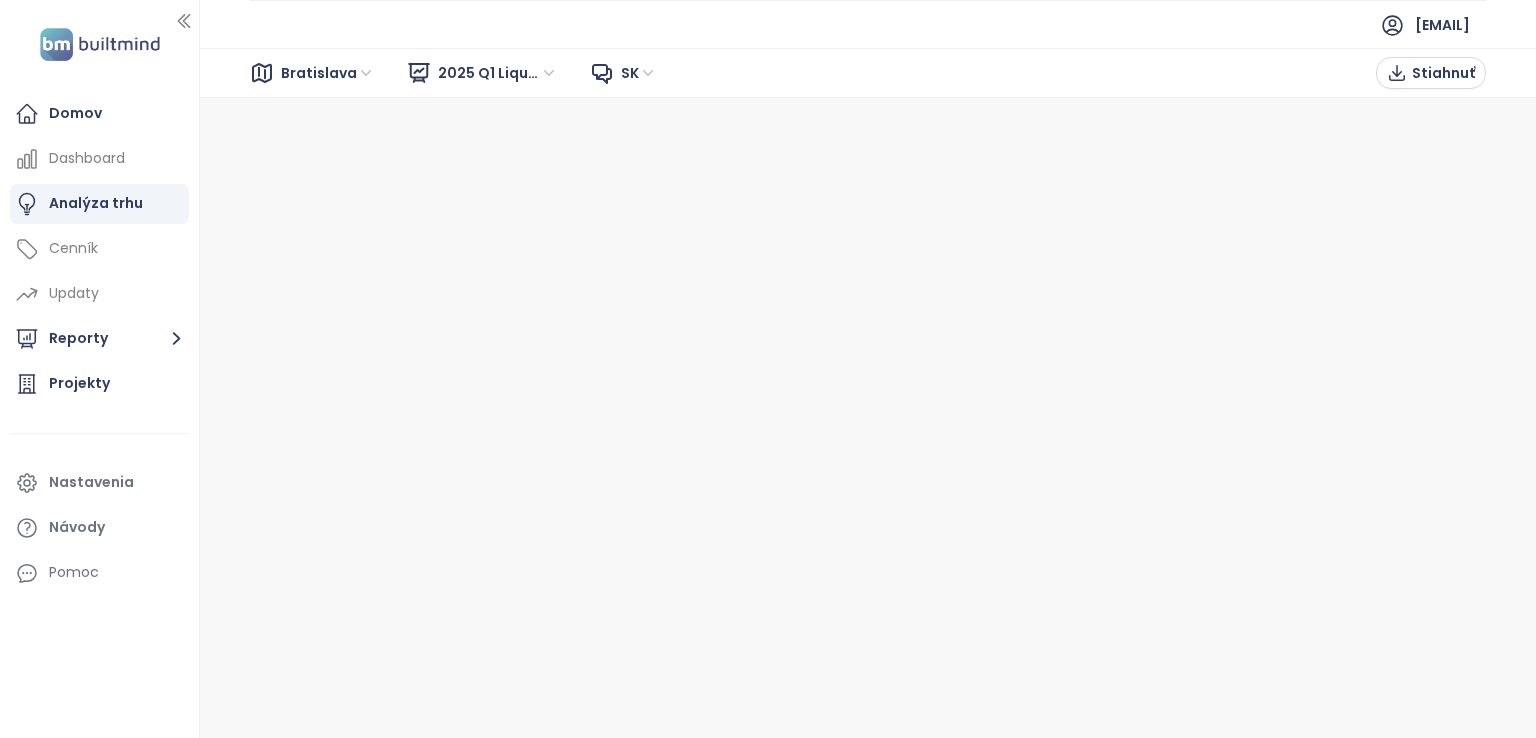 click on "2025 Q1 Liquidity Report" at bounding box center (498, 73) 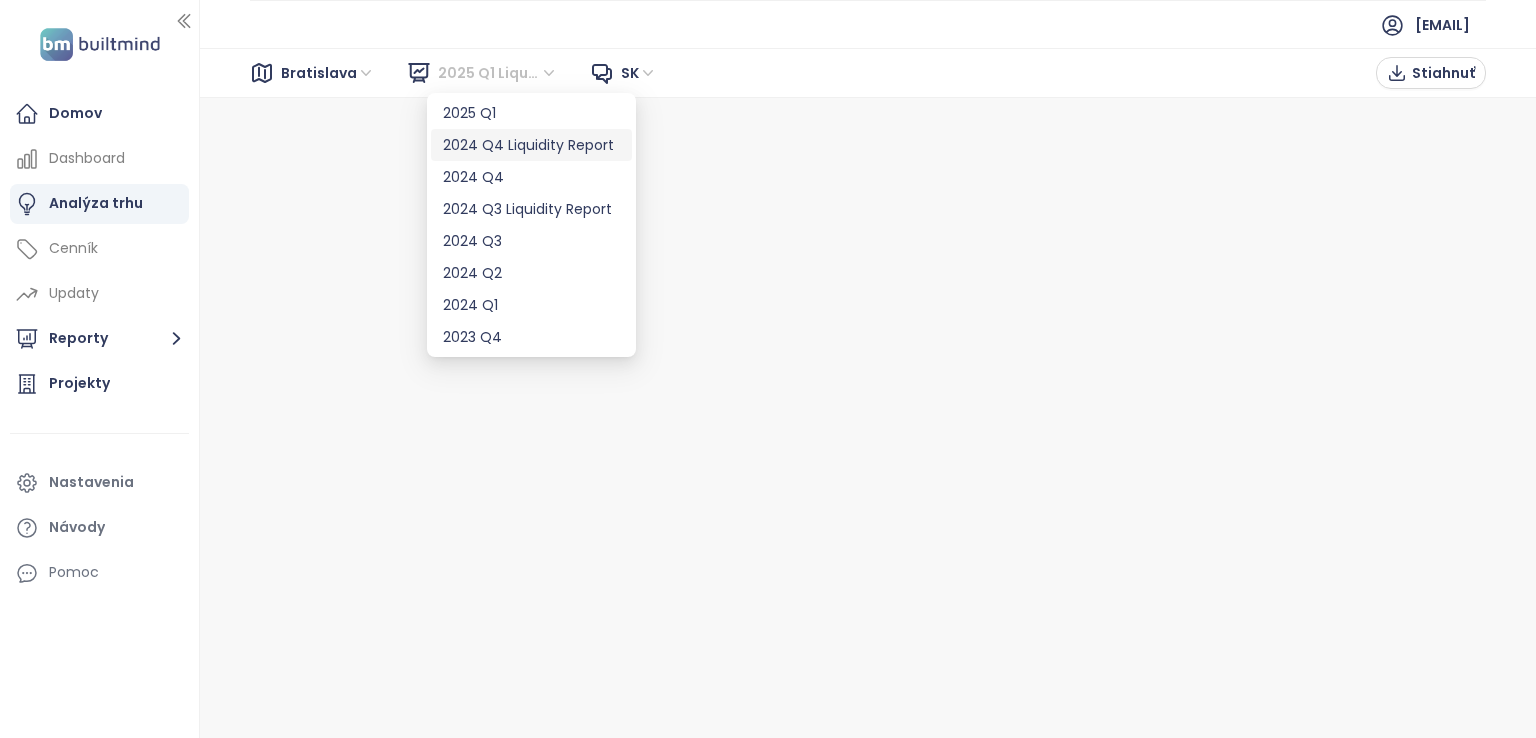 scroll, scrollTop: 0, scrollLeft: 0, axis: both 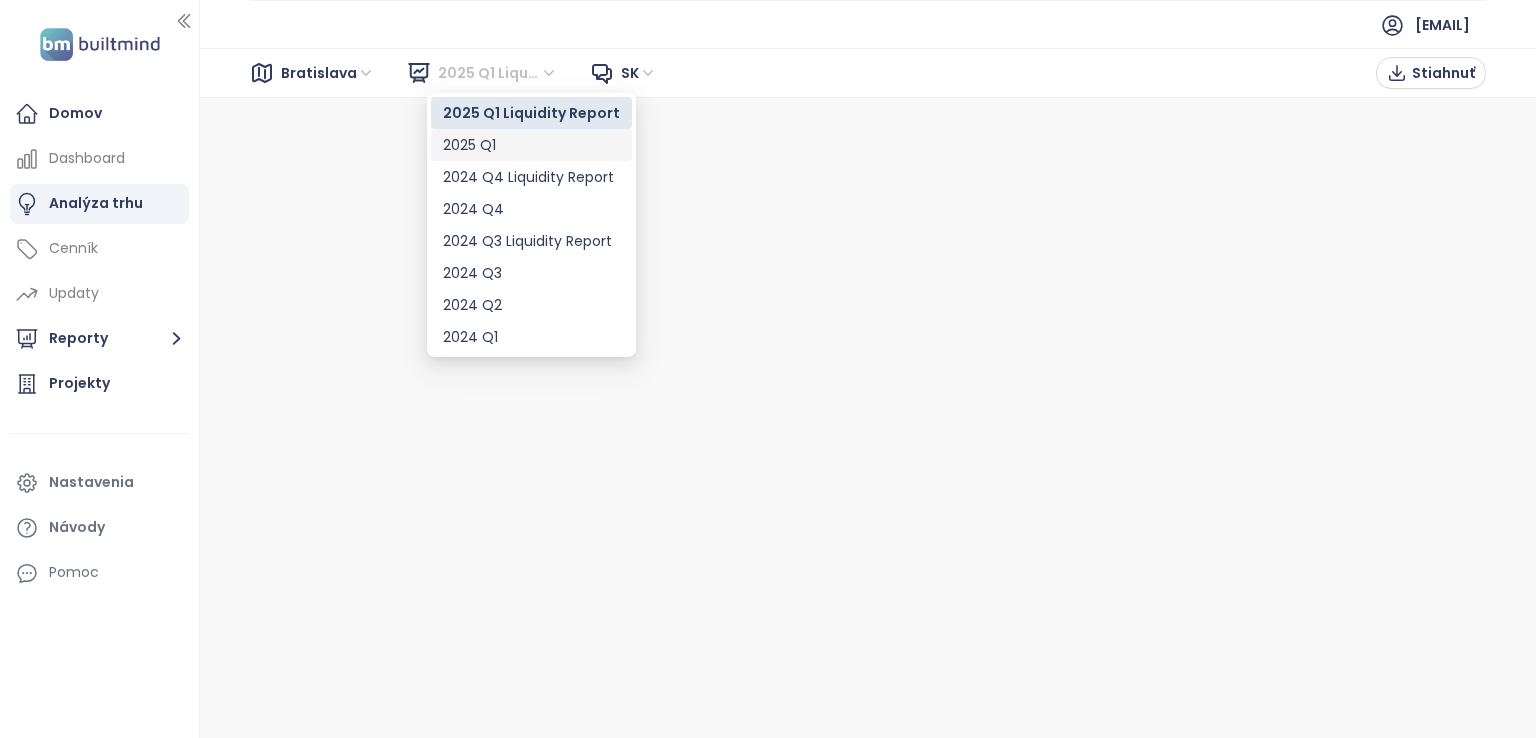 click on "Bratislava 2025 Q1 Liquidity Report sk Stiahnuť" at bounding box center [868, 73] 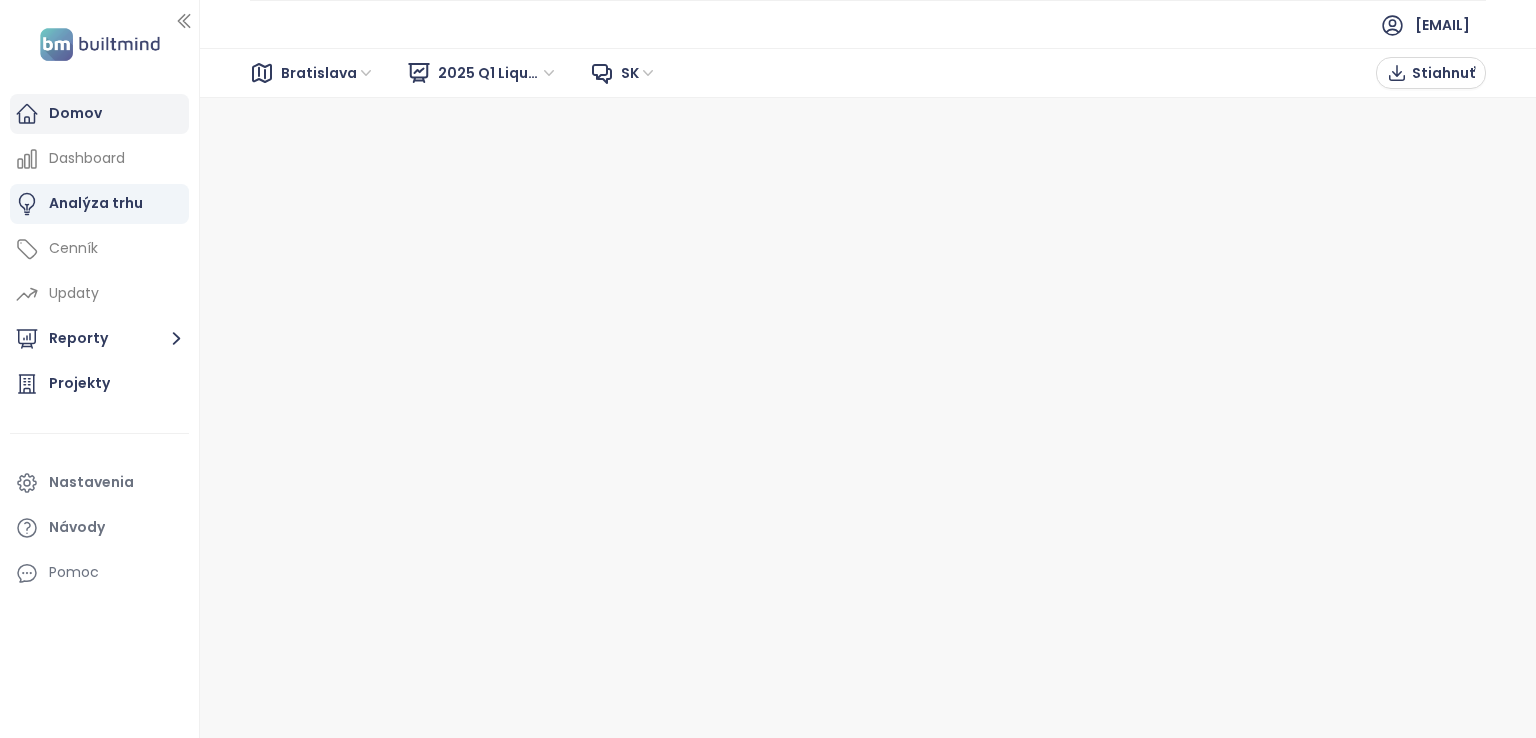 click on "Domov" at bounding box center [75, 113] 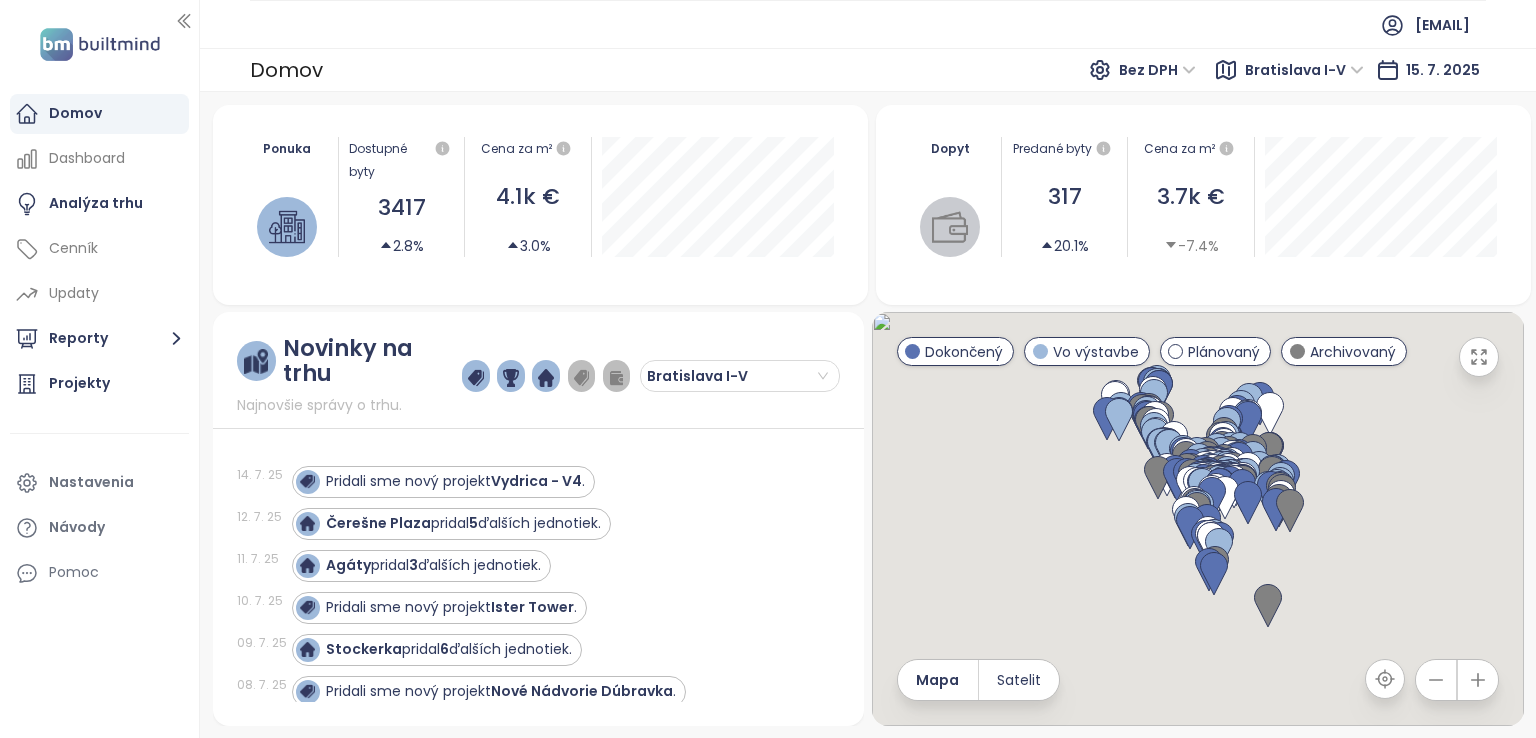 click on "Vydrica - V4" at bounding box center (536, 481) 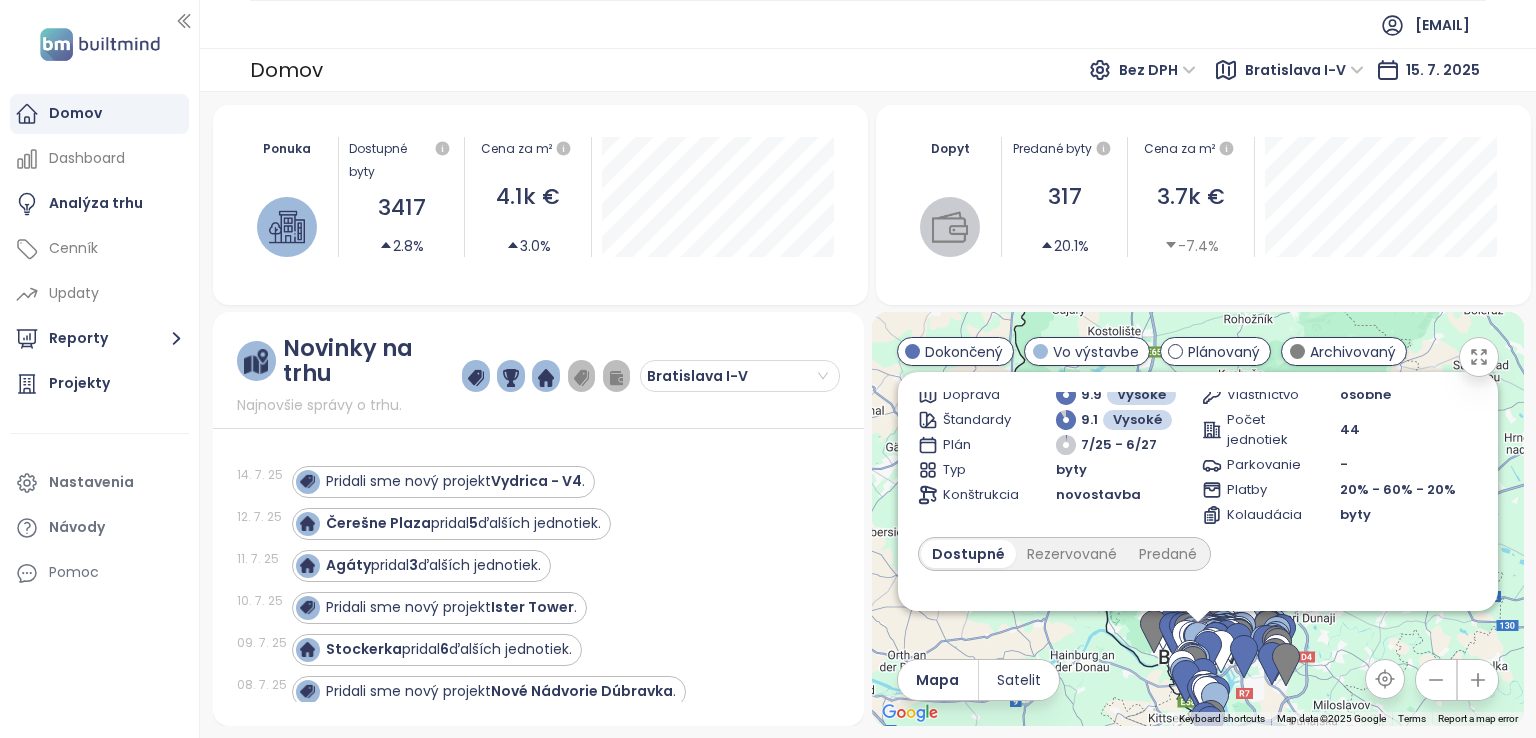 scroll, scrollTop: 0, scrollLeft: 0, axis: both 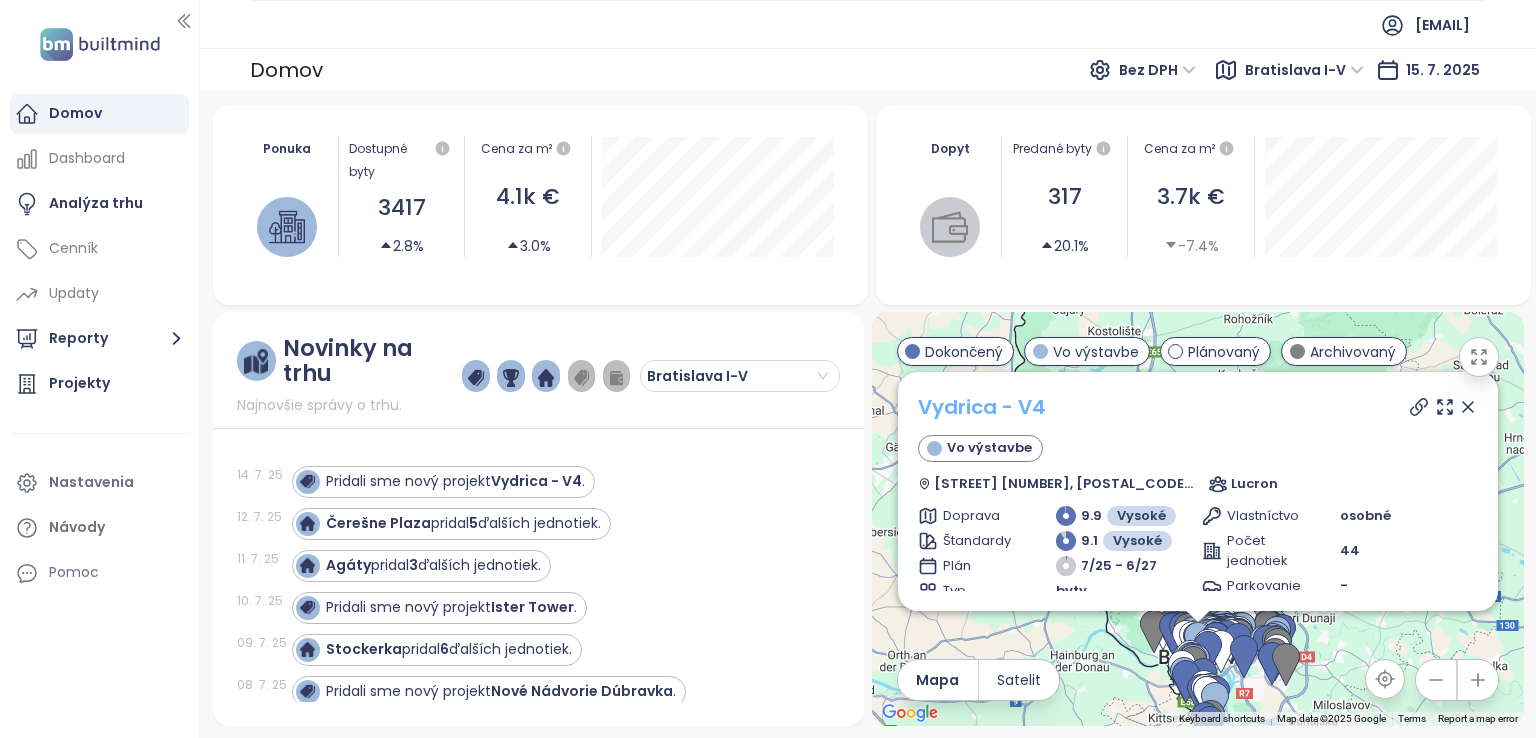 click on "Vydrica - V4" at bounding box center (982, 407) 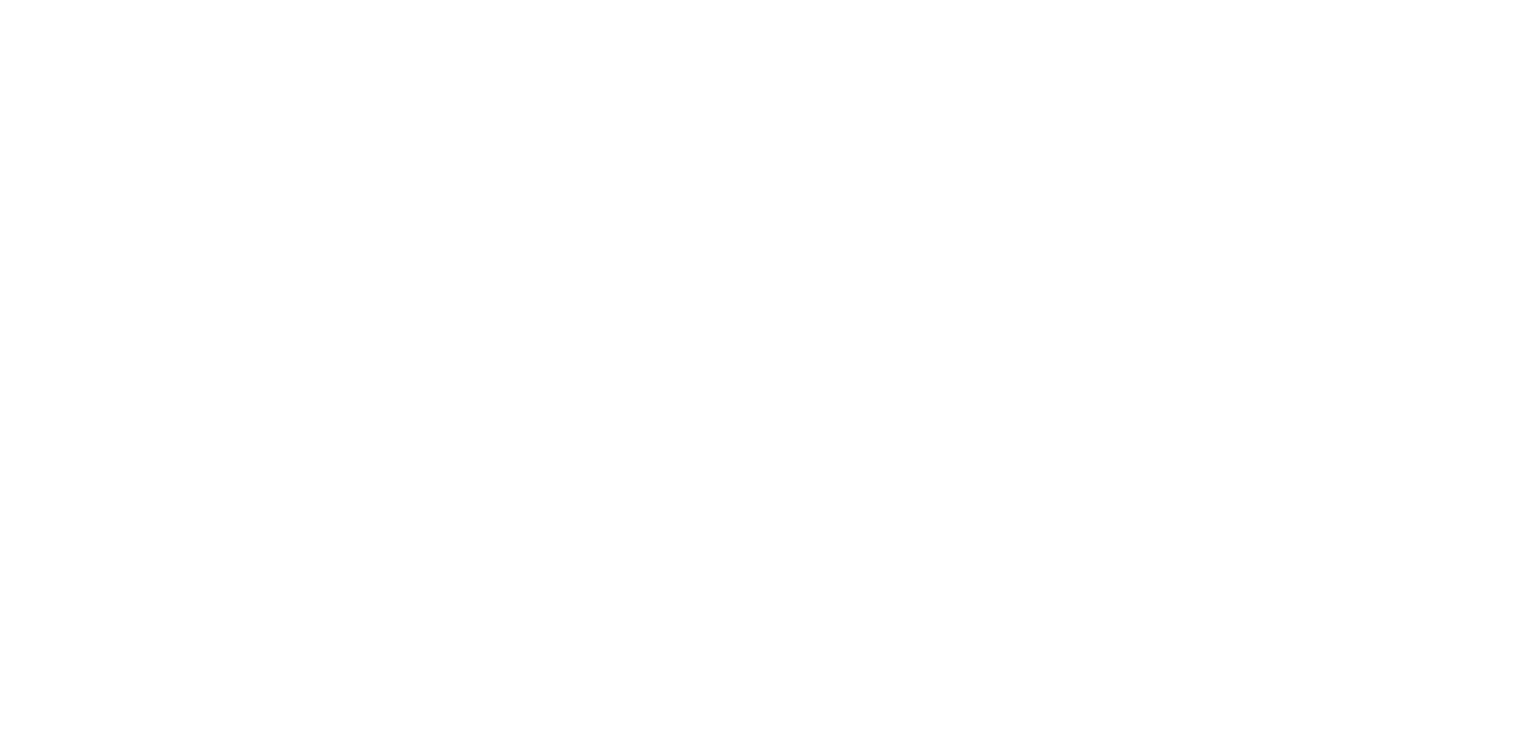 scroll, scrollTop: 0, scrollLeft: 0, axis: both 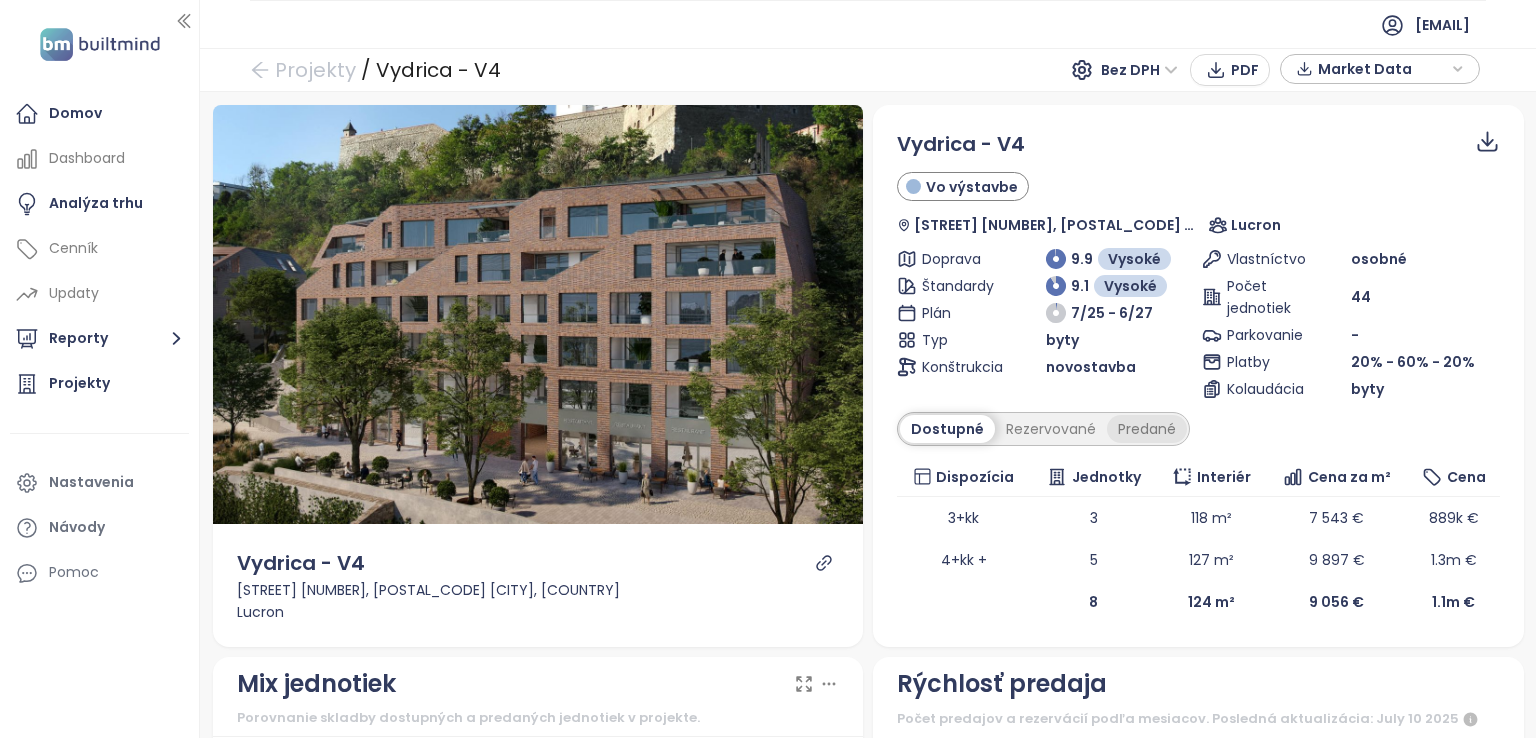 click on "Predané" at bounding box center (1147, 429) 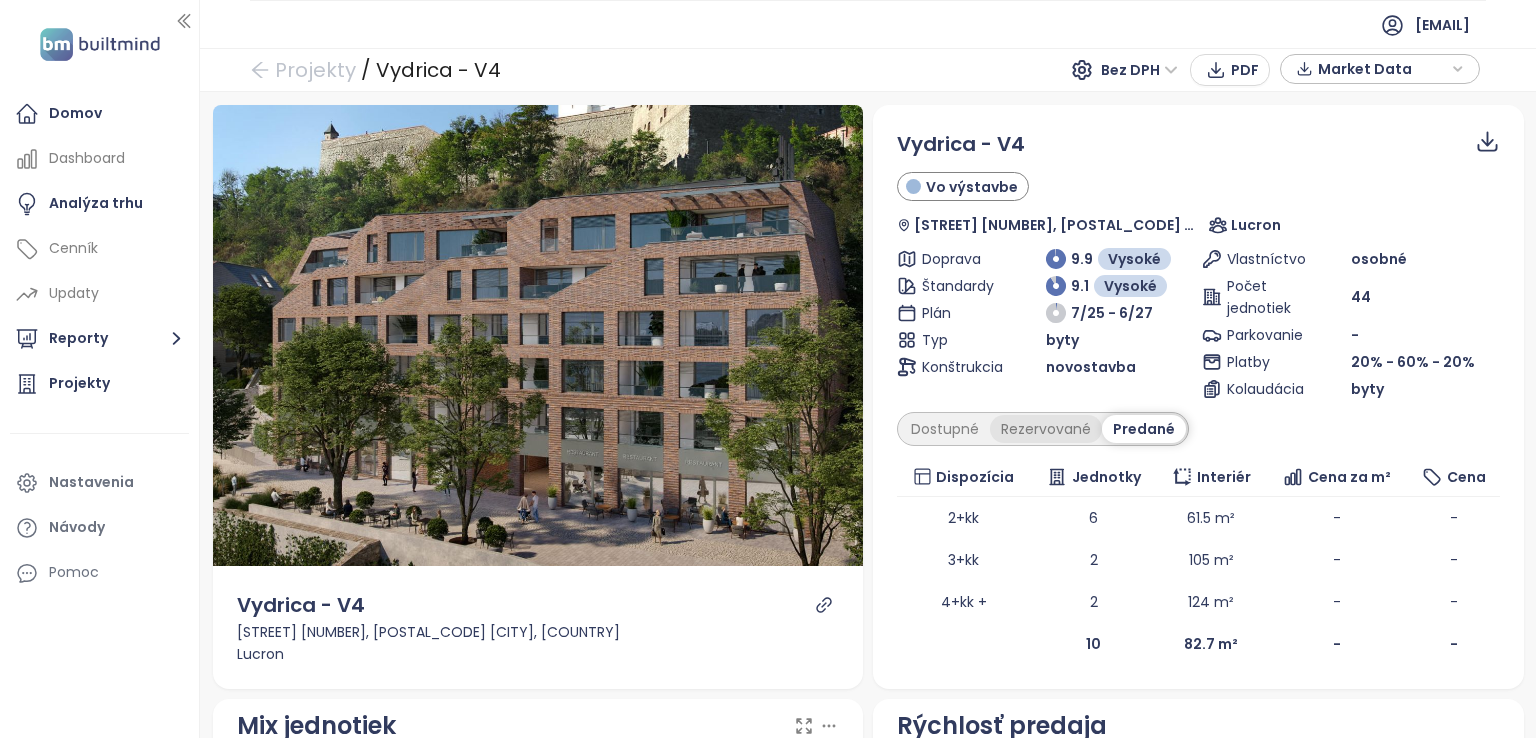 click on "Rezervované" at bounding box center (1046, 429) 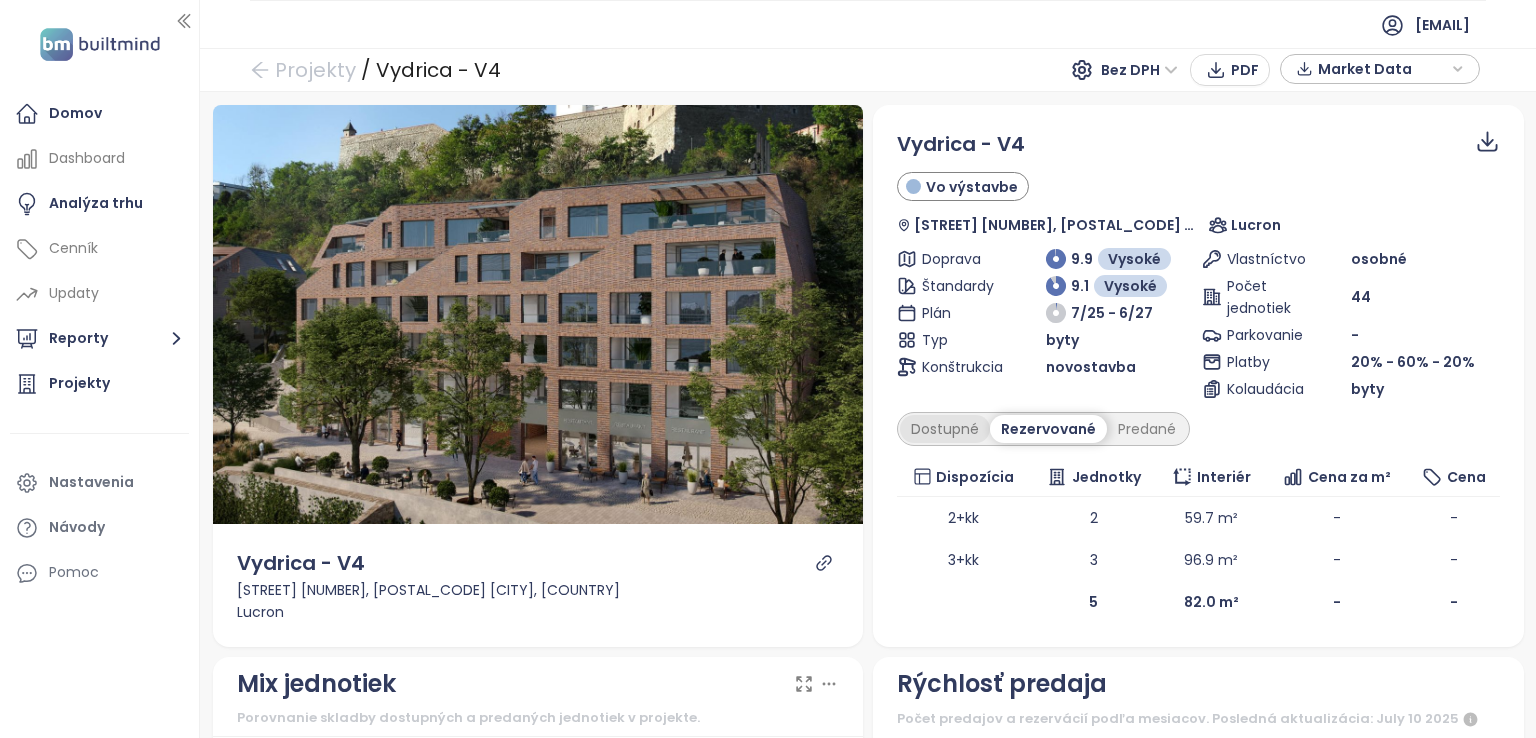 click on "Dostupné" at bounding box center [945, 429] 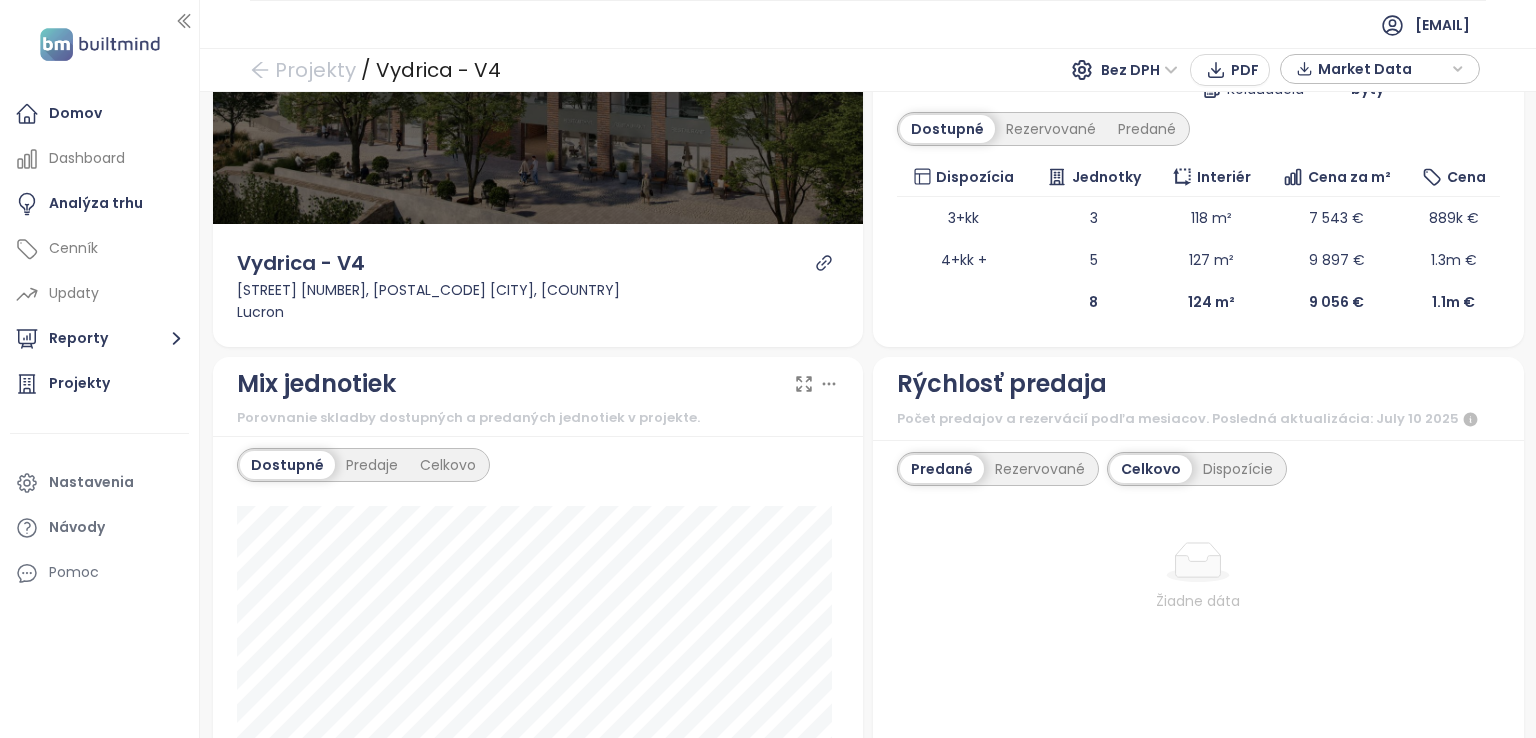 scroll, scrollTop: 0, scrollLeft: 0, axis: both 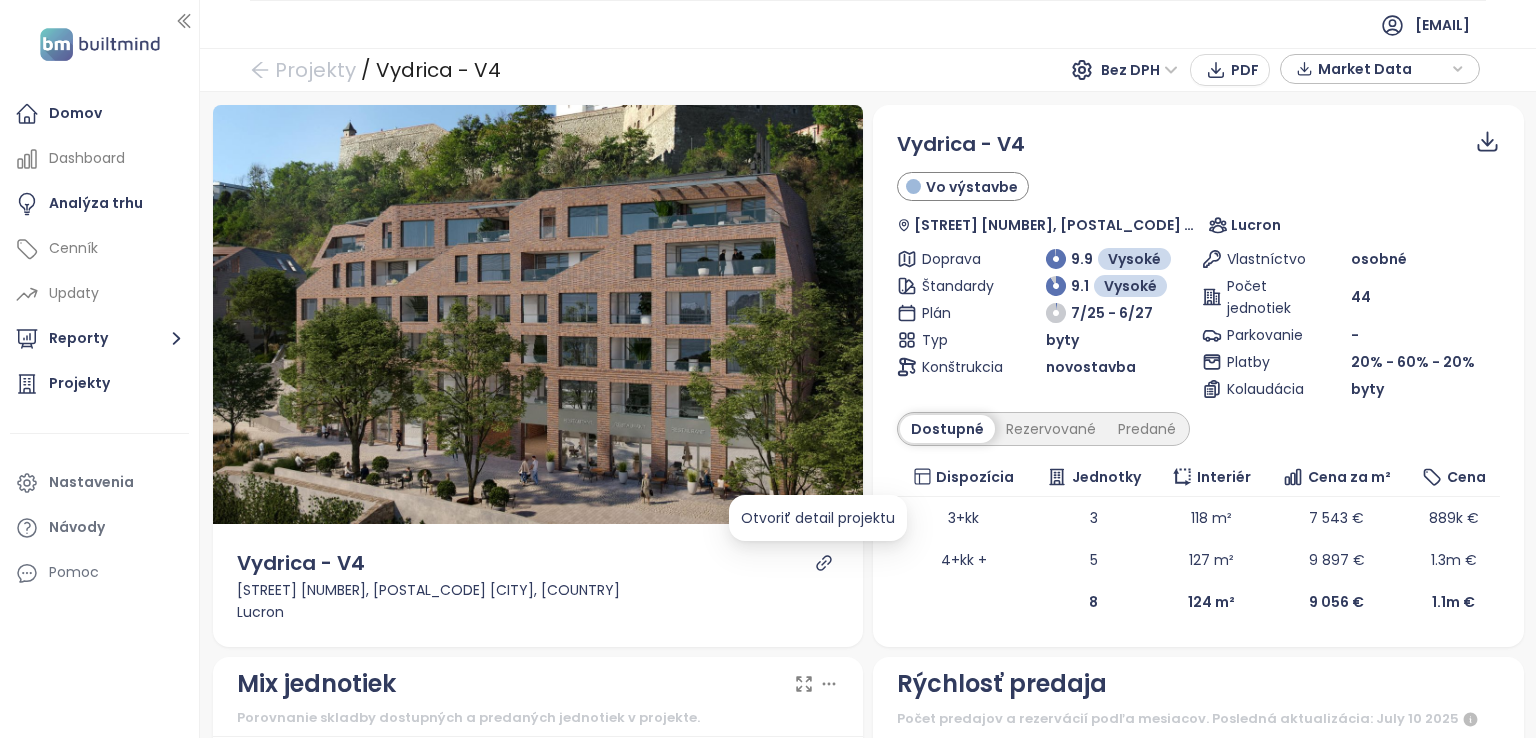 click 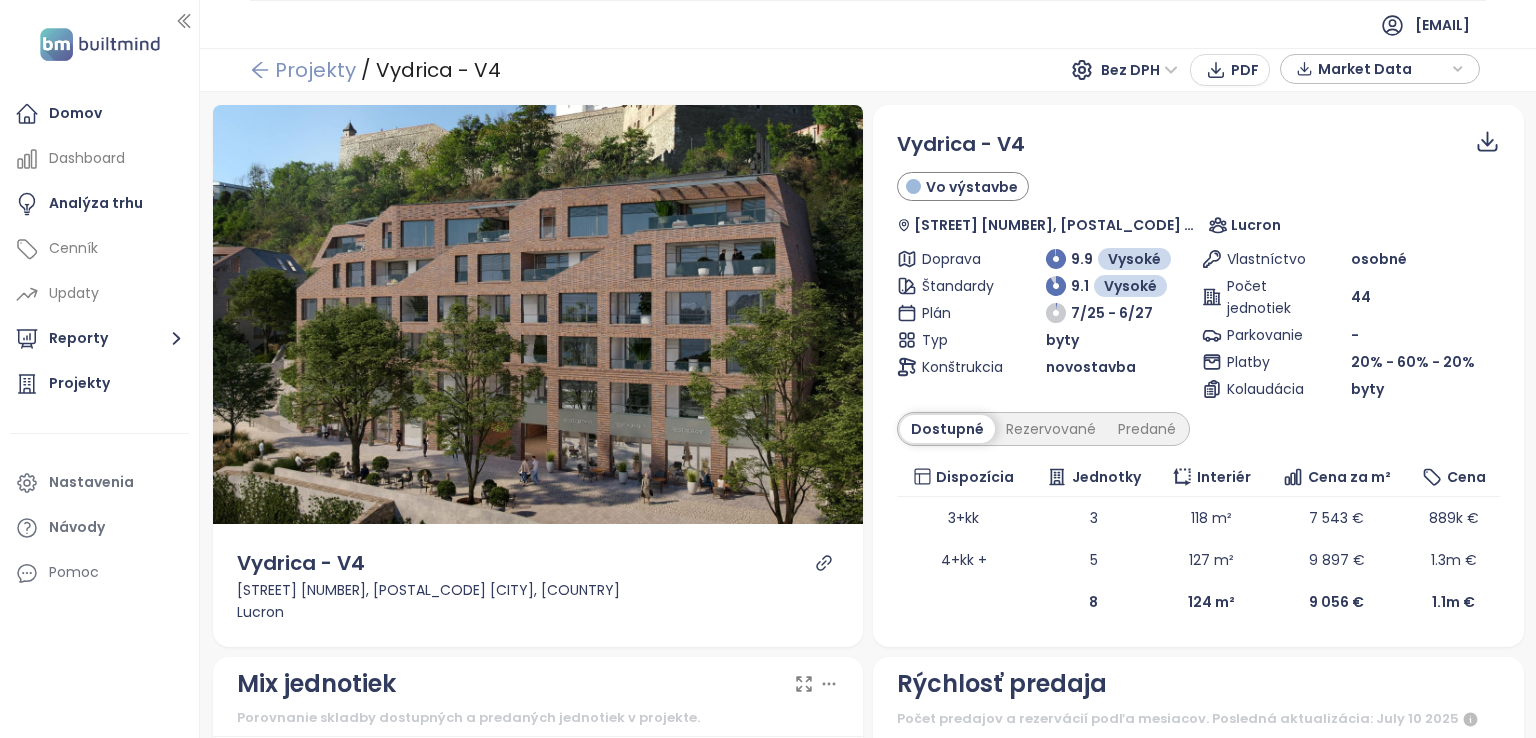 click on "Projekty" at bounding box center [303, 70] 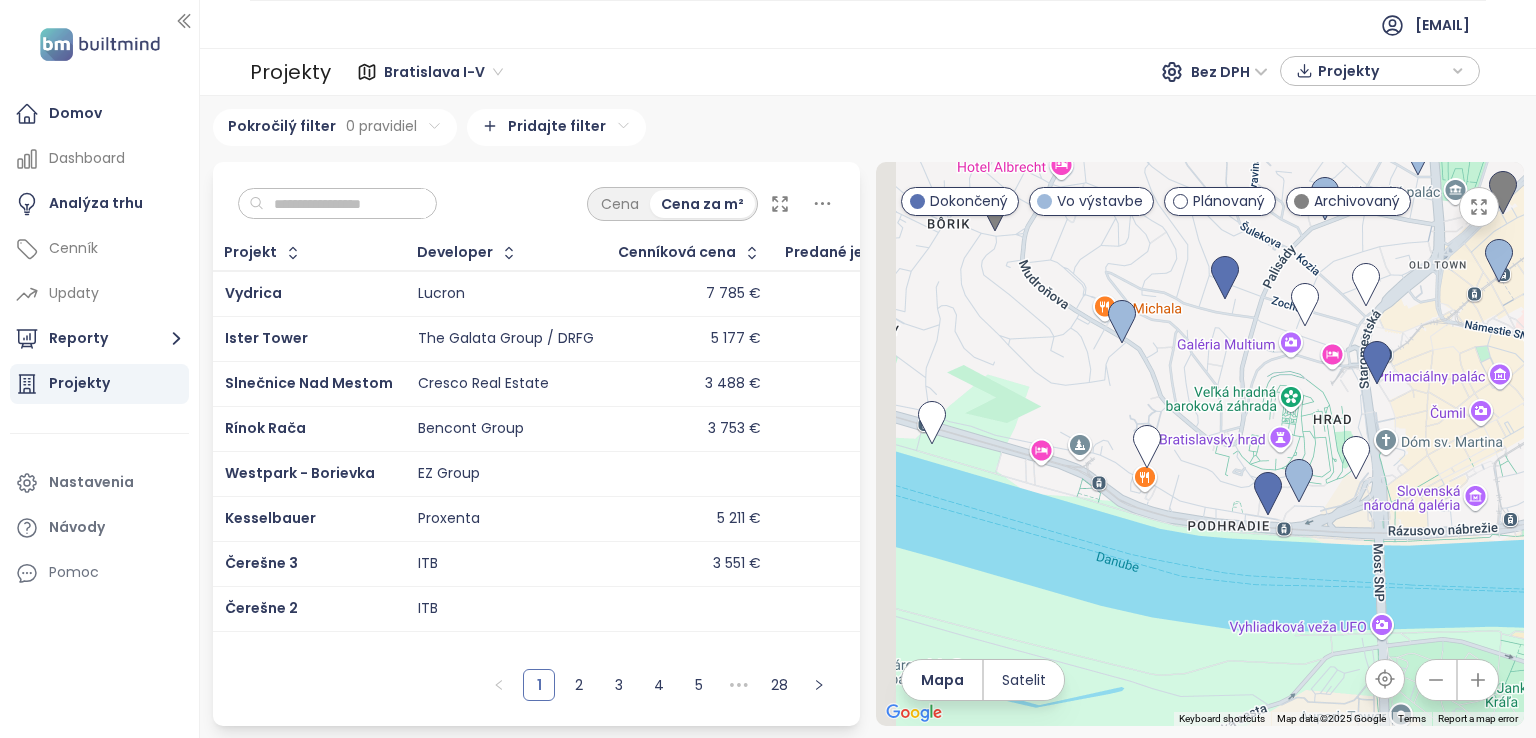 drag, startPoint x: 1046, startPoint y: 384, endPoint x: 1114, endPoint y: 427, distance: 80.454956 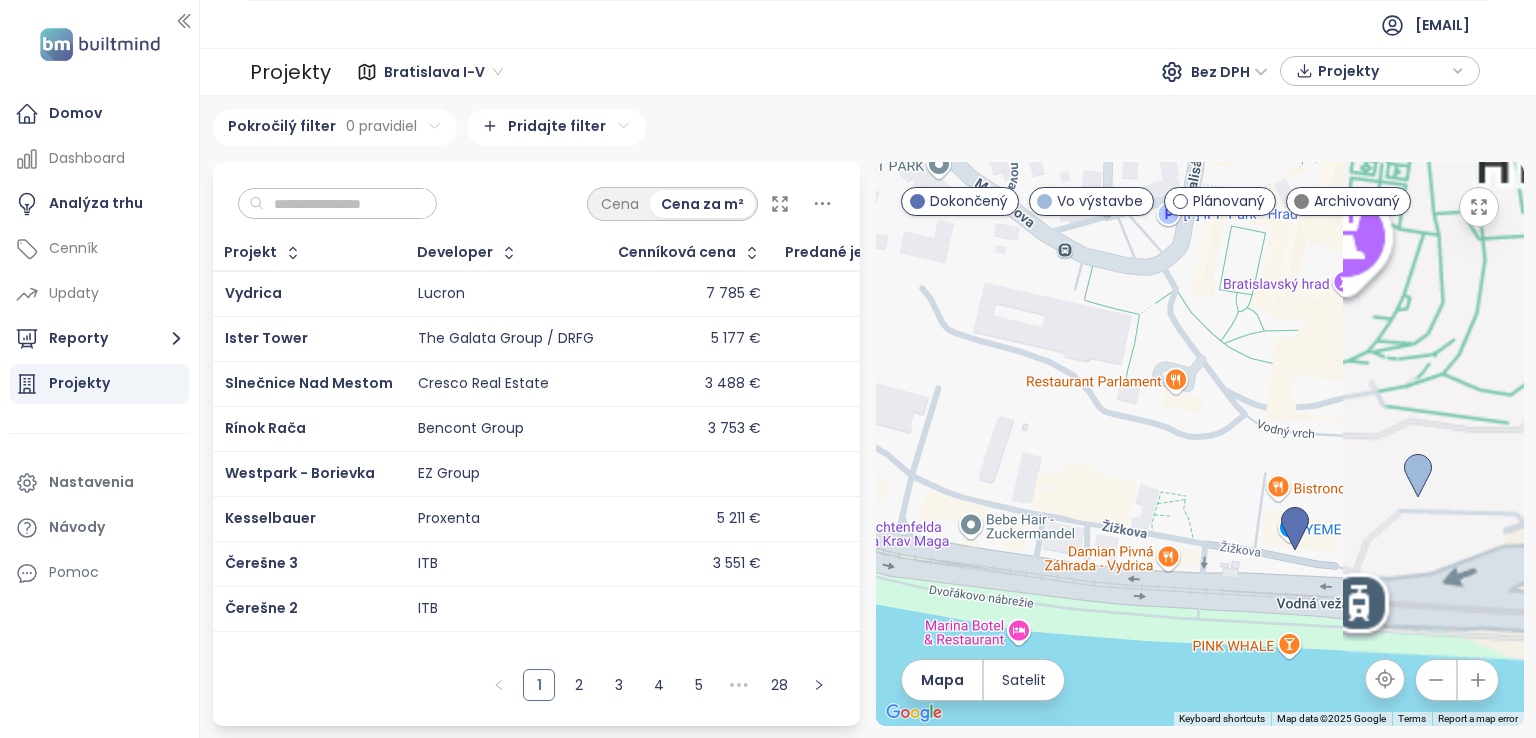 drag, startPoint x: 1453, startPoint y: 605, endPoint x: 1099, endPoint y: 437, distance: 391.8418 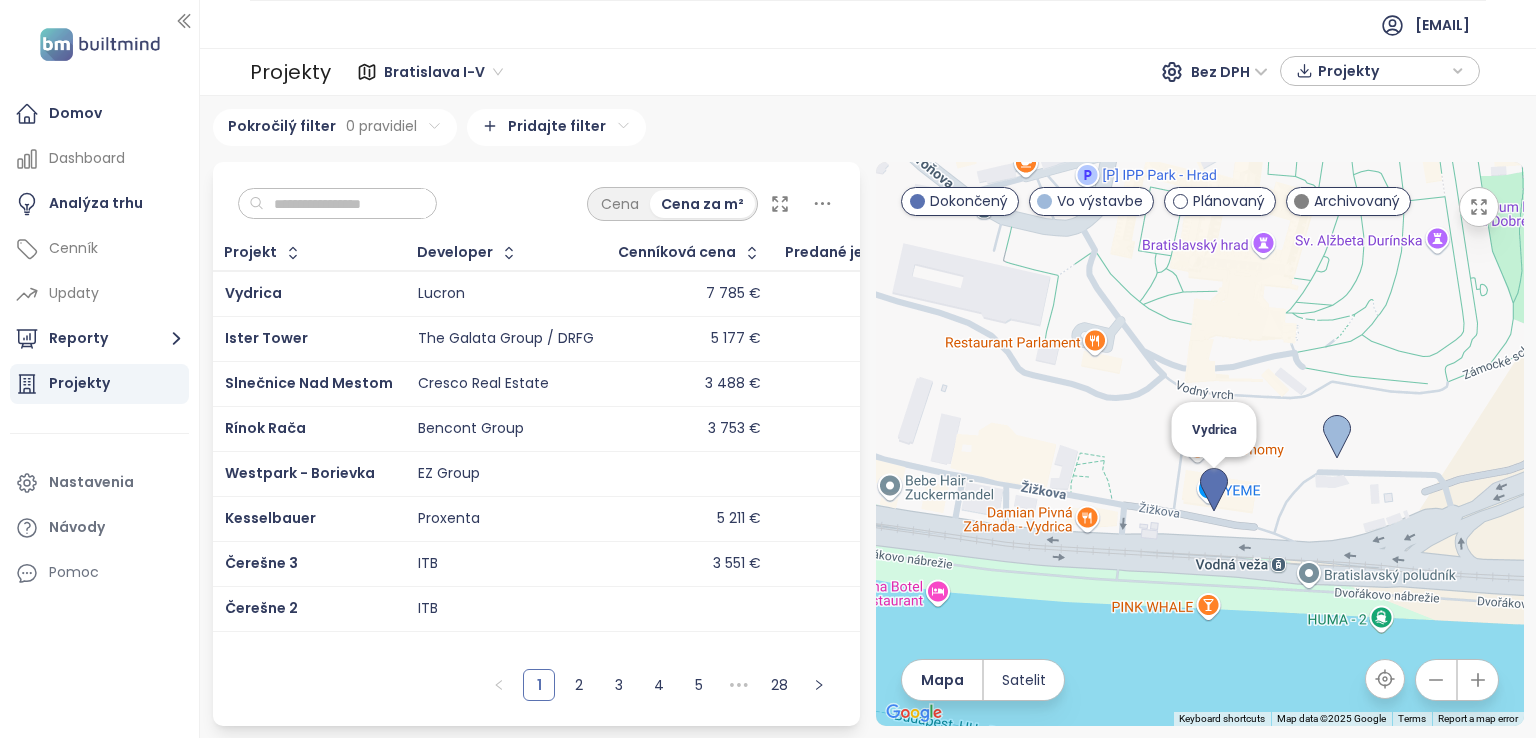 click at bounding box center [1214, 490] 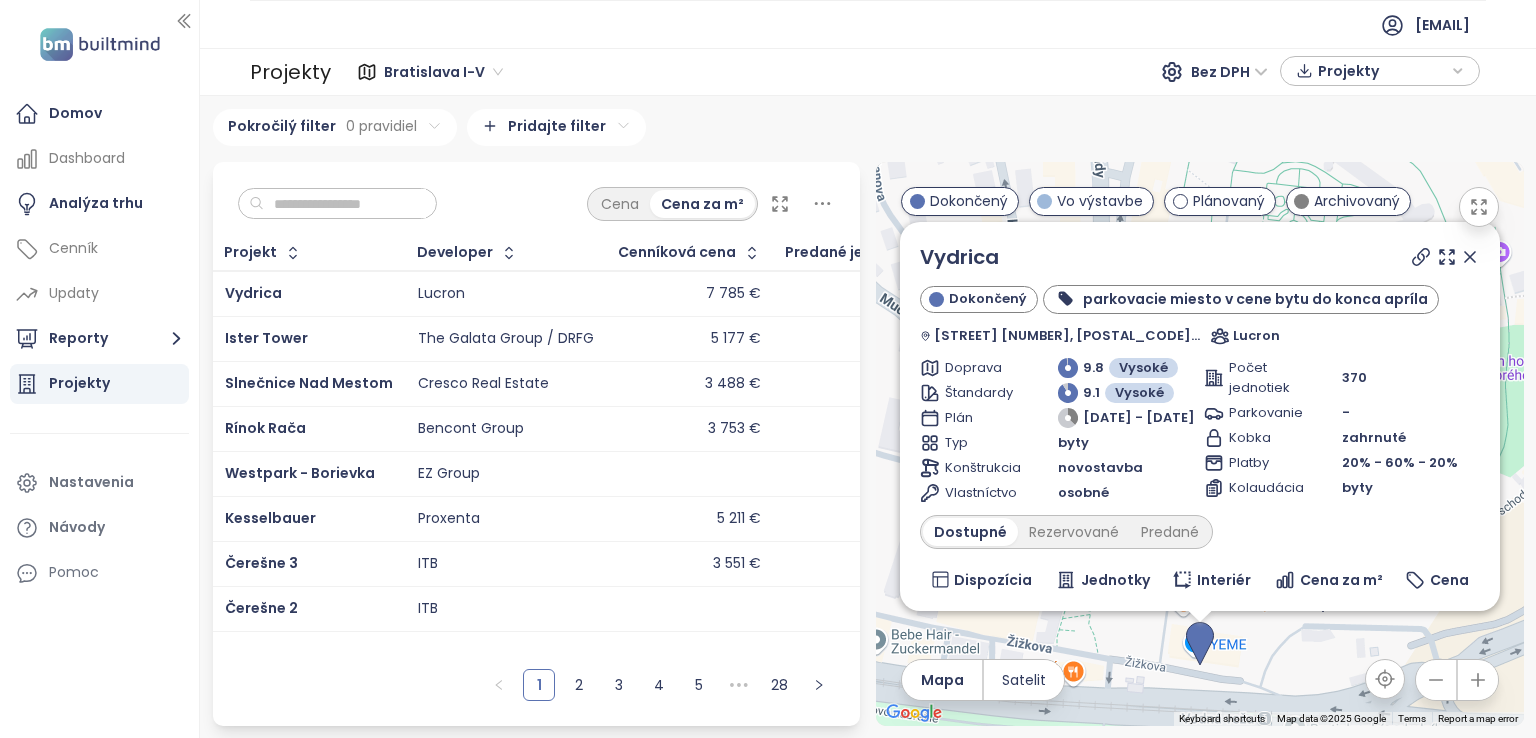 scroll, scrollTop: 260, scrollLeft: 0, axis: vertical 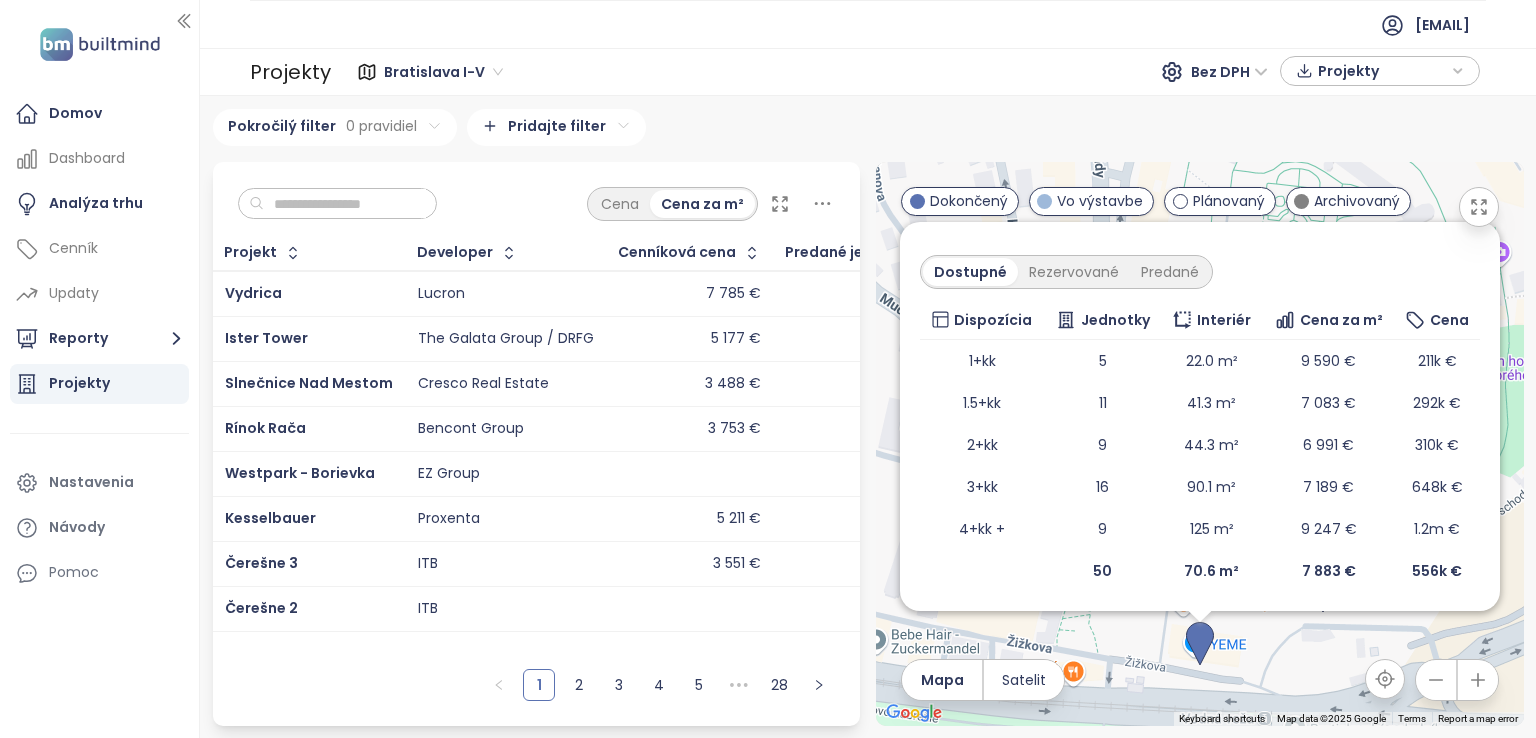 click on "Vydrica Dokončený parkovacie miesto v cene bytu do konca apríla [STREET] [NUMBER], [POSTAL_CODE] [CITY]-[DISTRICT], [COUNTRY] Lucron Doprava 9.8 Vysoké Štandardy 9.1 Vysoké Plán 12/19 - 1/24 Typ byty Konštrukcia novostavba Vlastníctvo osobné Počet jednotiek 370 Parkovanie - Kobka zahrnuté Platby 20% - 60% - 20% Kolaudácia byty Dostupné Rezervované Predané Dispozícia Jednotky Interiér Cena za m² Cena 1+kk 5 22.0 m² 9 590 € 211k € 1.5+kk 11 41.3 m² 7 083 € 292k € 2+kk 9 44.3 m² 6 991 € 310k € 3+kk 16 90.1 m² 7 189 € 648k € 4+kk + 9 125 m² 9 247 € 1.2m € 50 70.6 m² 7 883 € 556k €" at bounding box center [1200, 444] 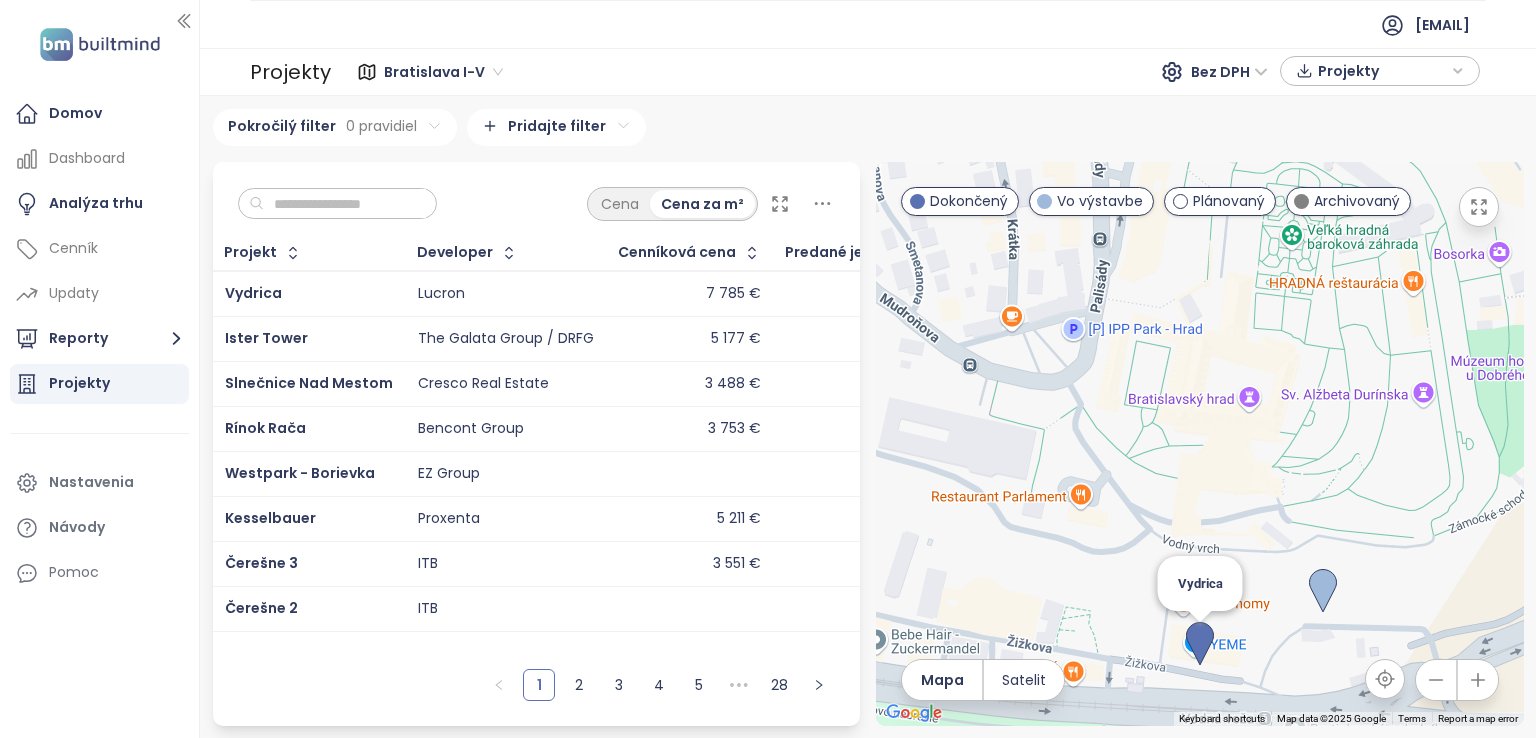 click at bounding box center (1200, 644) 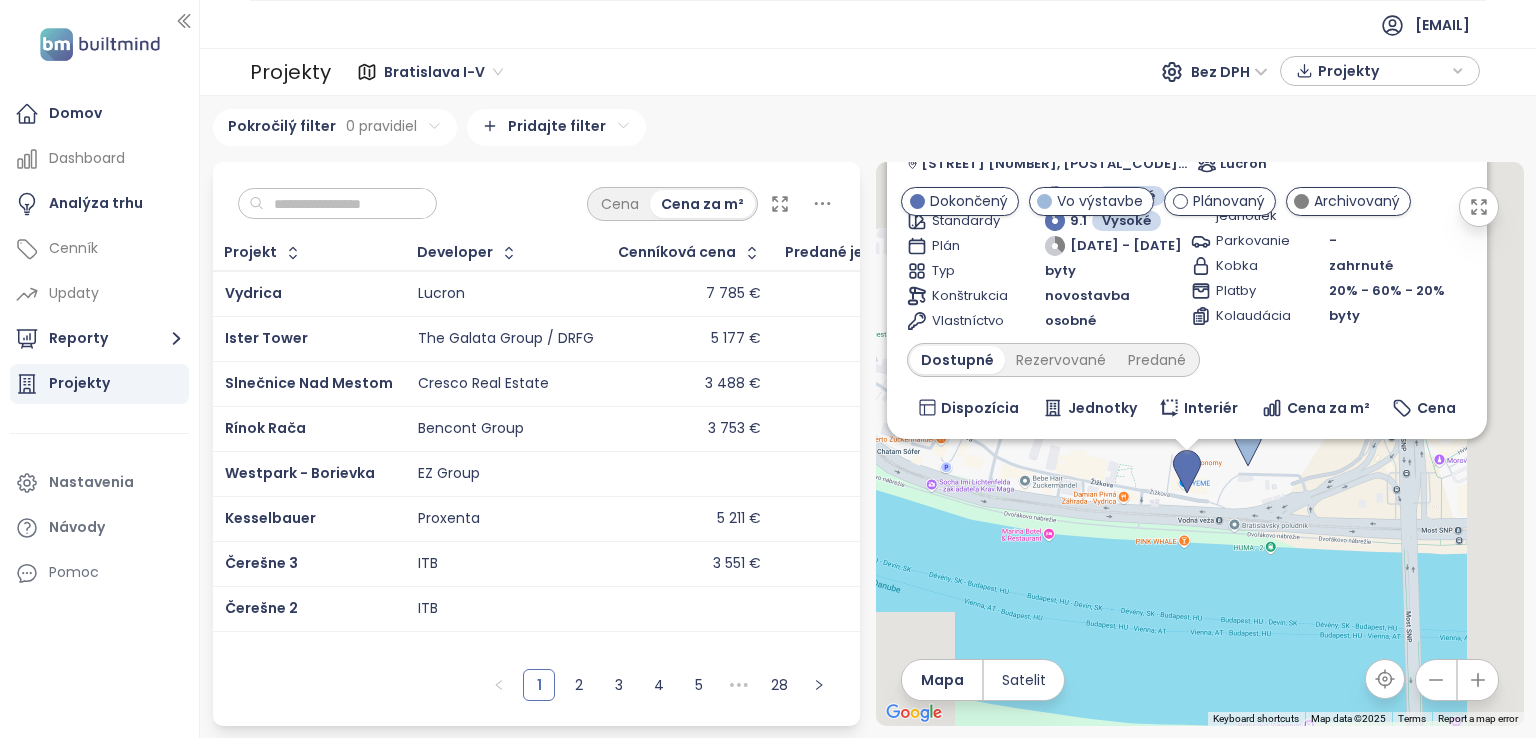 scroll, scrollTop: 260, scrollLeft: 0, axis: vertical 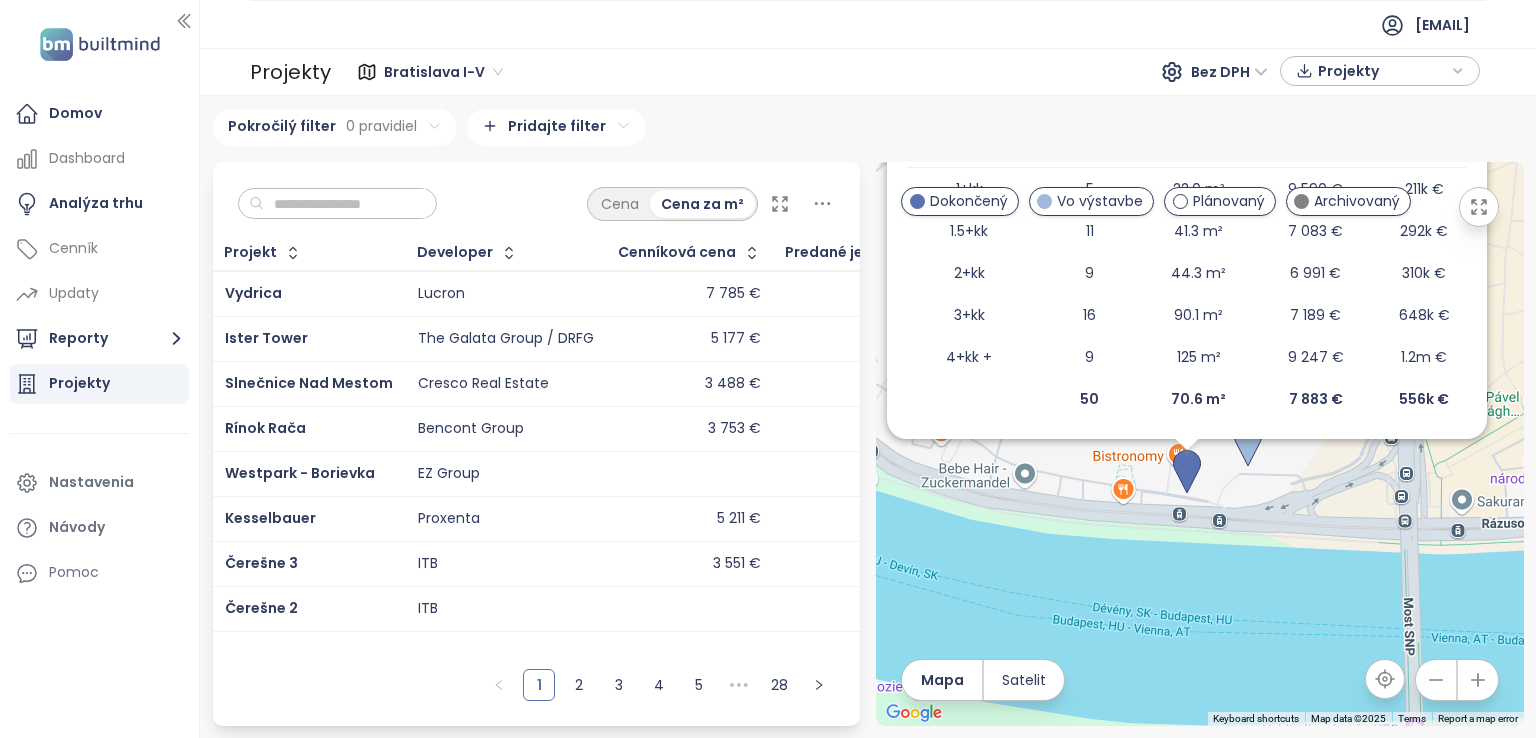 click on "Vydrica Dokončený parkovacie miesto v cene bytu do konca apríla [STREET] [NUMBER], [POSTAL_CODE] [CITY]-[DISTRICT], [COUNTRY] Lucron Doprava 9.8 Vysoké Štandardy 9.1 Vysoké Plán 12/19 - 1/24 Typ byty Konštrukcia novostavba Vlastníctvo osobné Počet jednotiek 370 Parkovanie - Kobka zahrnuté Platby 20% - 60% - 20% Kolaudácia byty Dostupné Rezervované Predané Dispozícia Jednotky Interiér Cena za m² Cena 1+kk 5 22.0 m² 9 590 € 211k € 1.5+kk 11 41.3 m² 7 083 € 292k € 2+kk 9 44.3 m² 6 991 € 310k € 3+kk 16 90.1 m² 7 189 € 648k € 4+kk + 9 125 m² 9 247 € 1.2m € 50 70.6 m² 7 883 € 556k €" at bounding box center [1200, 444] 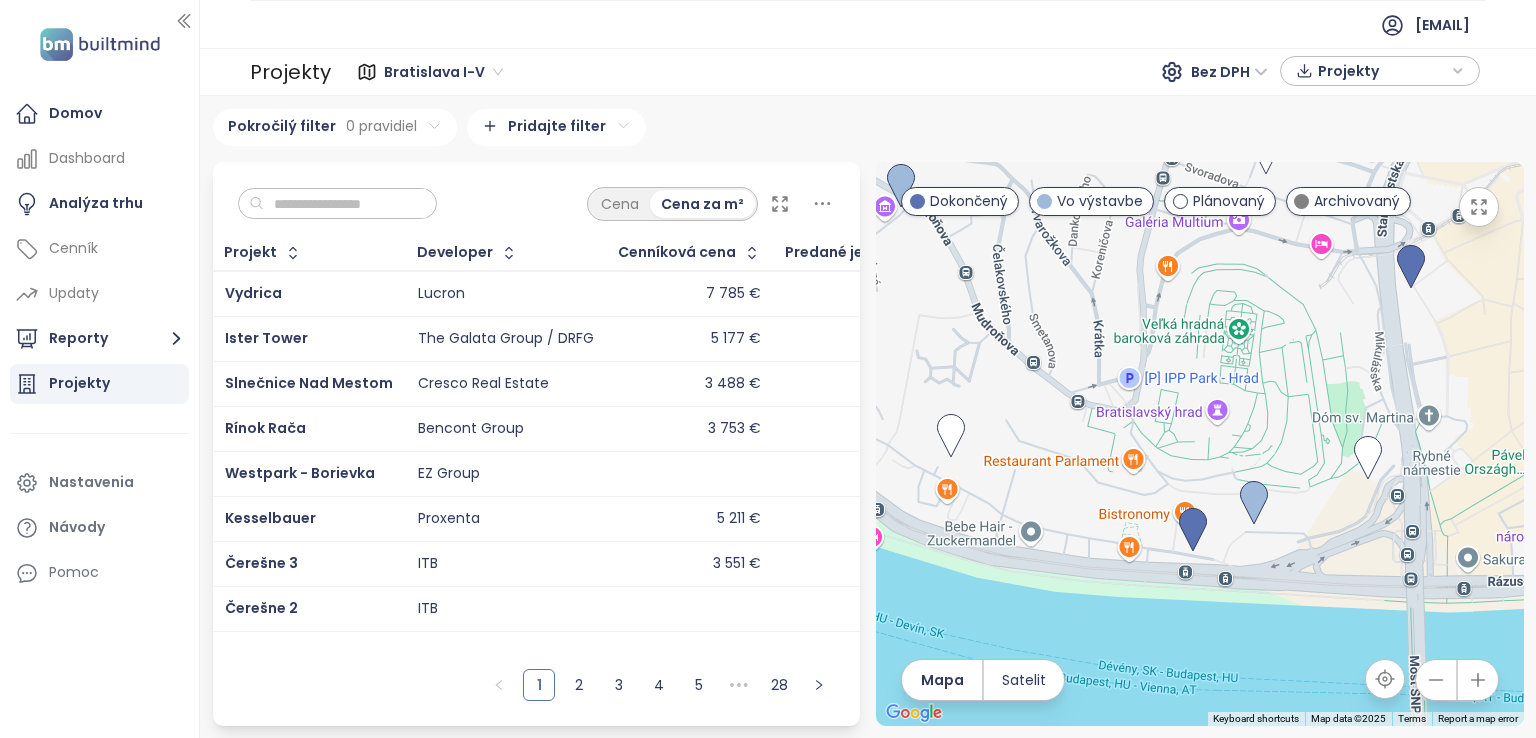 drag, startPoint x: 1243, startPoint y: 545, endPoint x: 1241, endPoint y: 575, distance: 30.066593 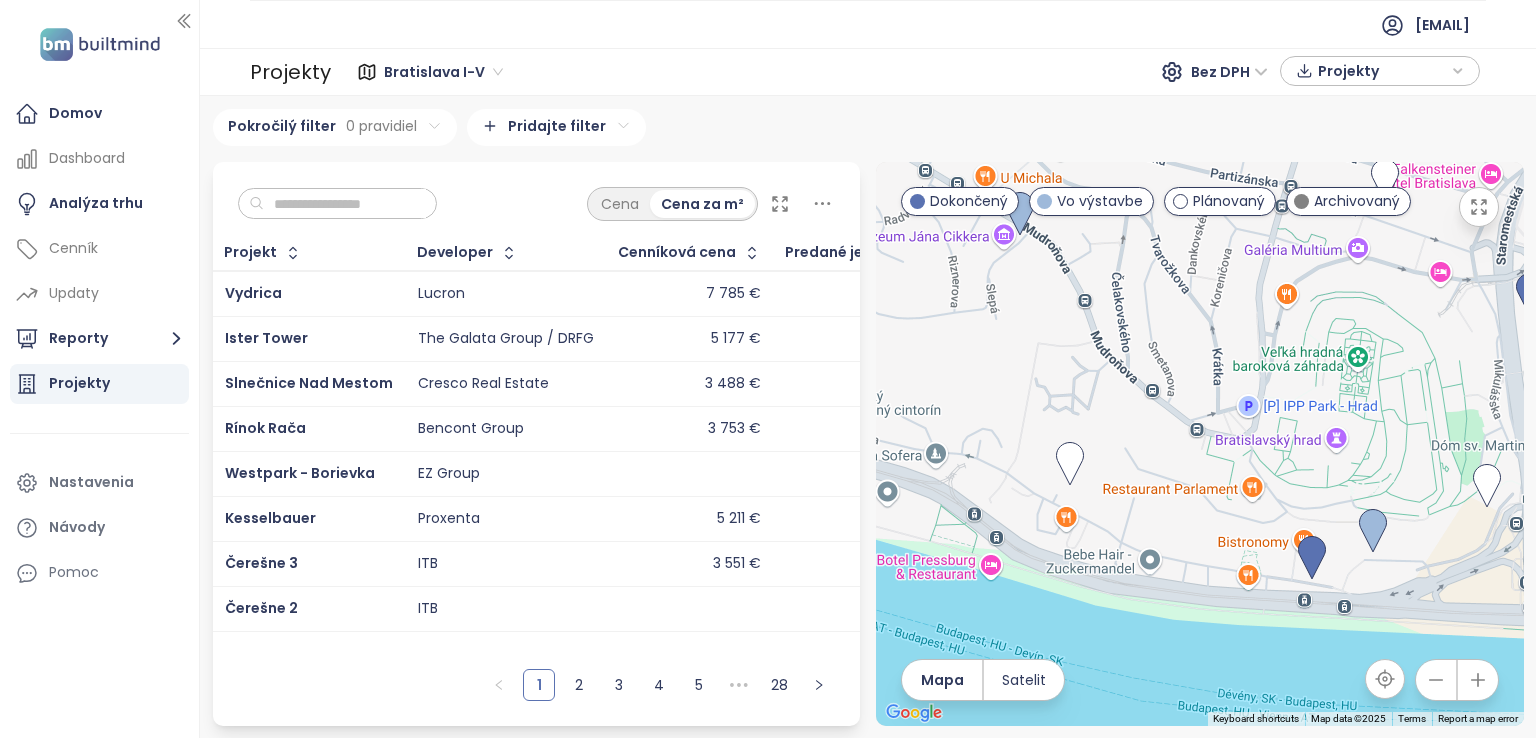 drag, startPoint x: 1250, startPoint y: 532, endPoint x: 1232, endPoint y: 520, distance: 21.633308 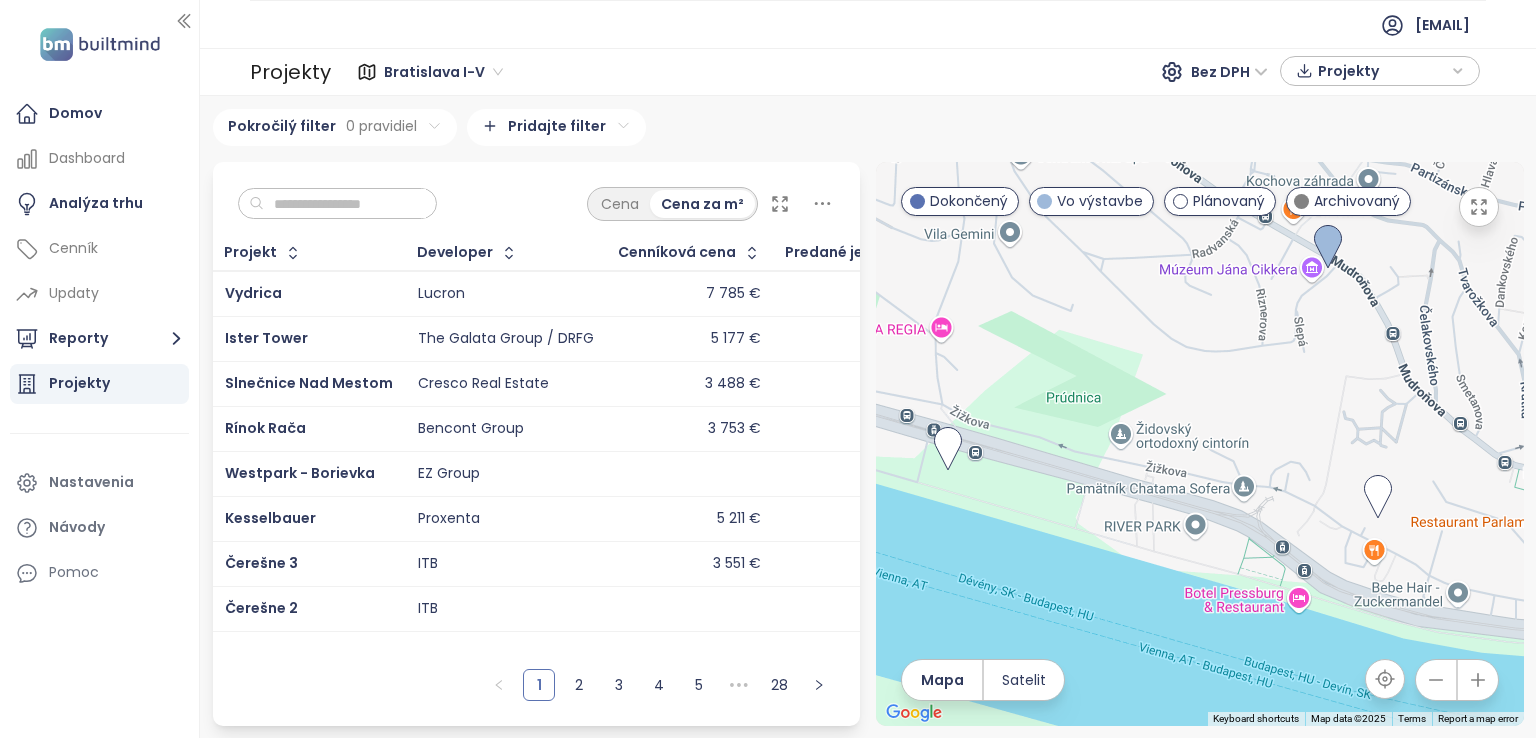 drag, startPoint x: 1124, startPoint y: 515, endPoint x: 1182, endPoint y: 592, distance: 96.40021 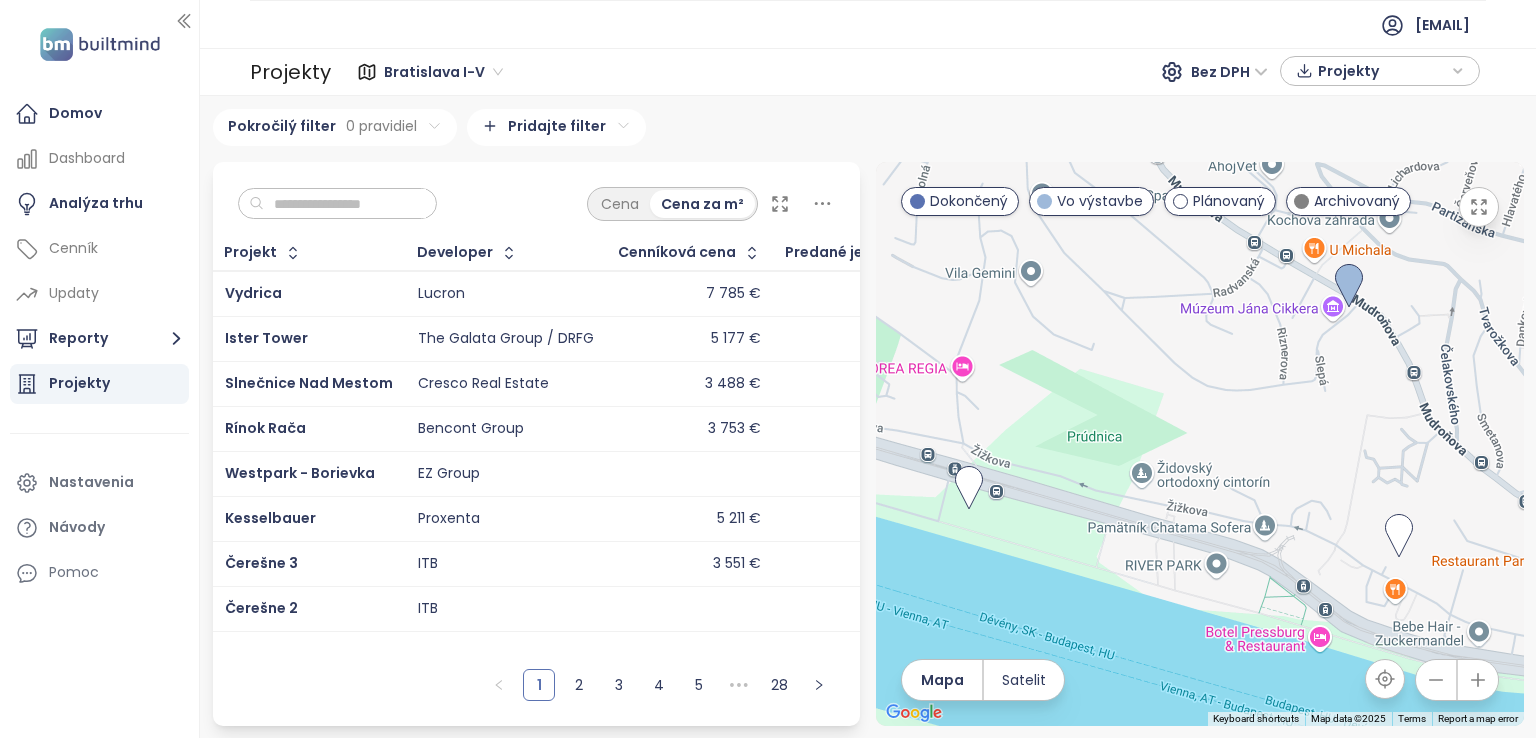 drag, startPoint x: 1087, startPoint y: 529, endPoint x: 1146, endPoint y: 525, distance: 59.135437 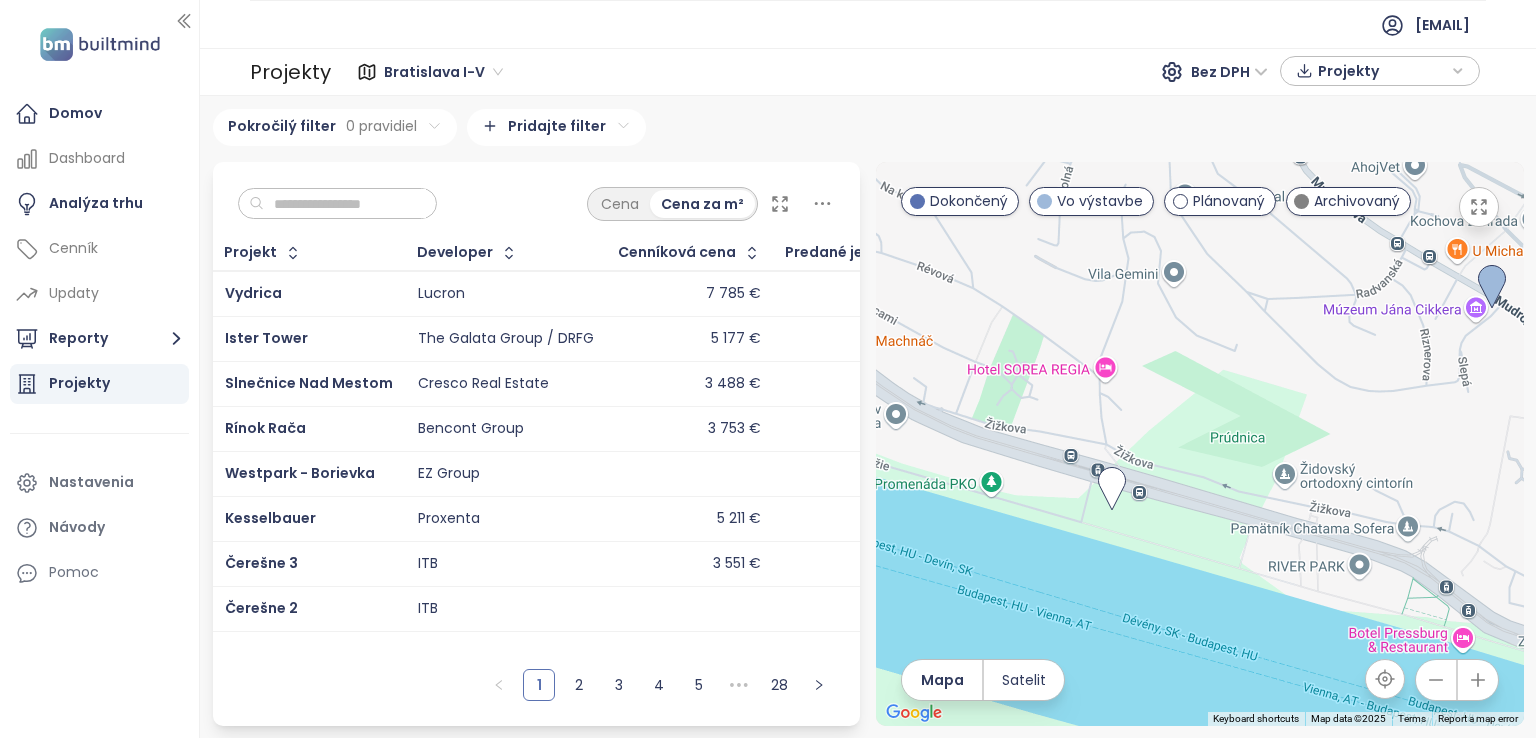 drag, startPoint x: 984, startPoint y: 457, endPoint x: 1109, endPoint y: 467, distance: 125.39936 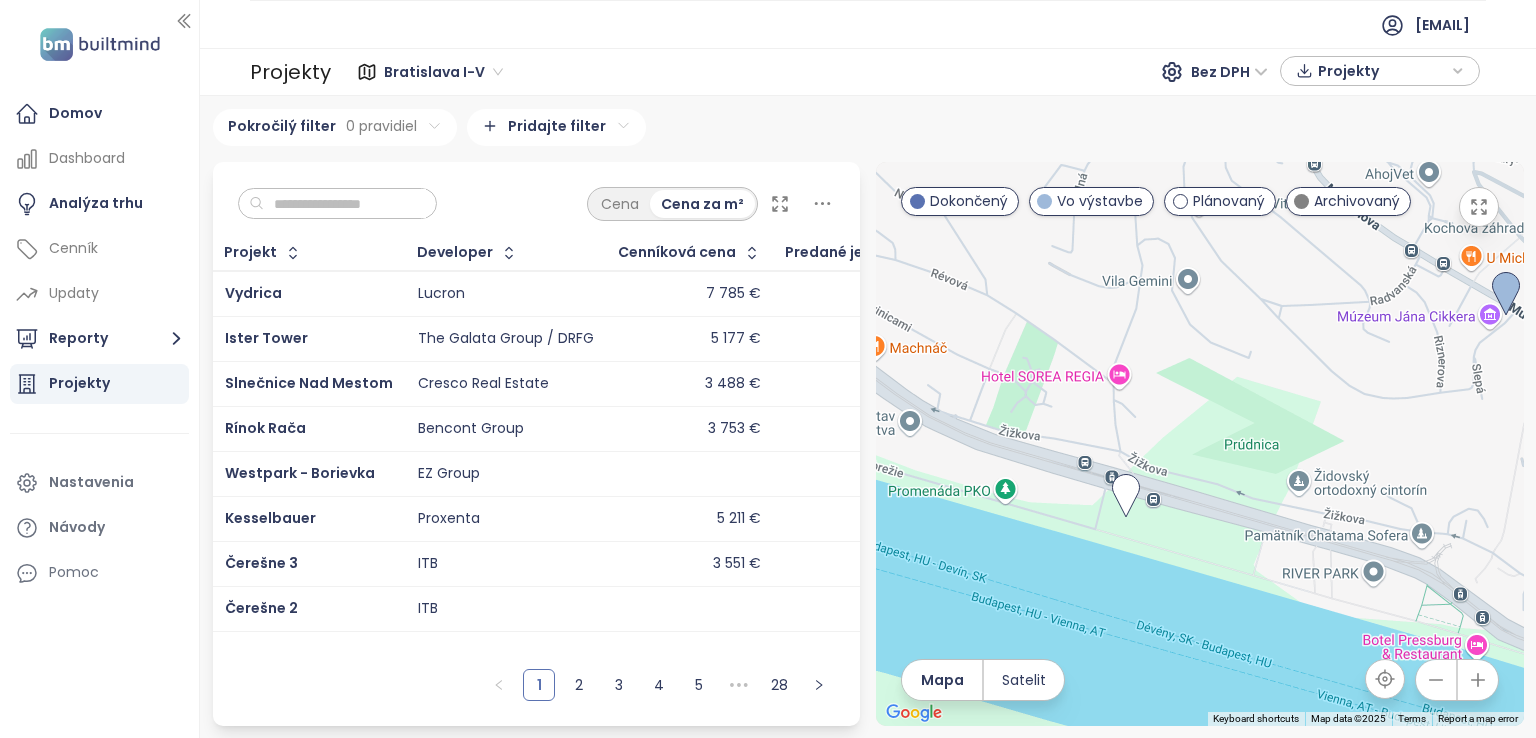 drag, startPoint x: 1223, startPoint y: 473, endPoint x: 1044, endPoint y: 369, distance: 207.01932 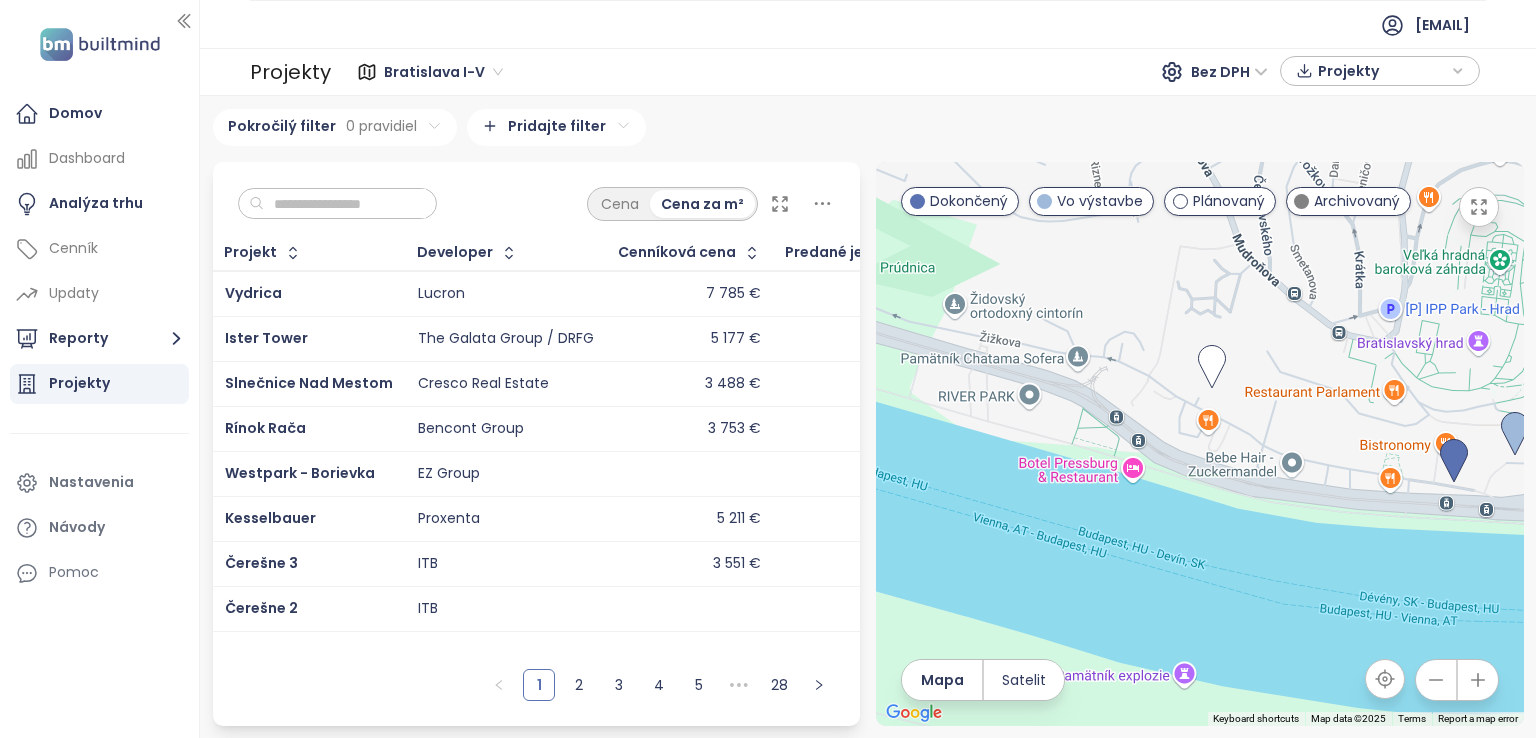 drag, startPoint x: 1196, startPoint y: 411, endPoint x: 1076, endPoint y: 439, distance: 123.22337 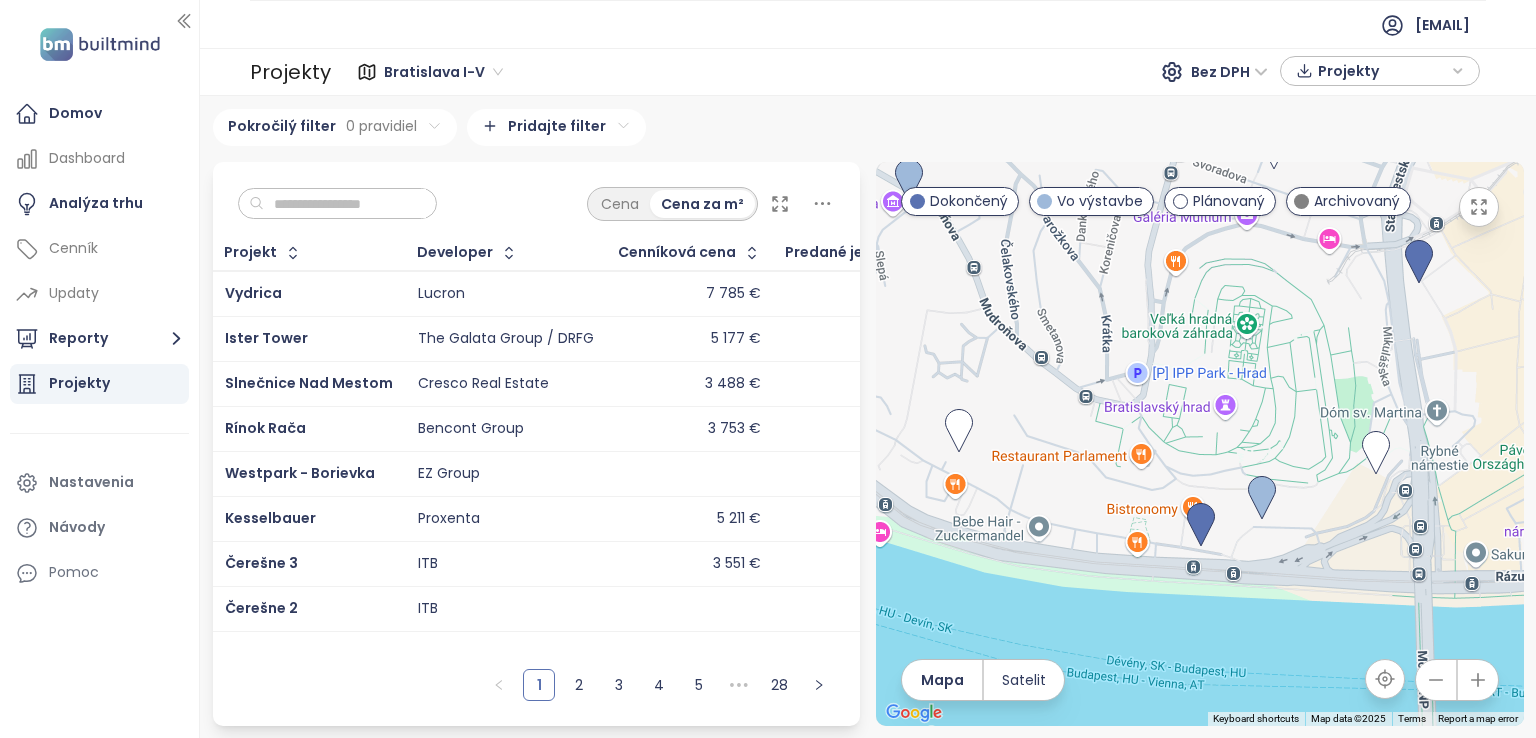drag, startPoint x: 1168, startPoint y: 419, endPoint x: 1135, endPoint y: 437, distance: 37.589893 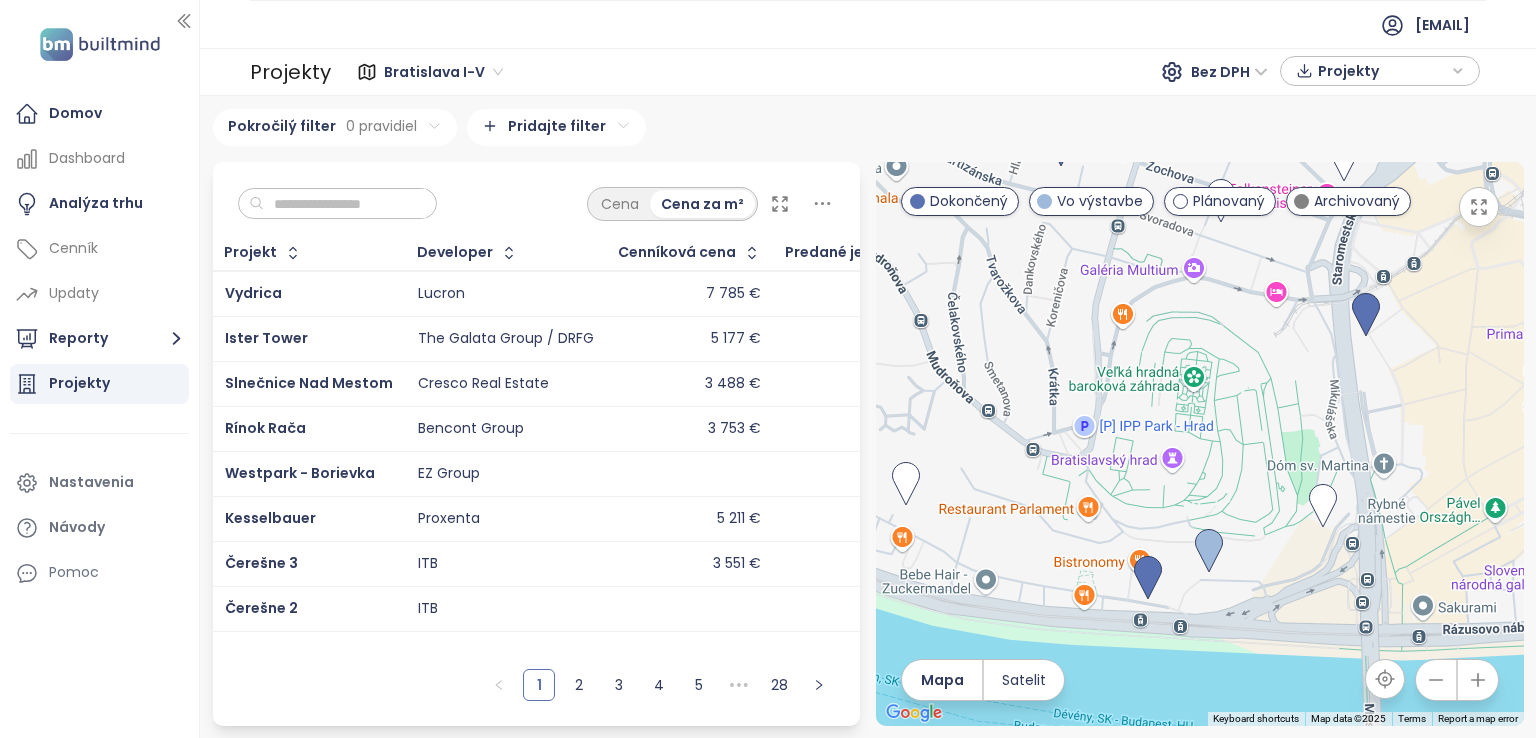 drag, startPoint x: 1356, startPoint y: 359, endPoint x: 1330, endPoint y: 407, distance: 54.589375 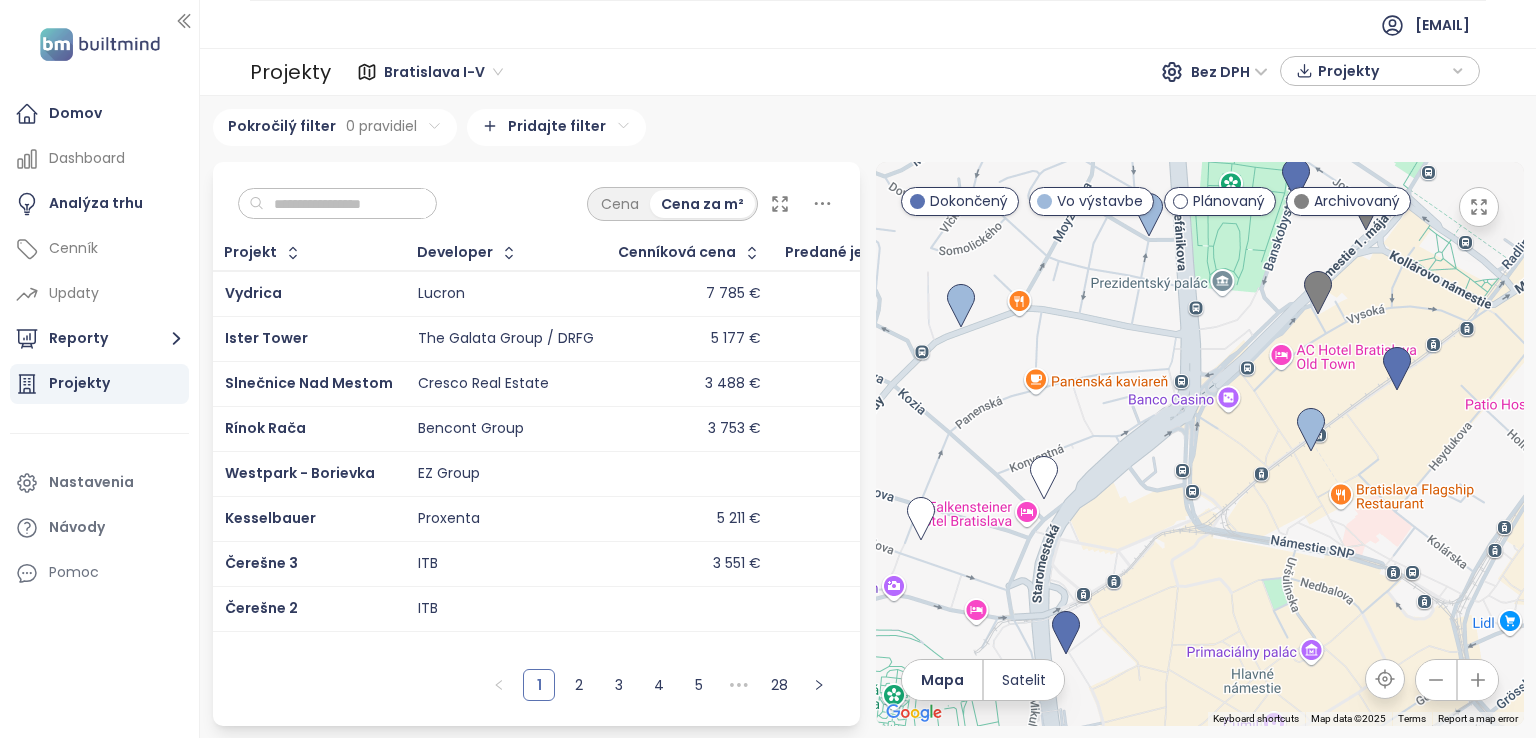 drag, startPoint x: 1388, startPoint y: 309, endPoint x: 1120, endPoint y: 590, distance: 388.31046 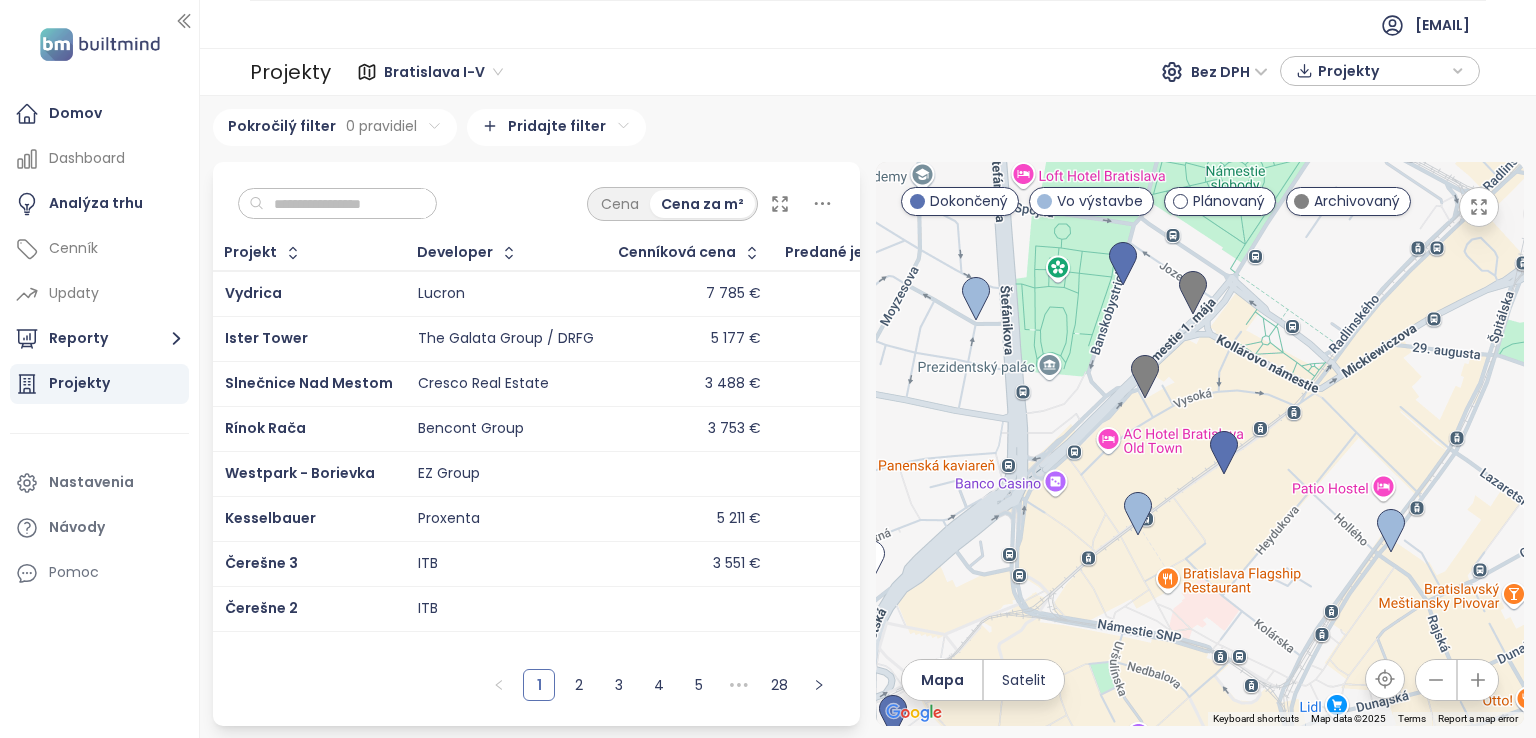 drag, startPoint x: 1296, startPoint y: 434, endPoint x: 1122, endPoint y: 519, distance: 193.65175 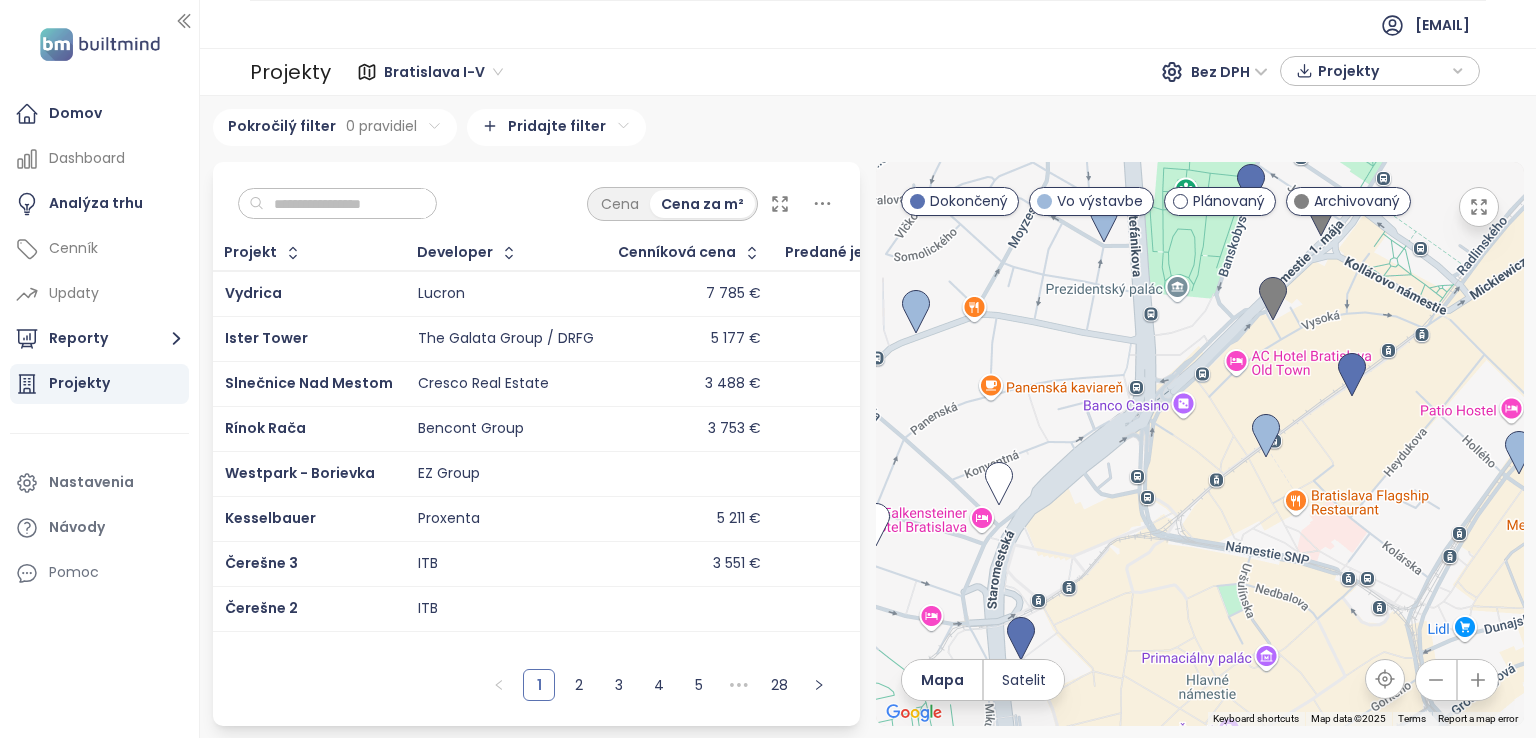 drag, startPoint x: 1202, startPoint y: 406, endPoint x: 1338, endPoint y: 332, distance: 154.82893 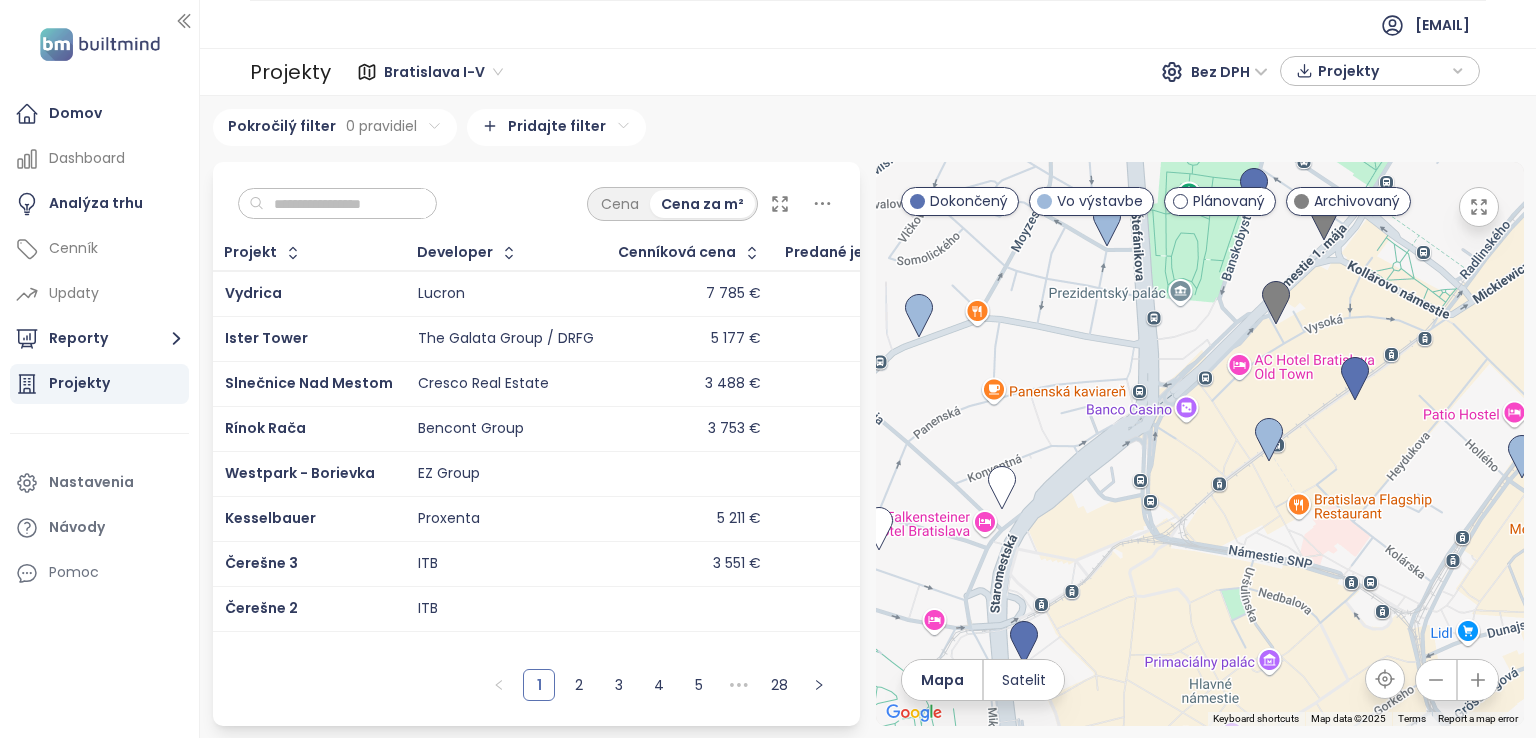drag, startPoint x: 1173, startPoint y: 345, endPoint x: 1276, endPoint y: 379, distance: 108.46658 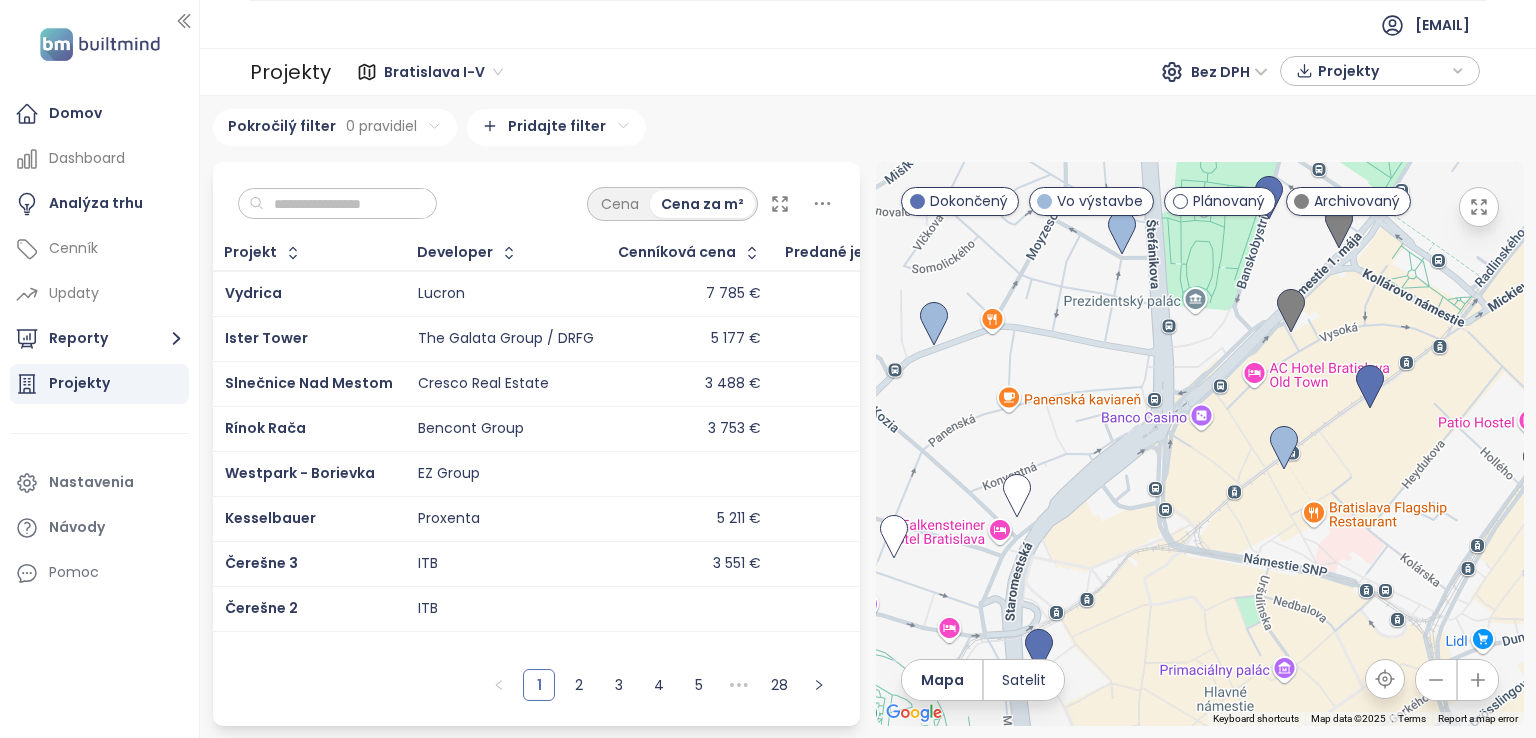 drag, startPoint x: 1246, startPoint y: 458, endPoint x: 1224, endPoint y: 492, distance: 40.496914 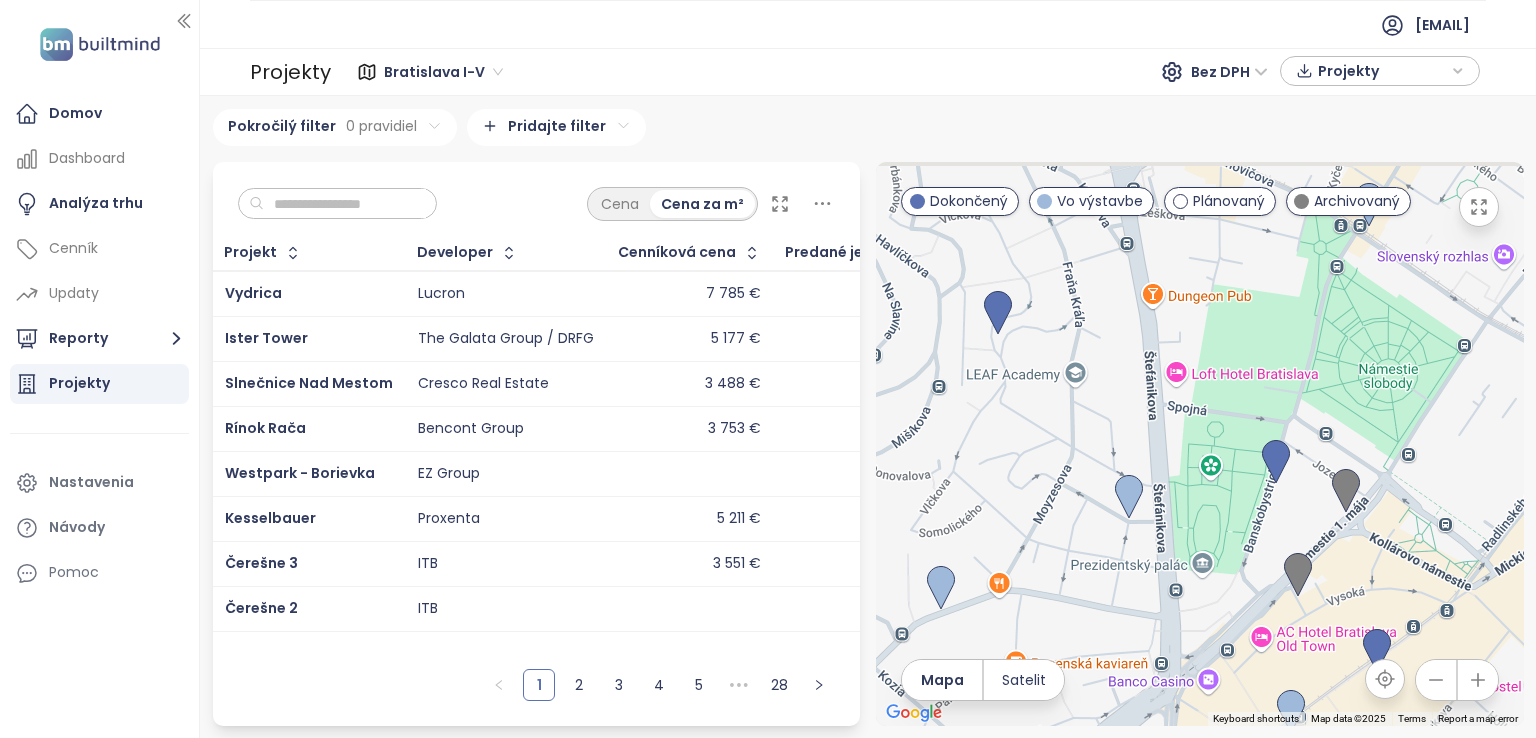 drag, startPoint x: 1084, startPoint y: 341, endPoint x: 1096, endPoint y: 549, distance: 208.34587 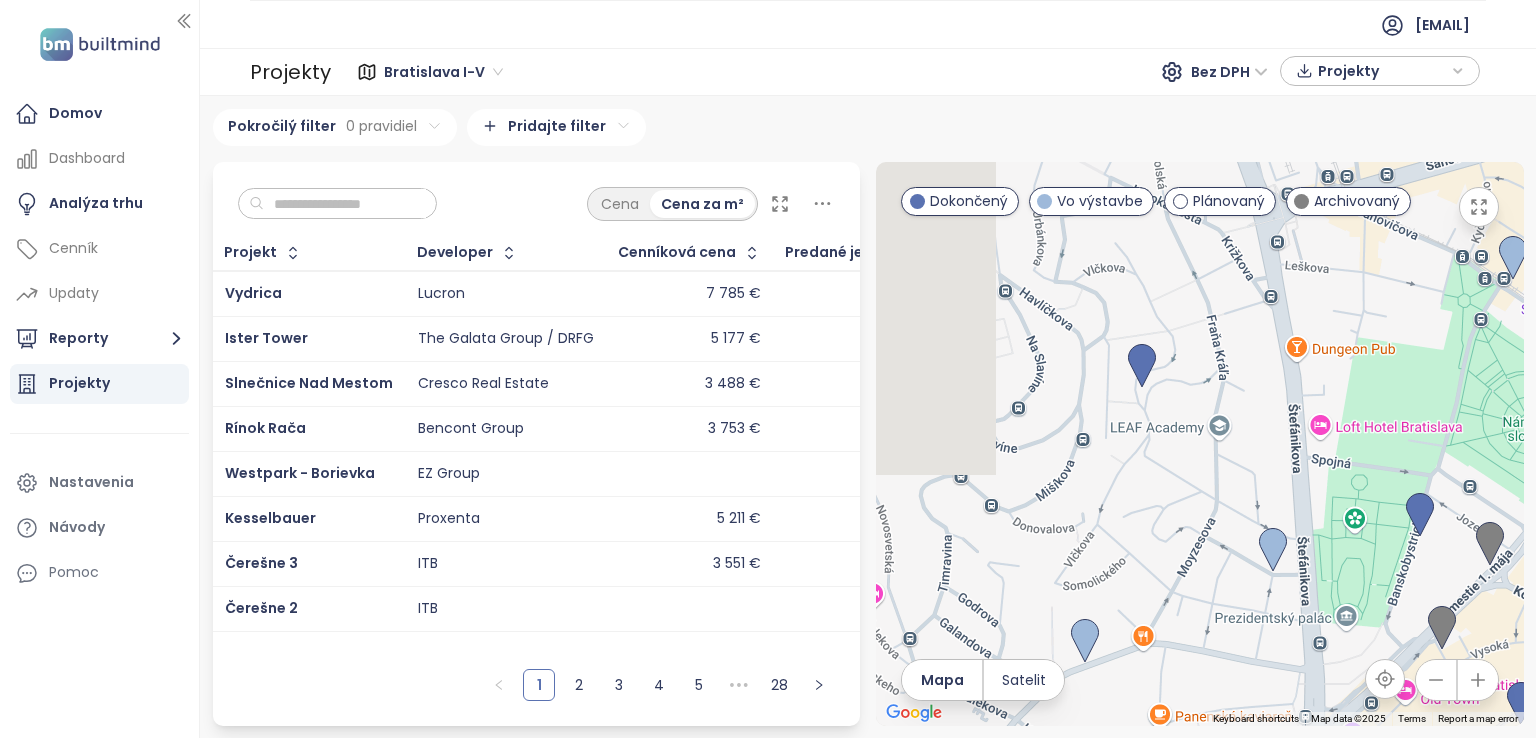 drag, startPoint x: 1056, startPoint y: 334, endPoint x: 1202, endPoint y: 373, distance: 151.11916 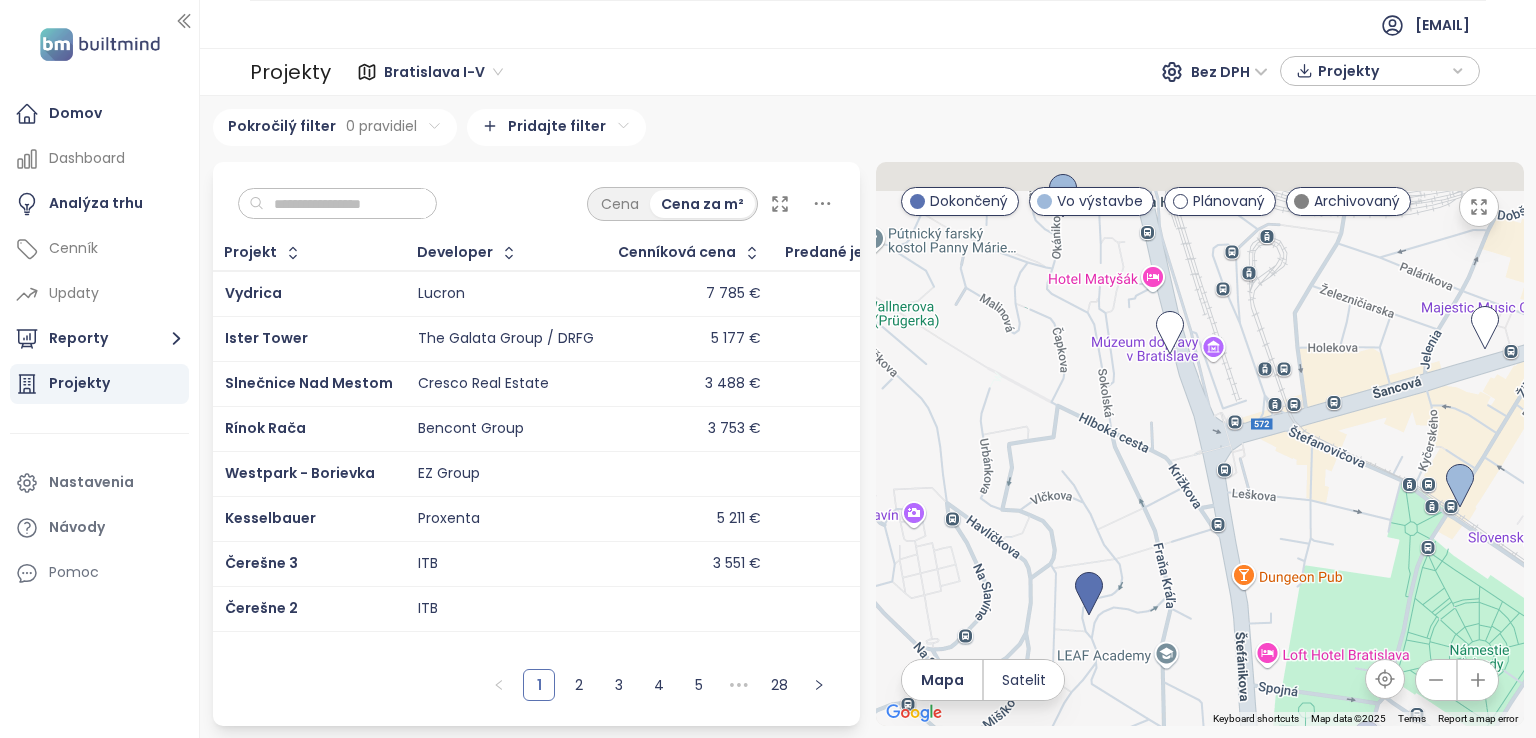 drag, startPoint x: 1176, startPoint y: 298, endPoint x: 1130, endPoint y: 440, distance: 149.26486 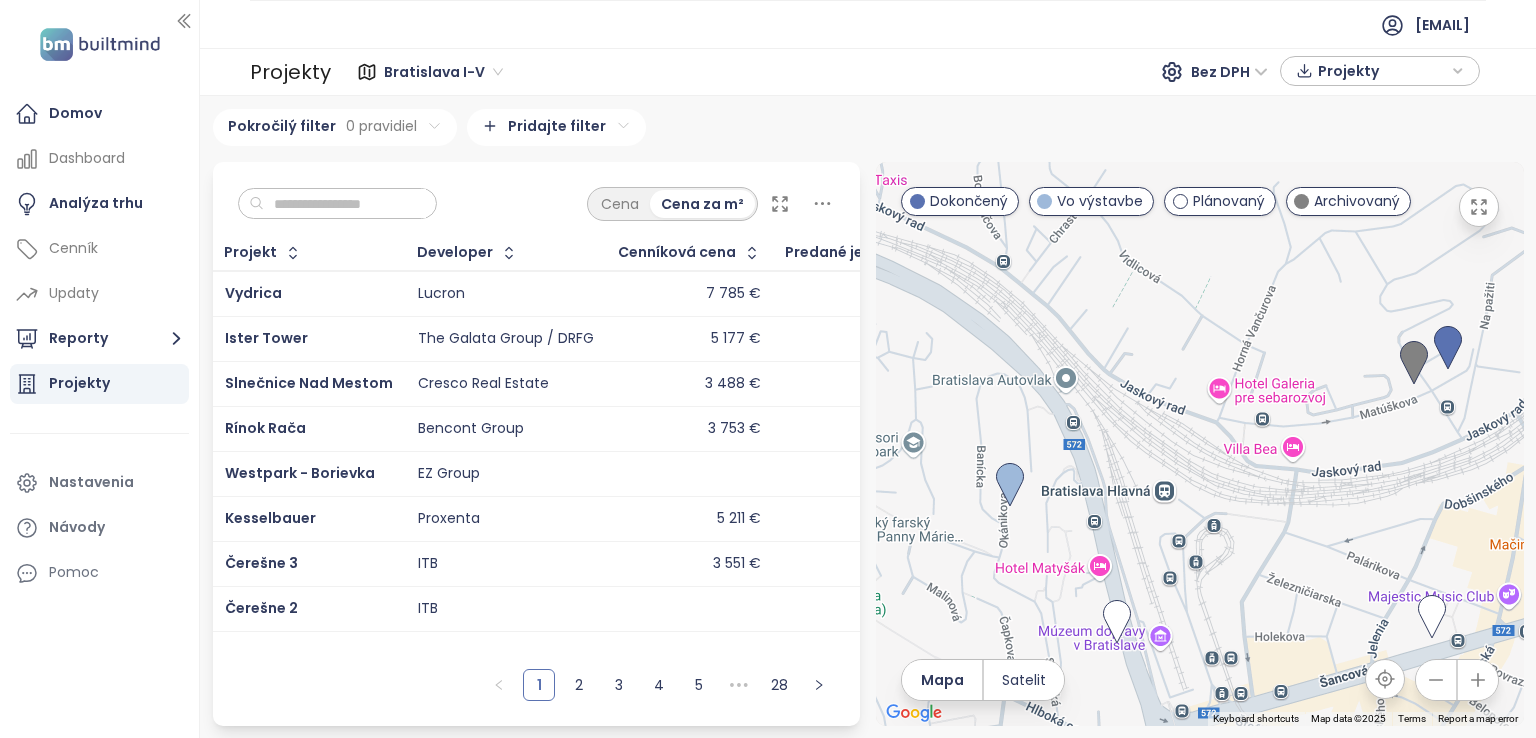 drag, startPoint x: 1138, startPoint y: 393, endPoint x: 1140, endPoint y: 521, distance: 128.01562 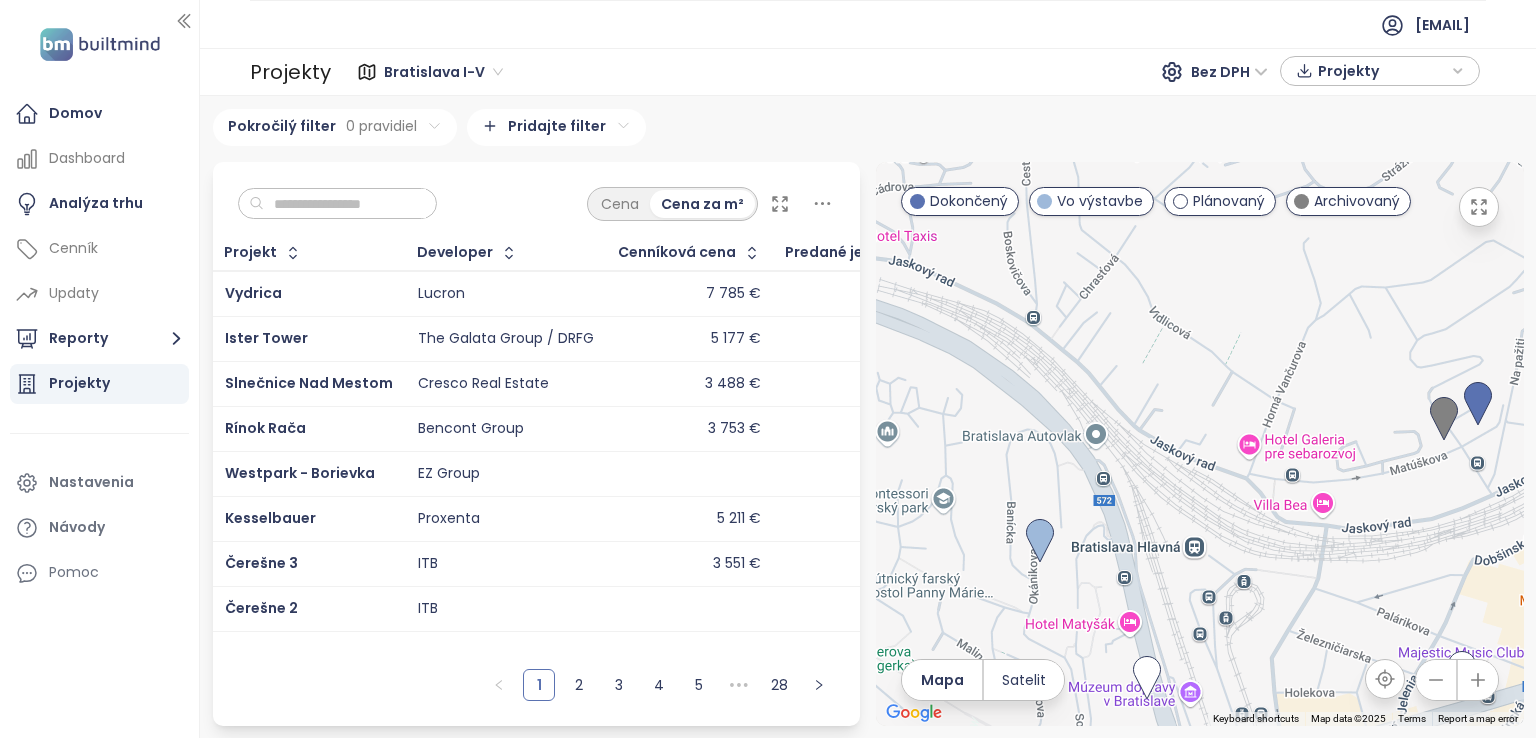 click at bounding box center [1200, 444] 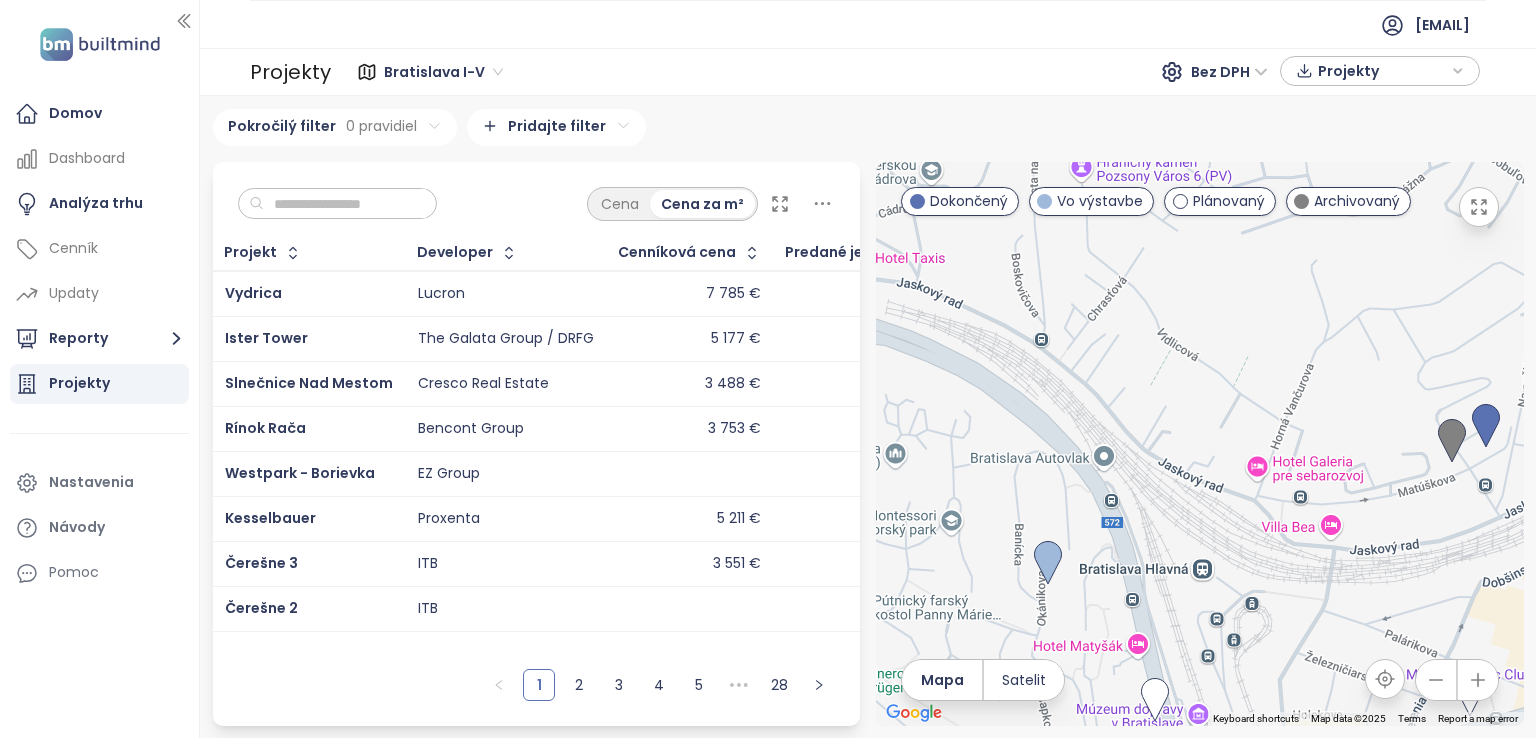 drag, startPoint x: 1065, startPoint y: 389, endPoint x: 1113, endPoint y: 478, distance: 101.118744 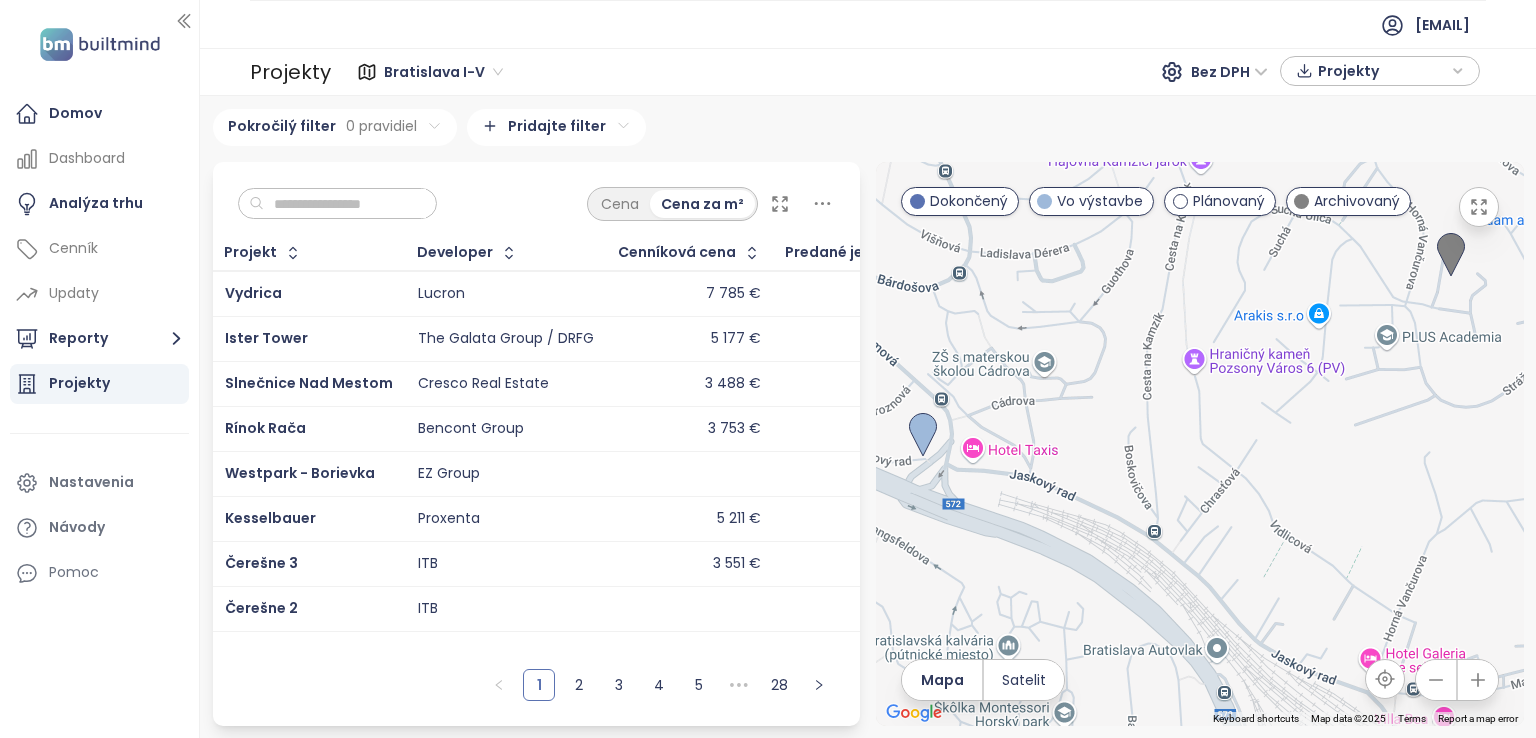 drag, startPoint x: 1086, startPoint y: 384, endPoint x: 1126, endPoint y: 480, distance: 104 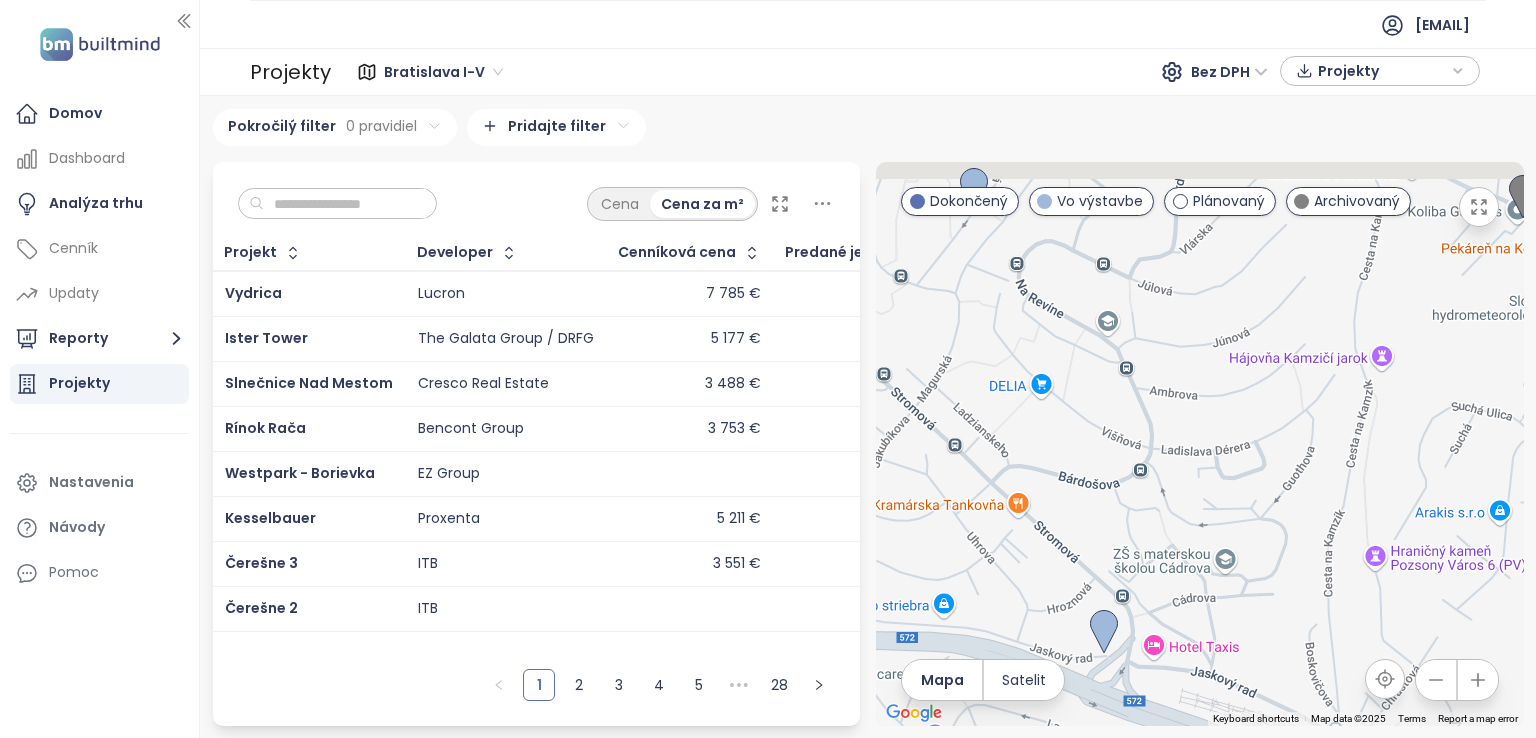 drag, startPoint x: 1081, startPoint y: 449, endPoint x: 1180, endPoint y: 487, distance: 106.04244 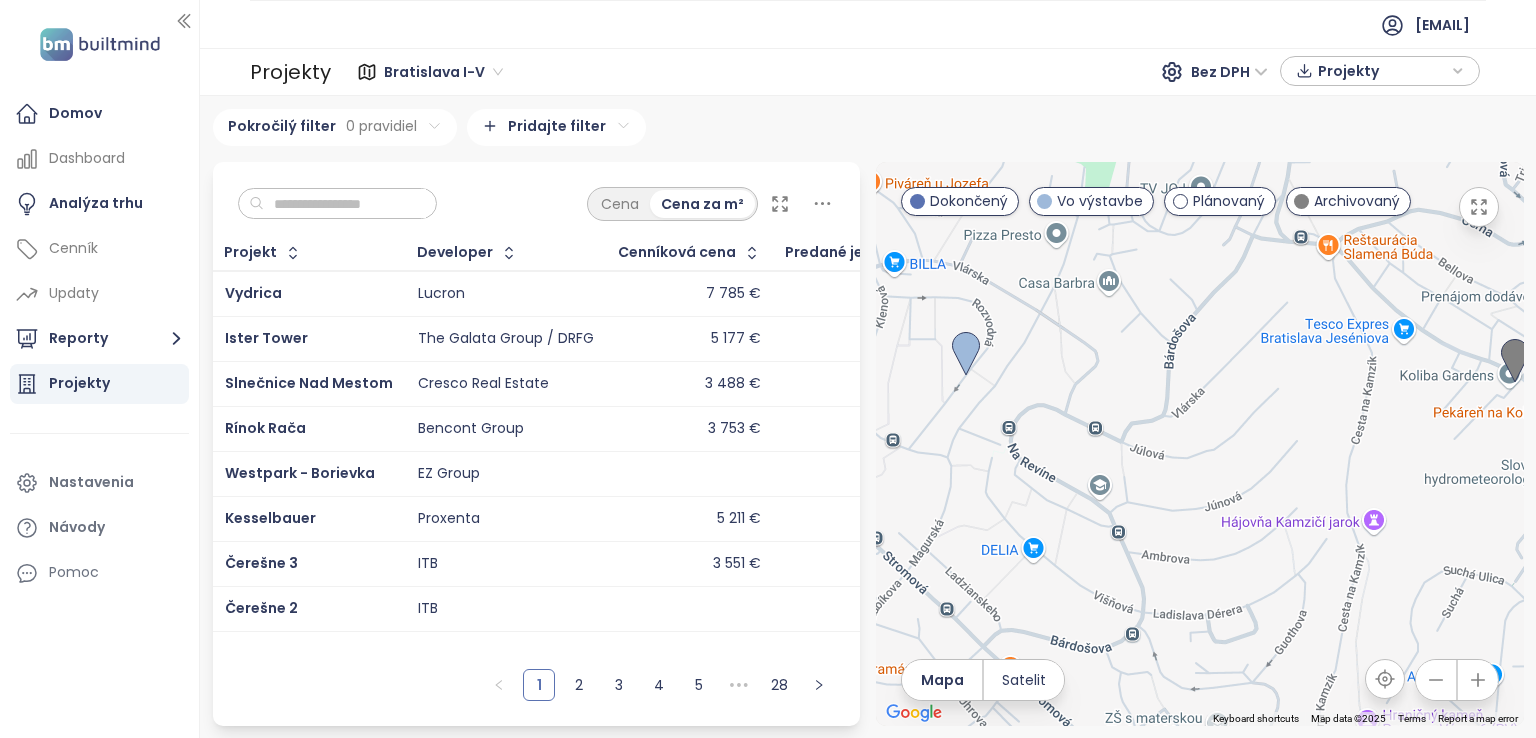 drag, startPoint x: 1144, startPoint y: 475, endPoint x: 1136, endPoint y: 641, distance: 166.19266 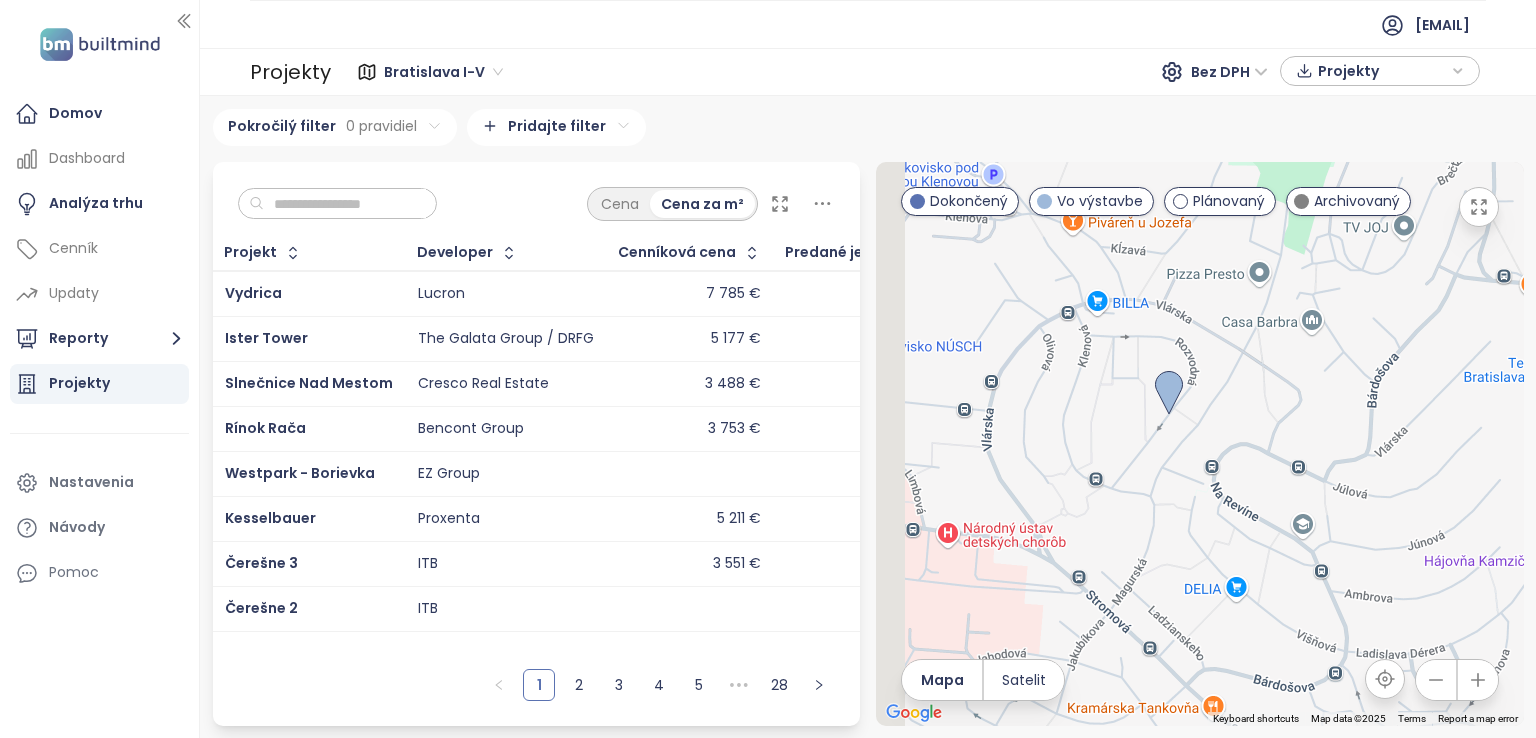 drag, startPoint x: 1015, startPoint y: 373, endPoint x: 1220, endPoint y: 412, distance: 208.67679 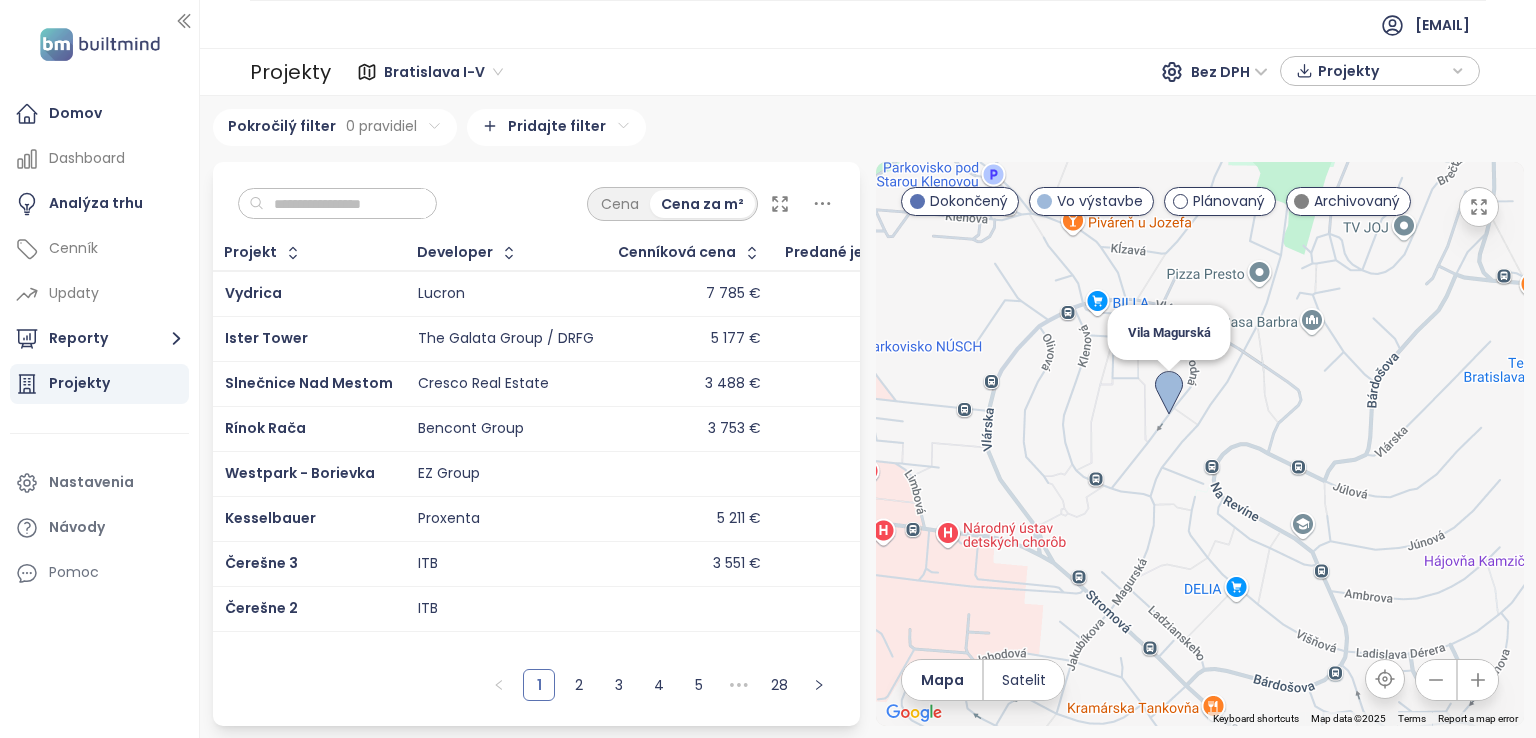 click at bounding box center [1169, 393] 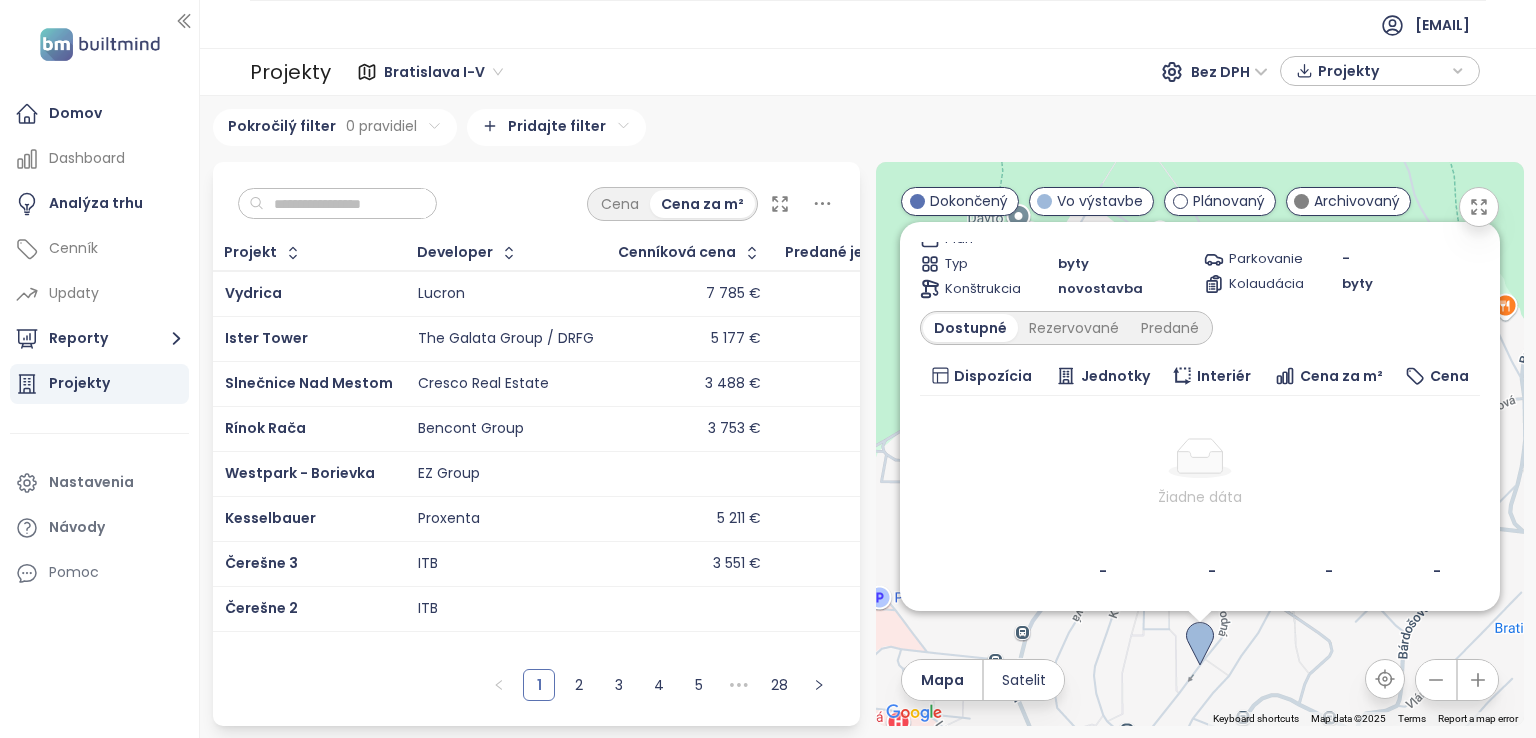 scroll, scrollTop: 0, scrollLeft: 0, axis: both 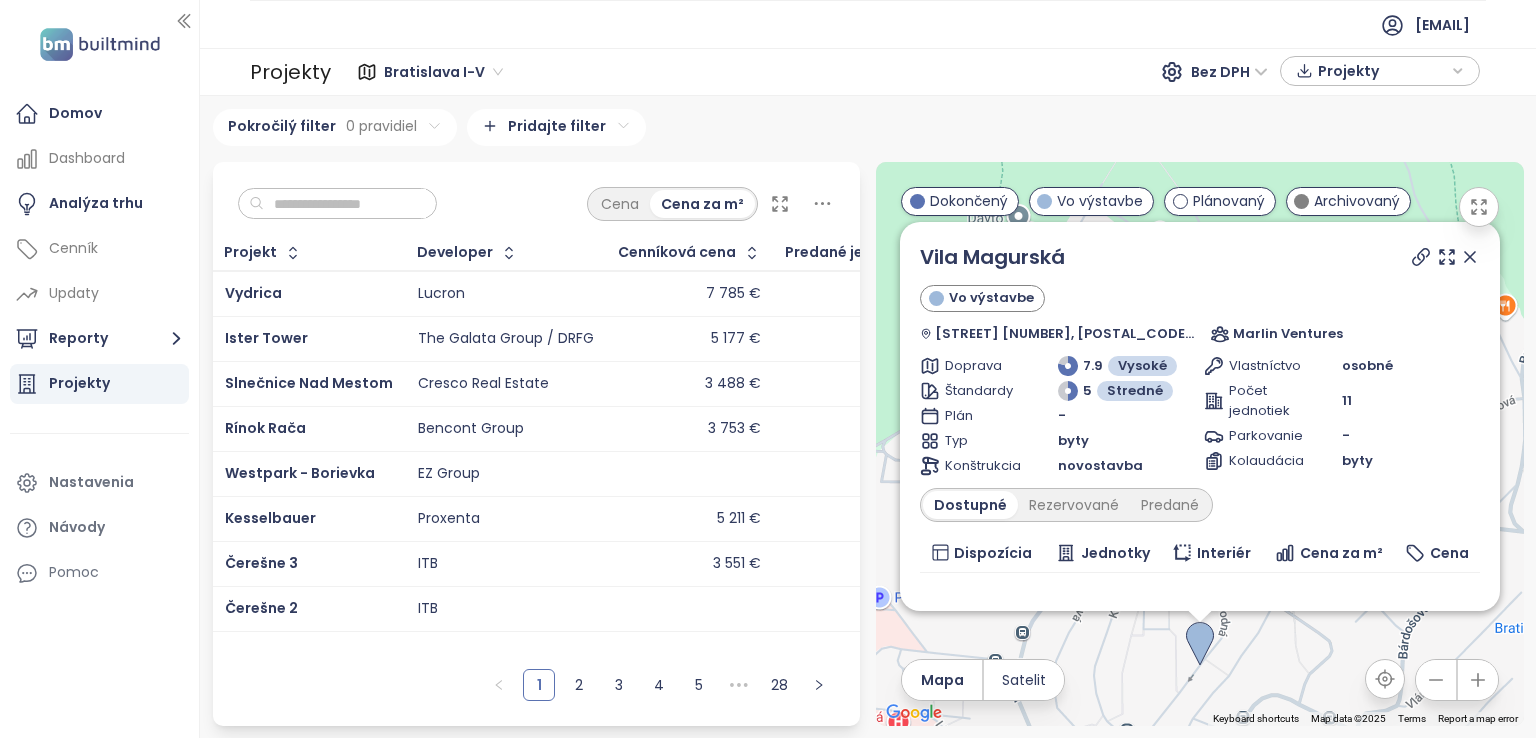 click 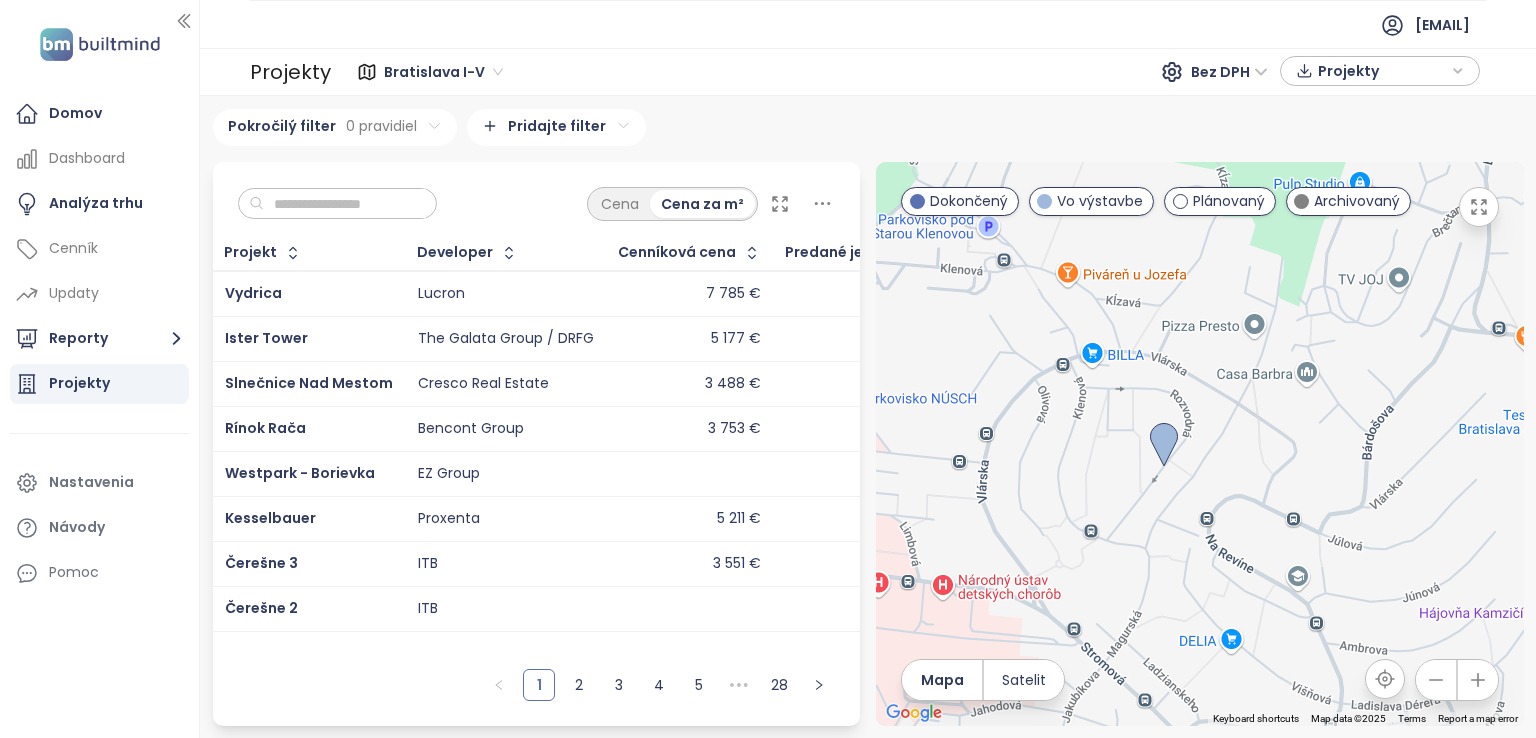 drag, startPoint x: 1340, startPoint y: 481, endPoint x: 1231, endPoint y: 179, distance: 321.06854 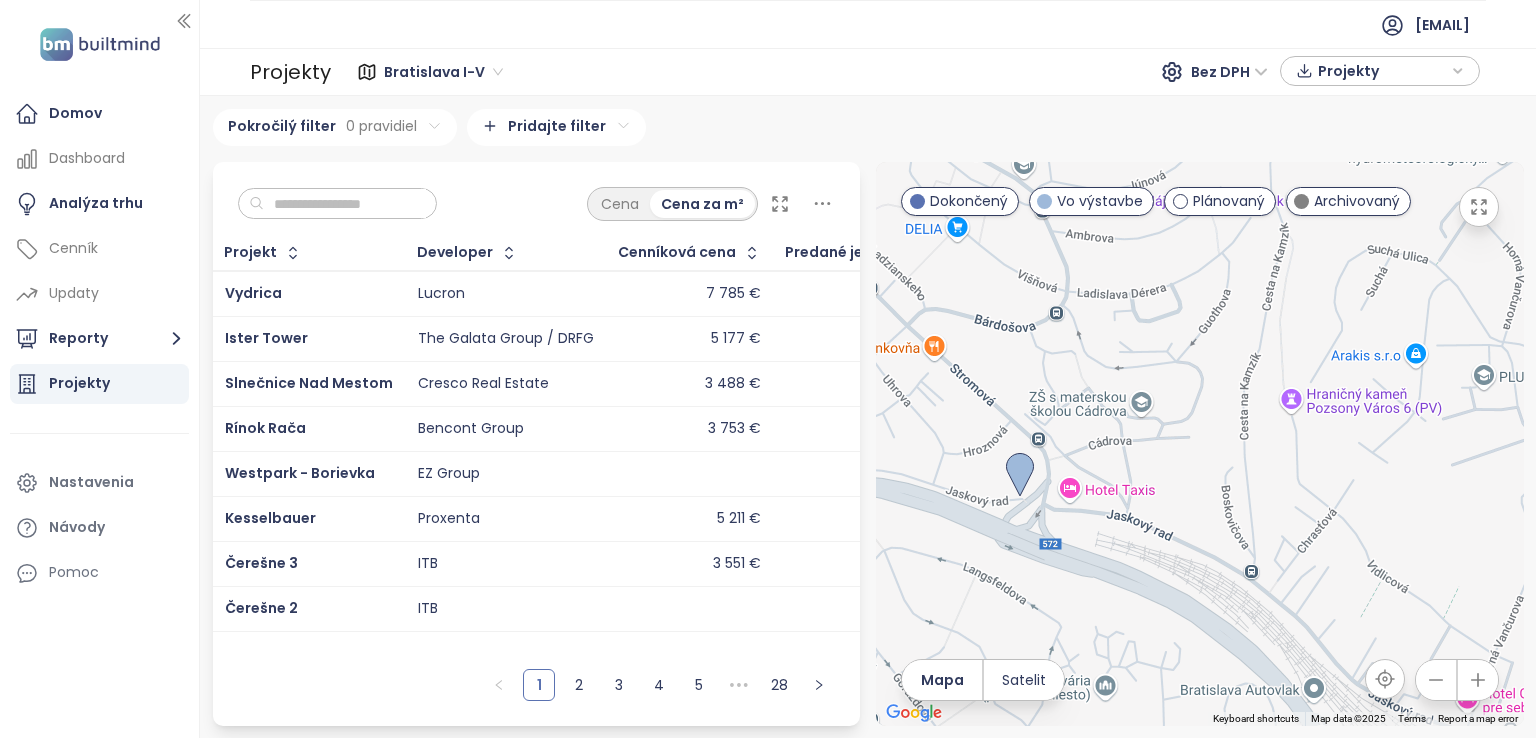 drag, startPoint x: 1194, startPoint y: 323, endPoint x: 1200, endPoint y: 368, distance: 45.39824 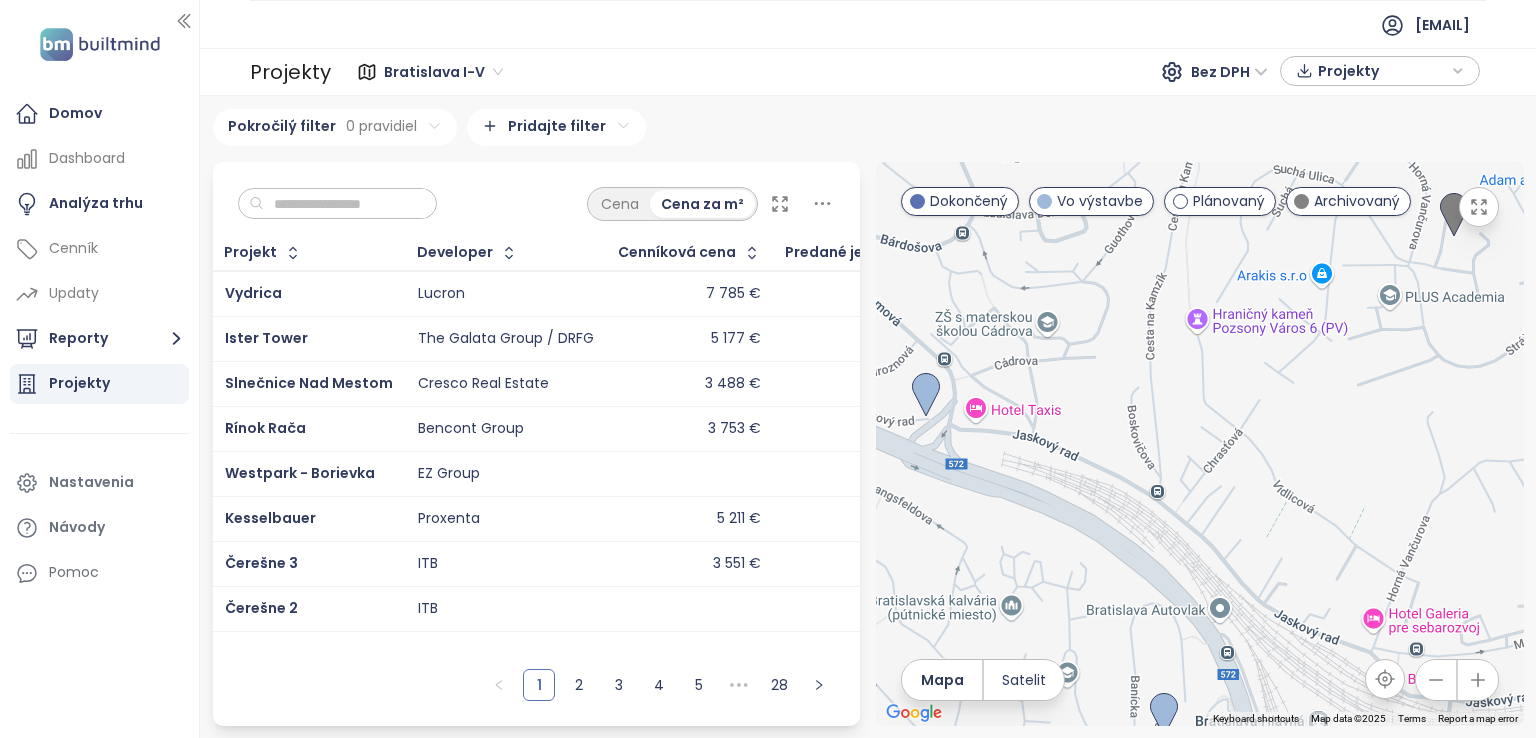 click at bounding box center (1200, 444) 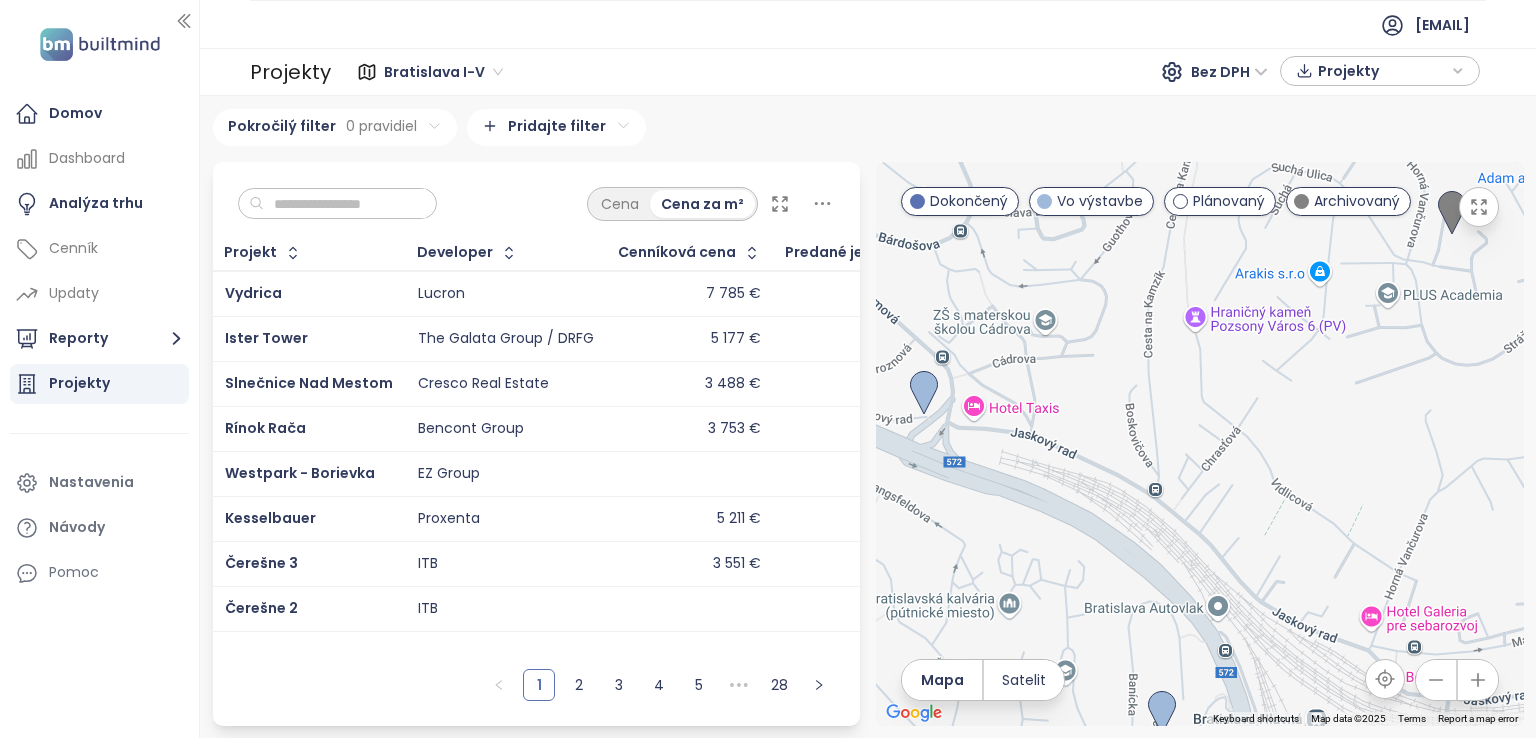 drag, startPoint x: 1243, startPoint y: 437, endPoint x: 1119, endPoint y: 333, distance: 161.83943 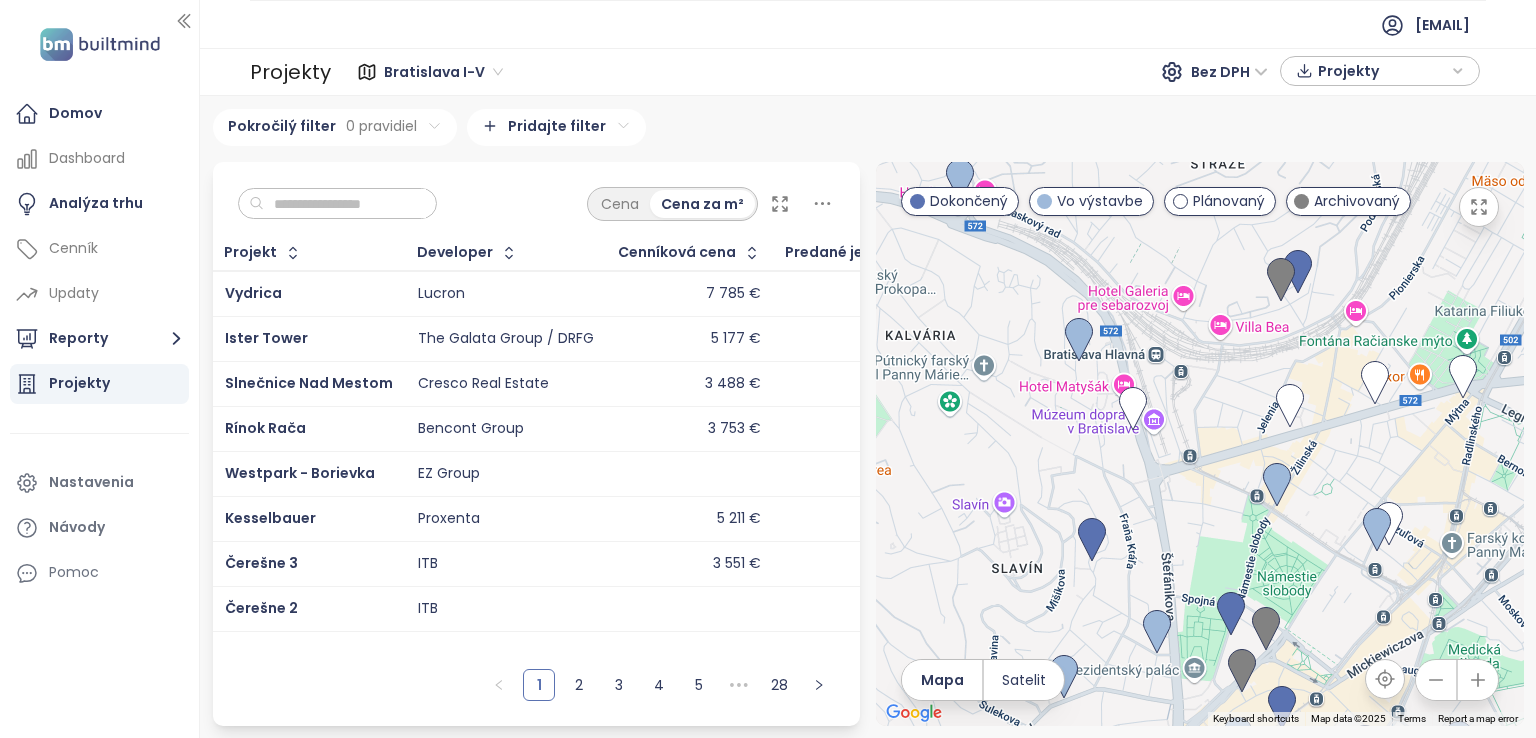 drag, startPoint x: 1332, startPoint y: 562, endPoint x: 1235, endPoint y: 198, distance: 376.7028 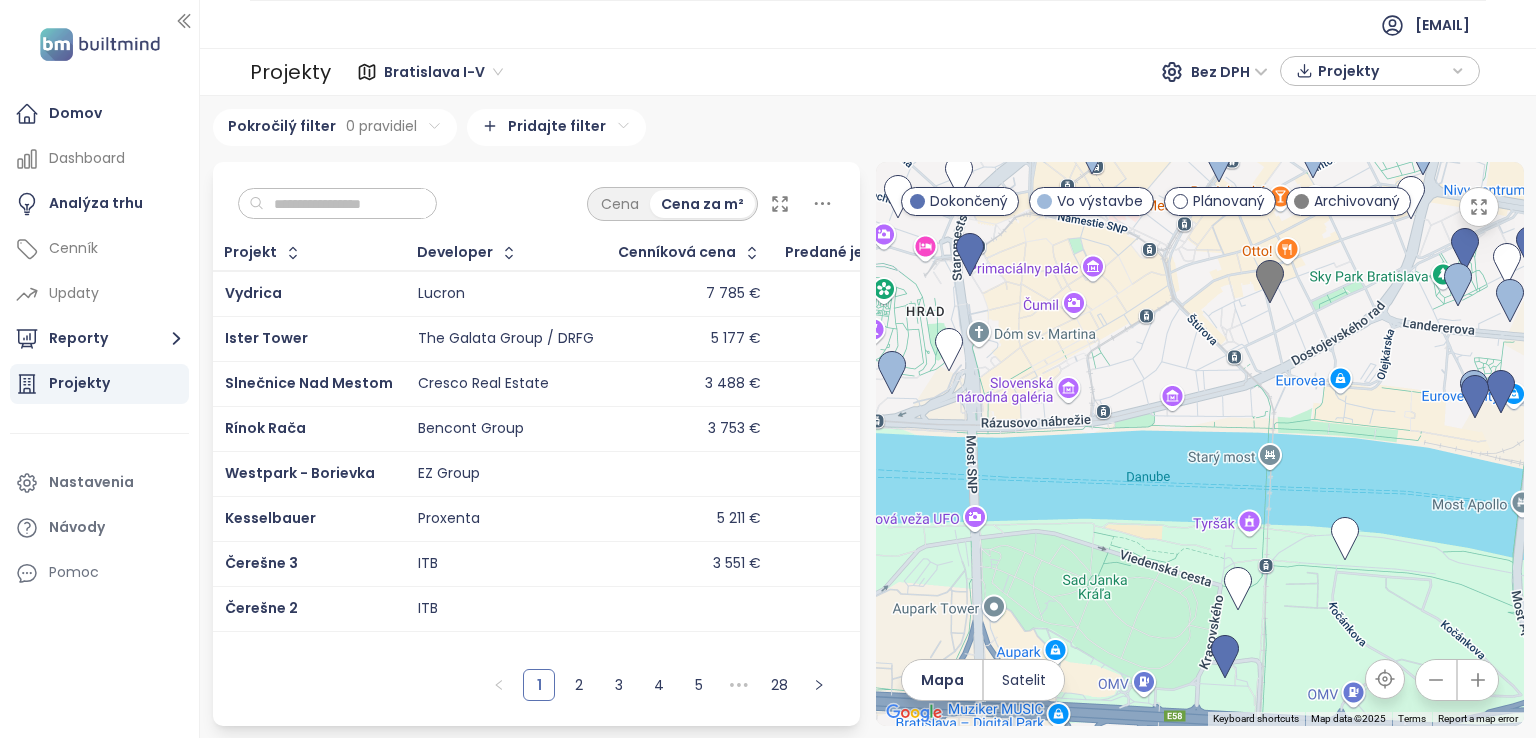 drag, startPoint x: 1206, startPoint y: 384, endPoint x: 1233, endPoint y: 387, distance: 27.166155 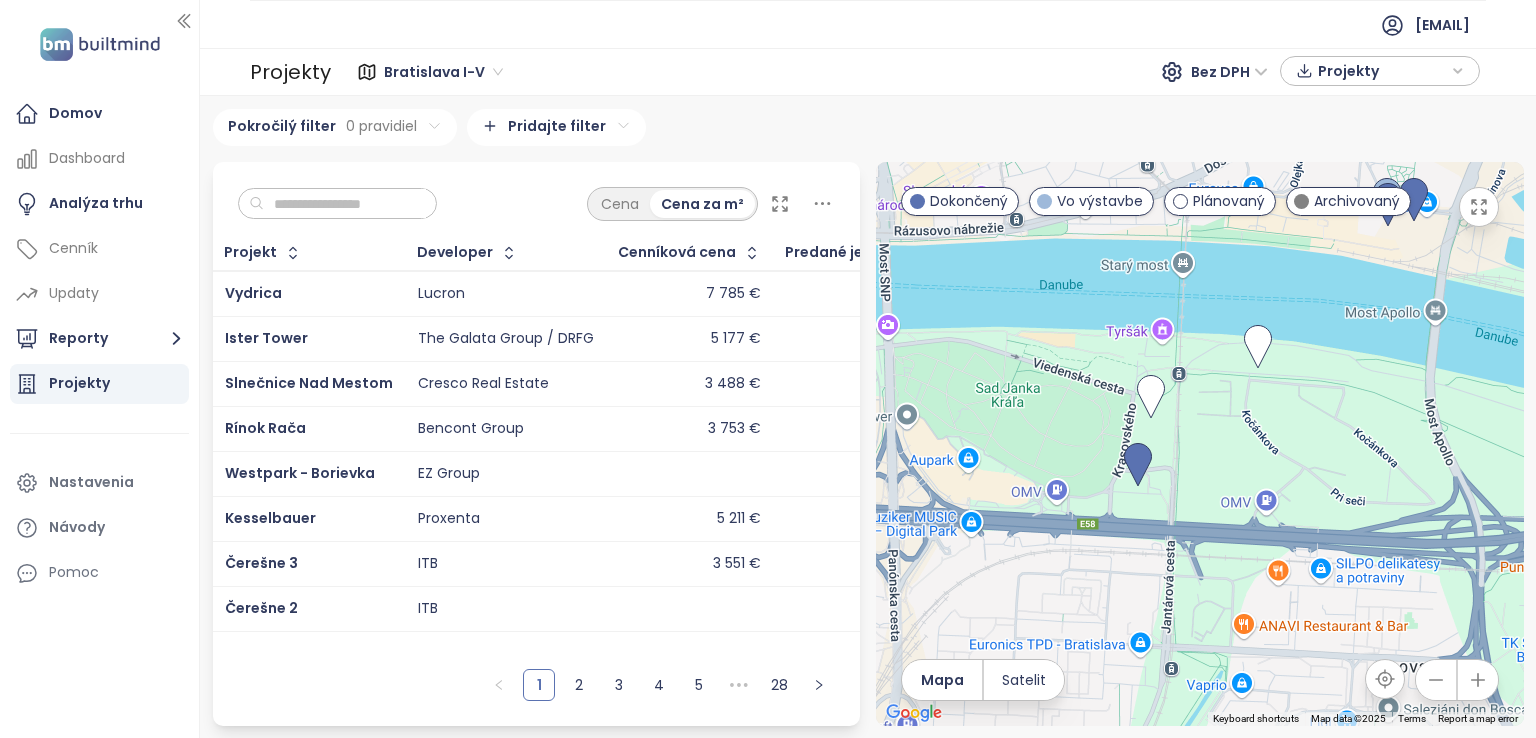 drag, startPoint x: 1274, startPoint y: 399, endPoint x: 1212, endPoint y: 209, distance: 199.85995 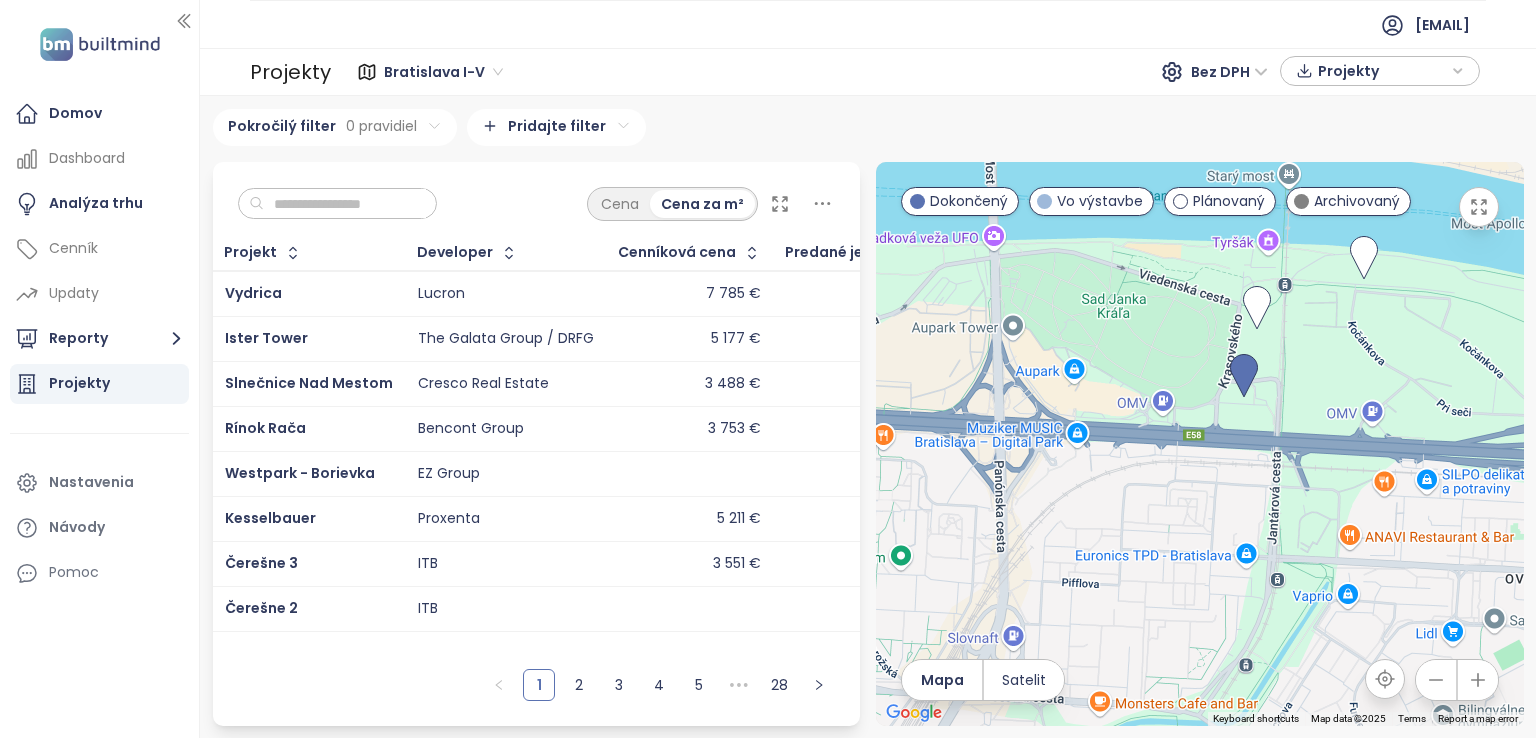 drag 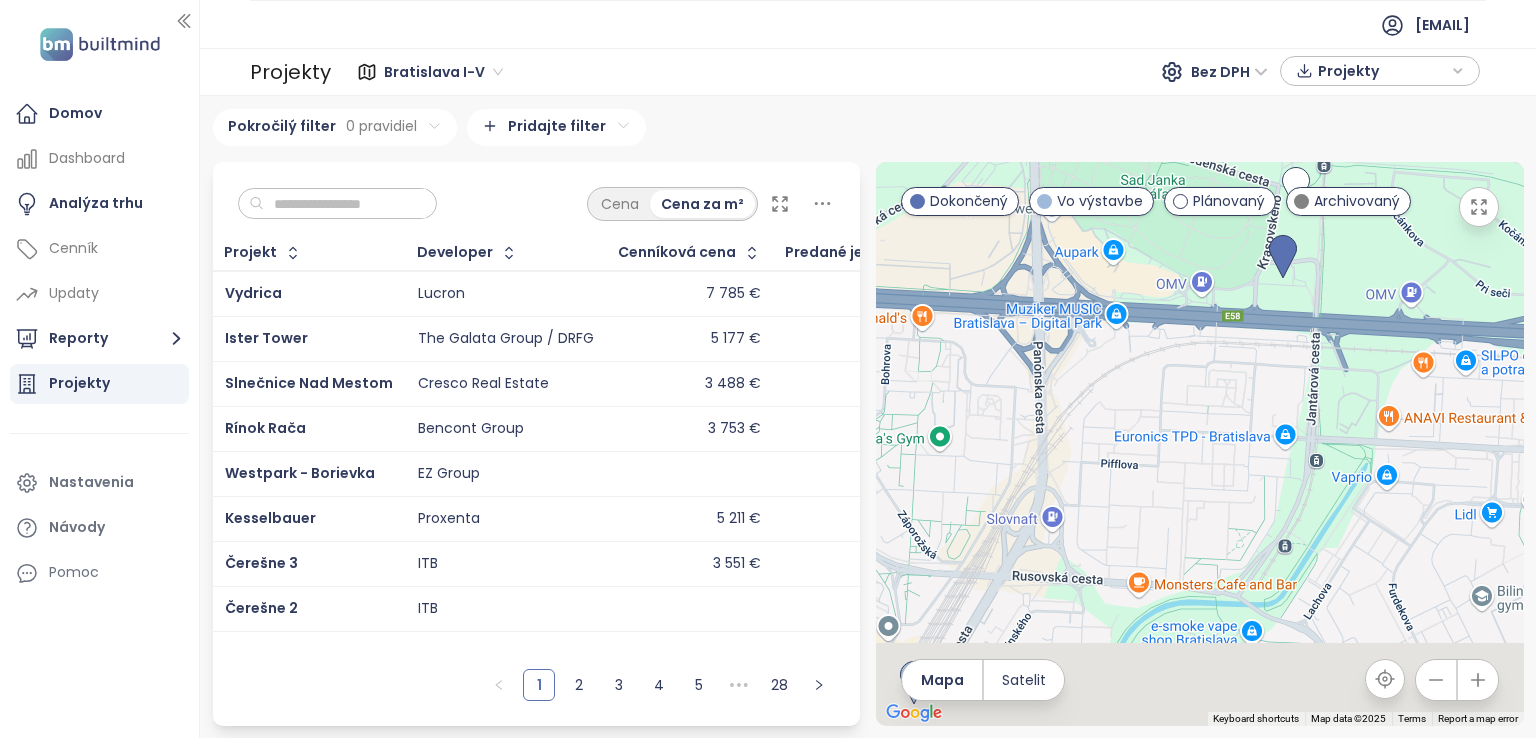 click at bounding box center [1200, 444] 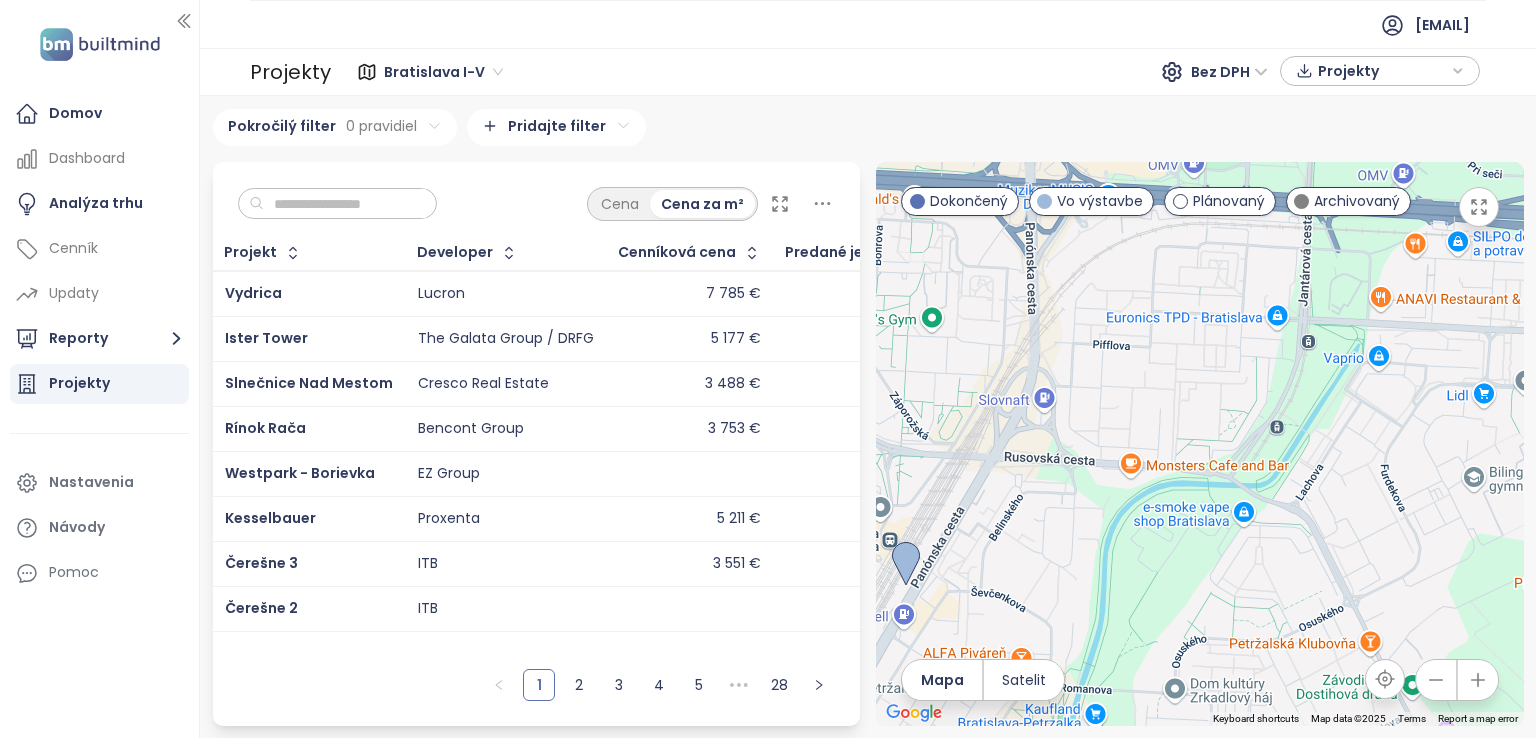 click at bounding box center (1200, 444) 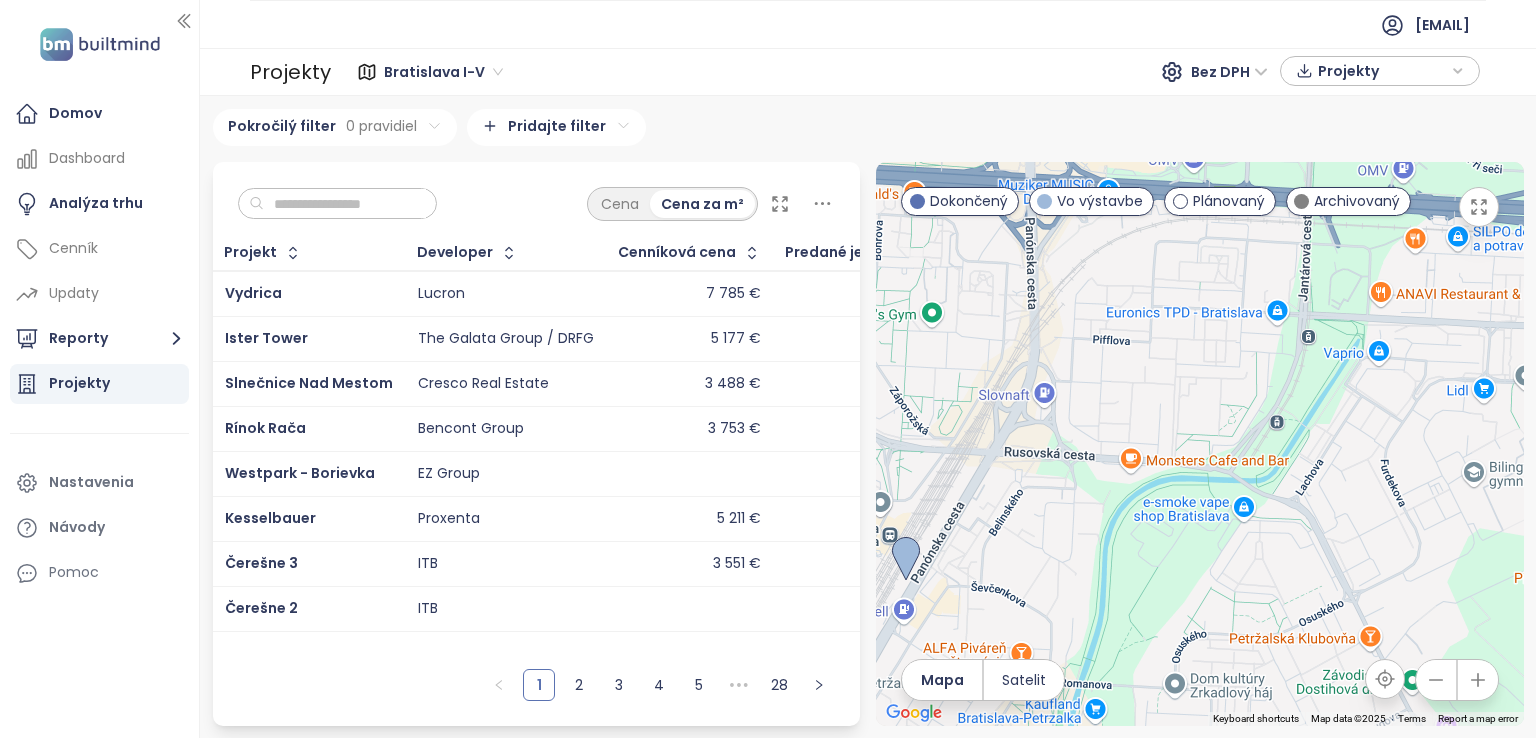 click at bounding box center (1200, 444) 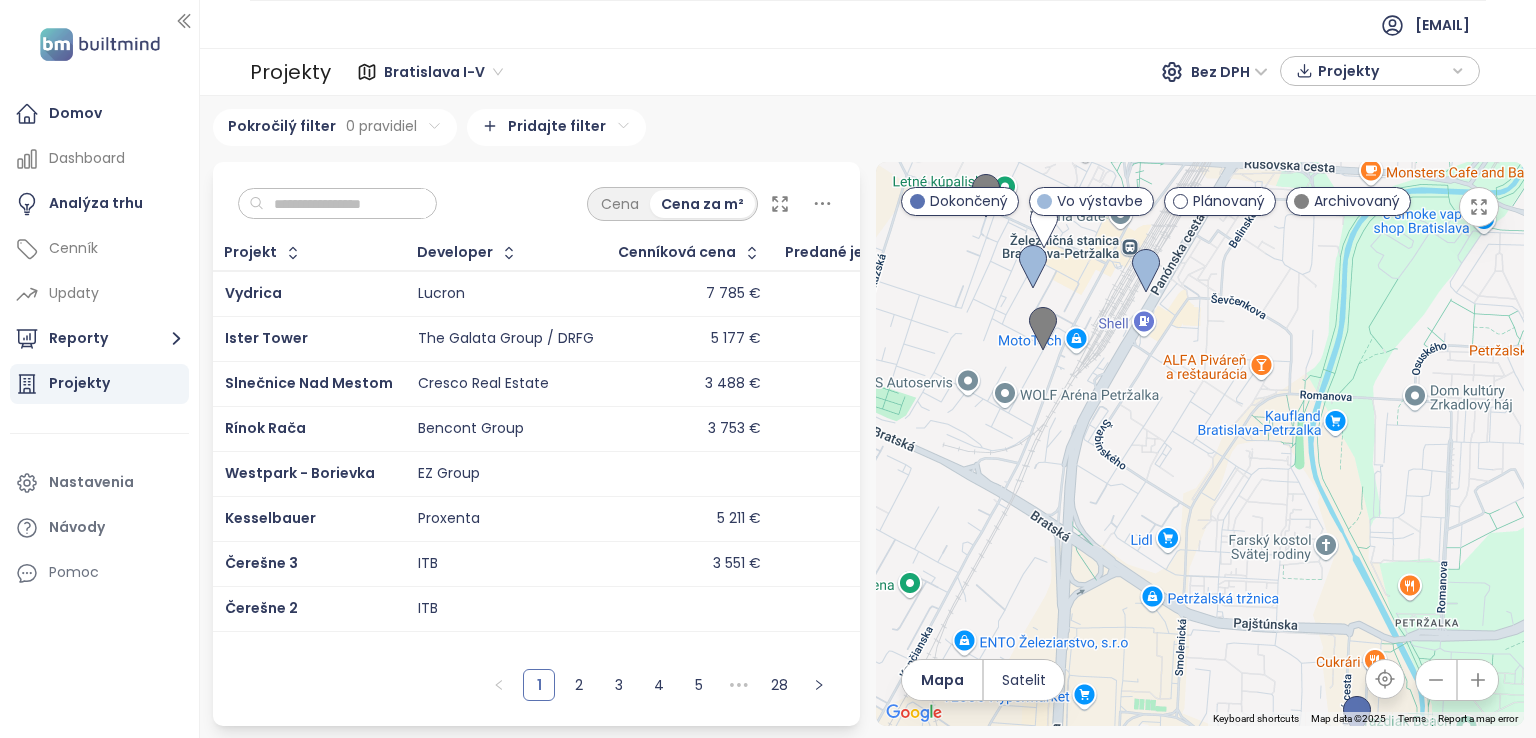 click at bounding box center (1200, 444) 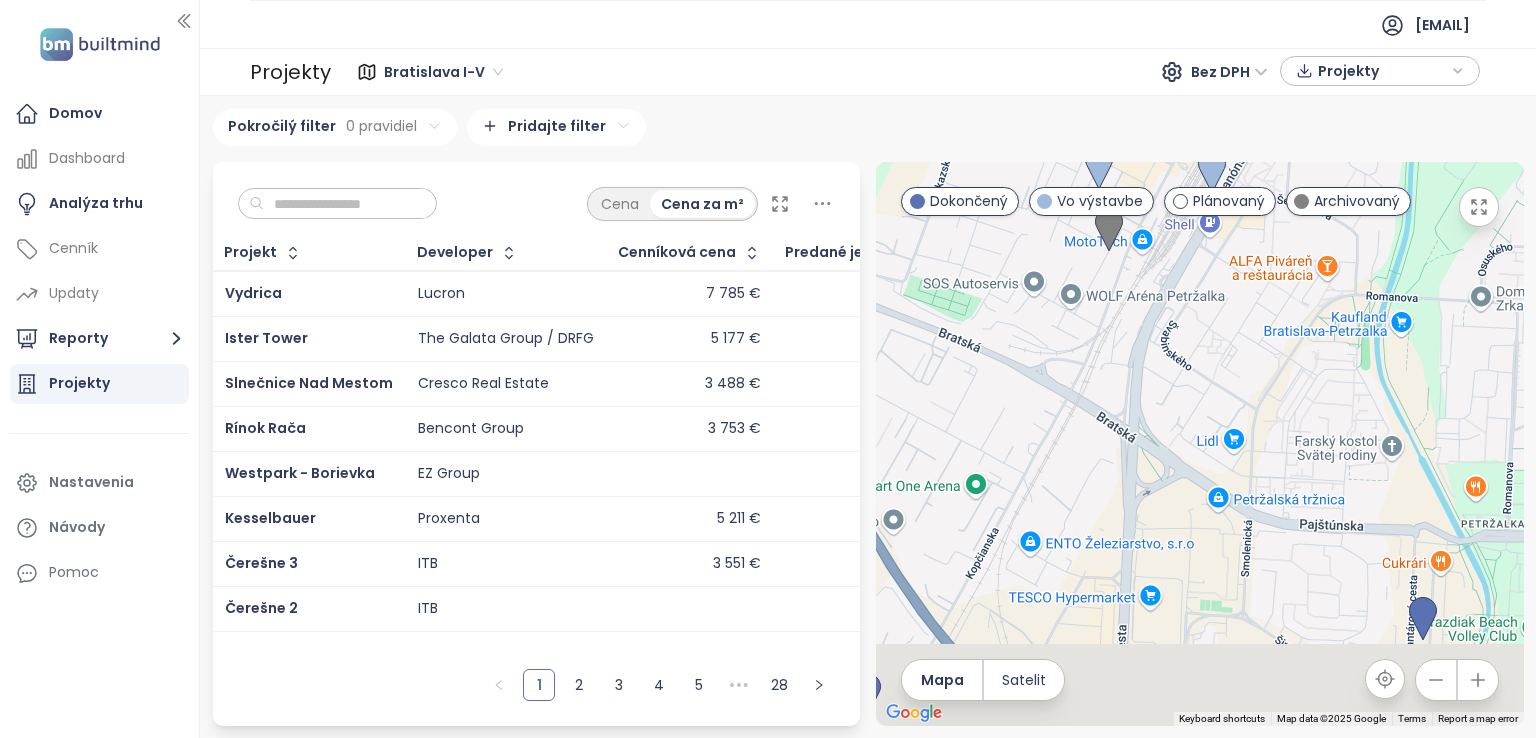 click at bounding box center [1200, 444] 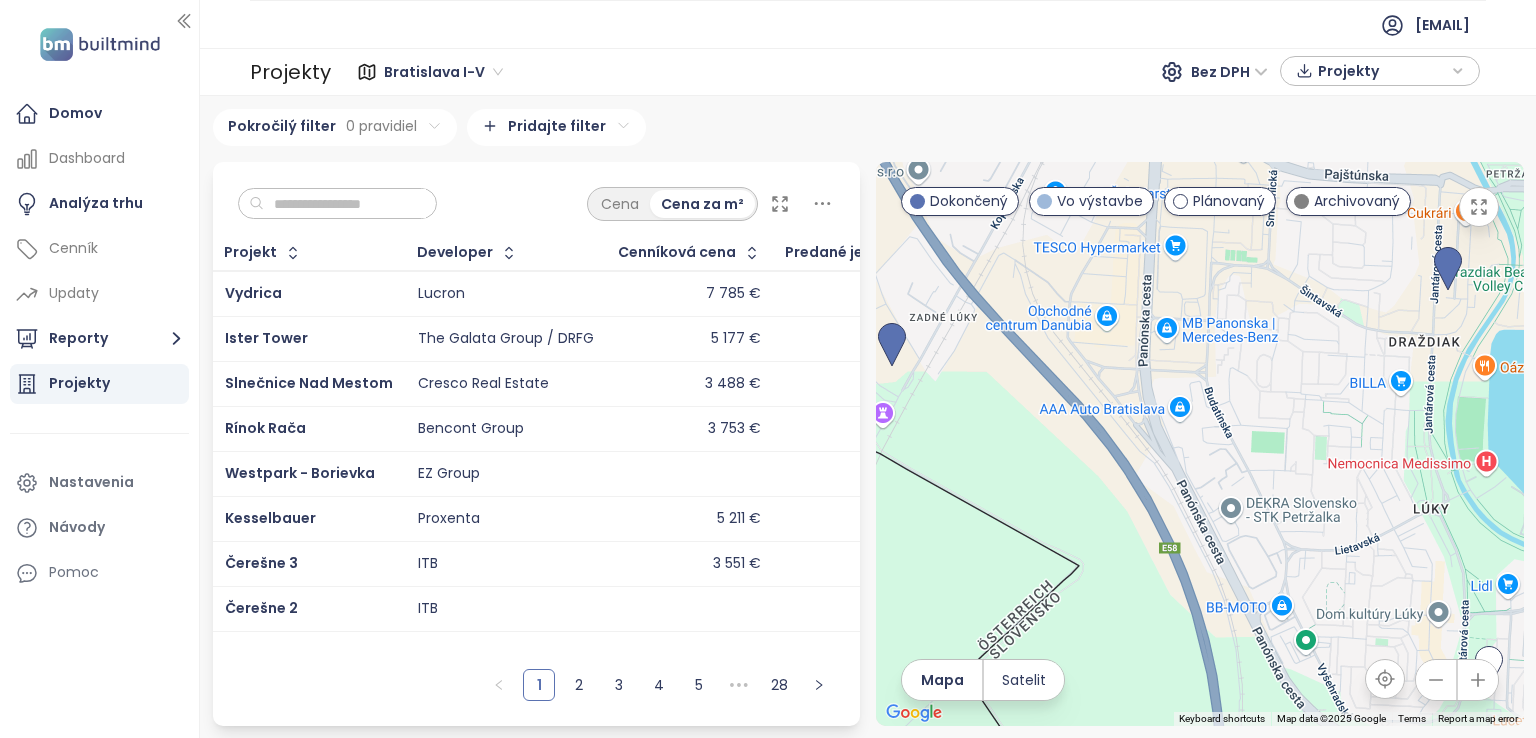 click at bounding box center [1200, 444] 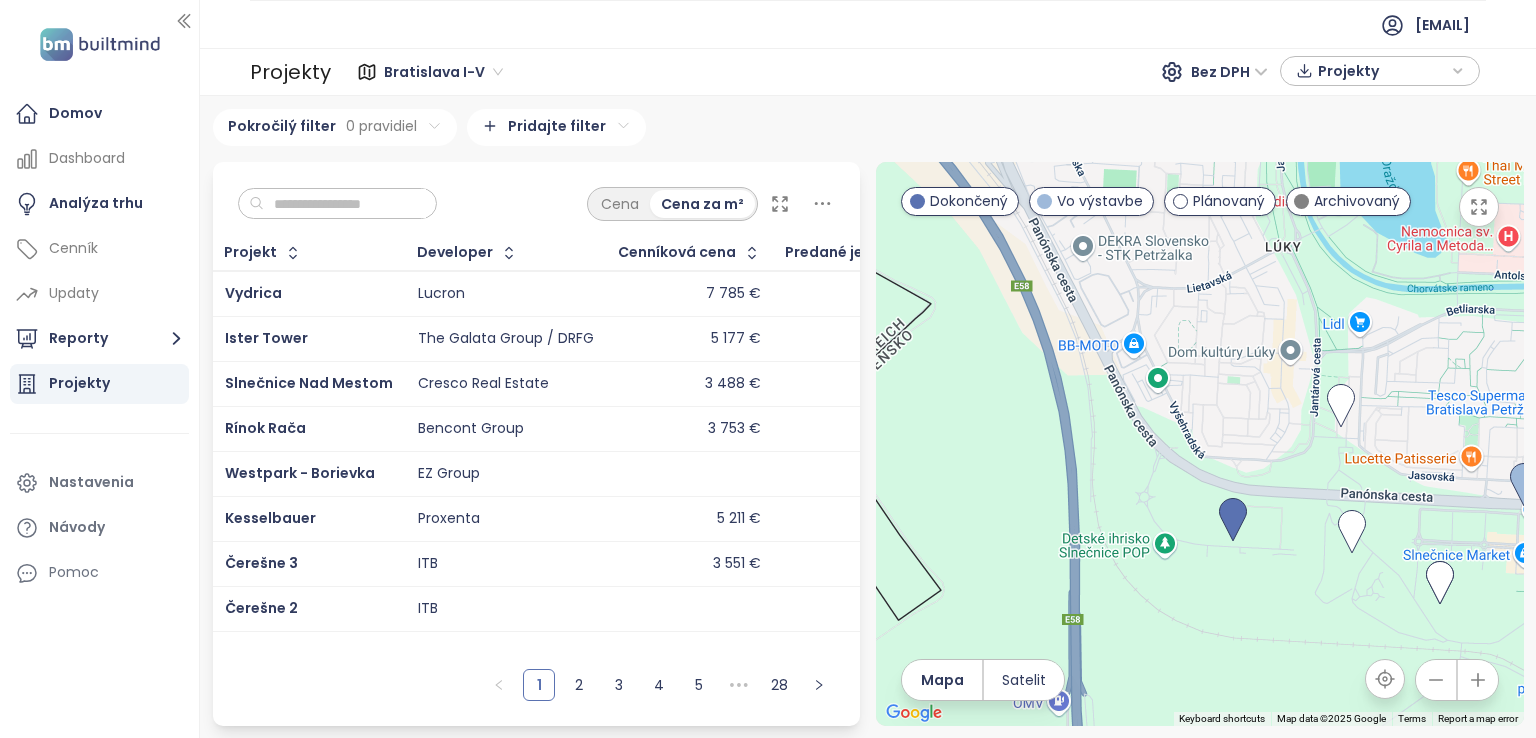 click at bounding box center (1200, 444) 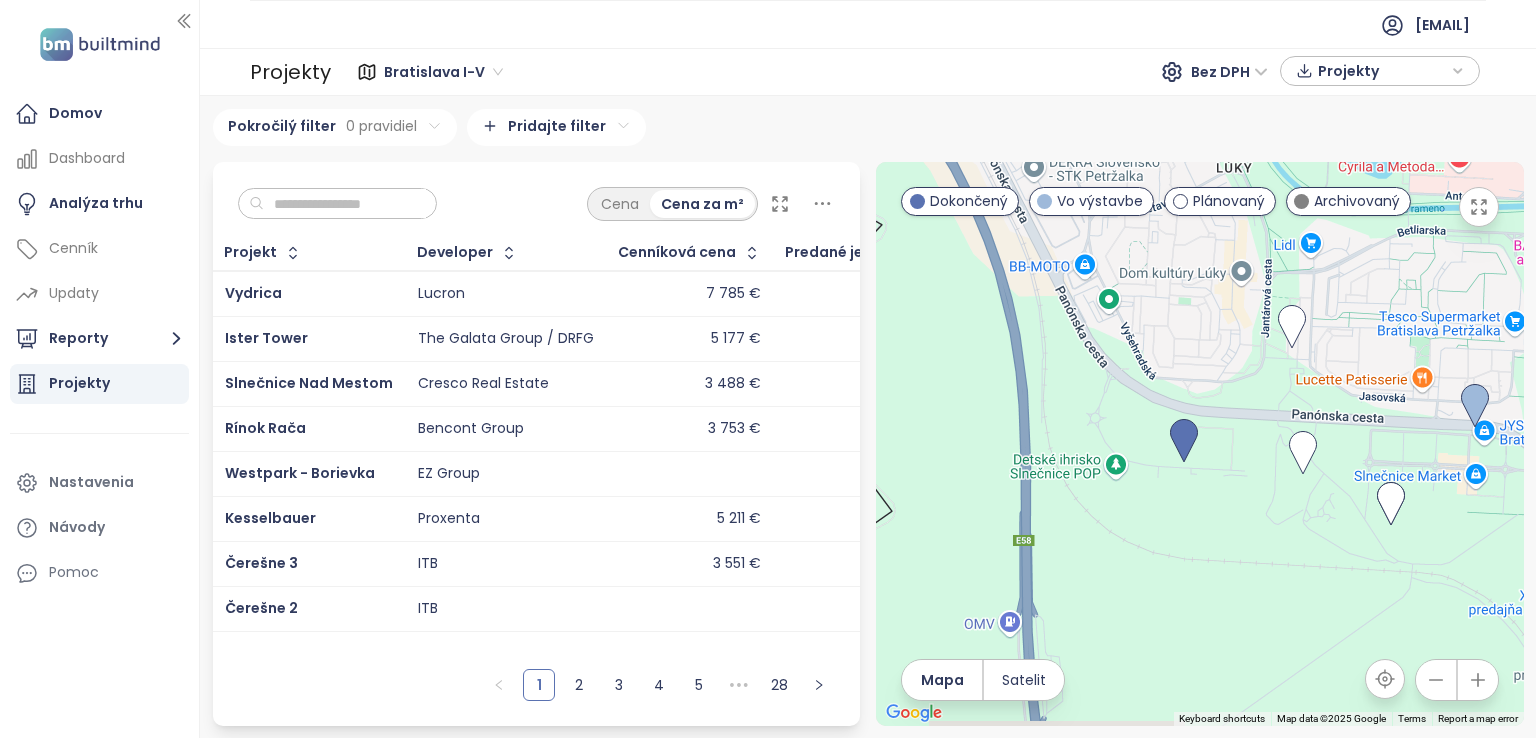 click at bounding box center [1200, 444] 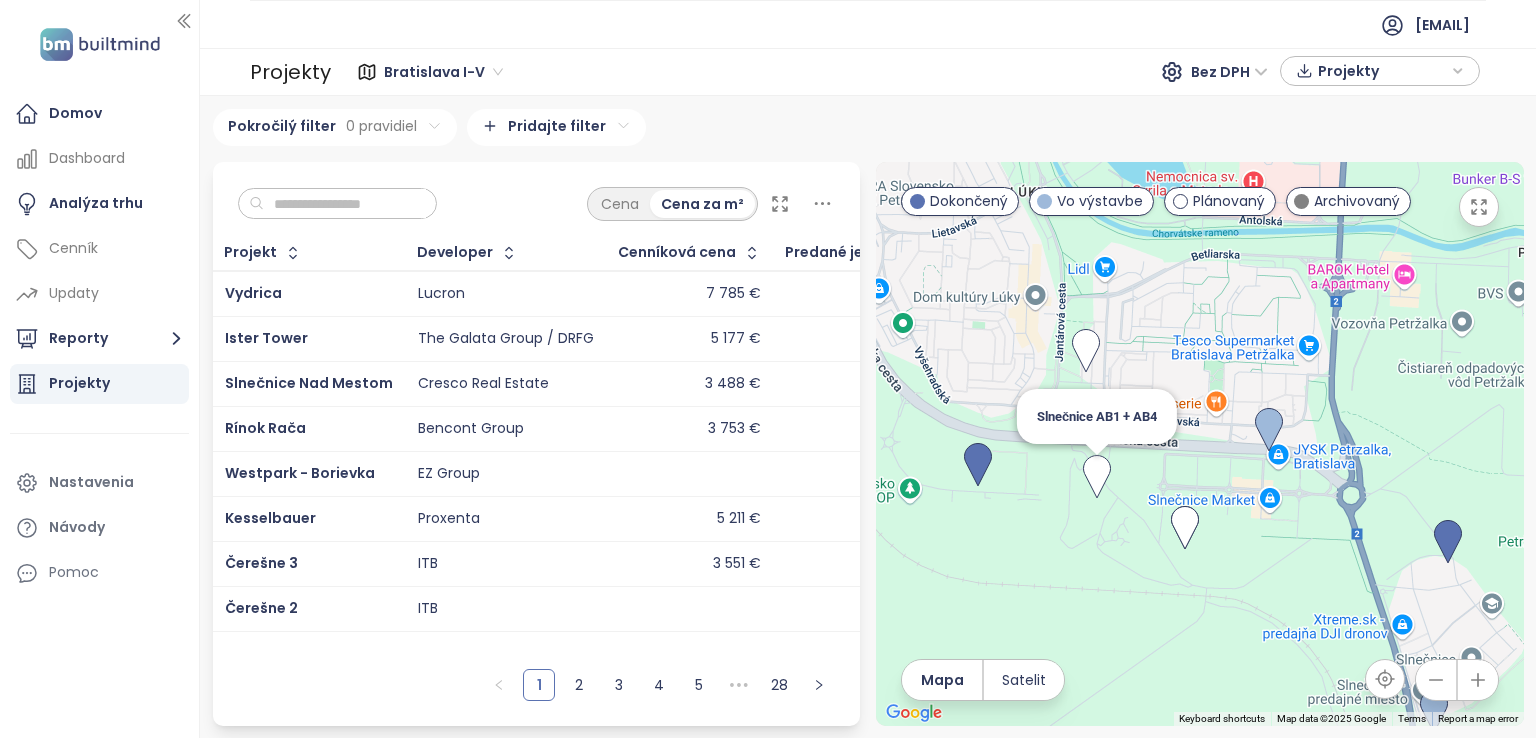 click at bounding box center (1097, 477) 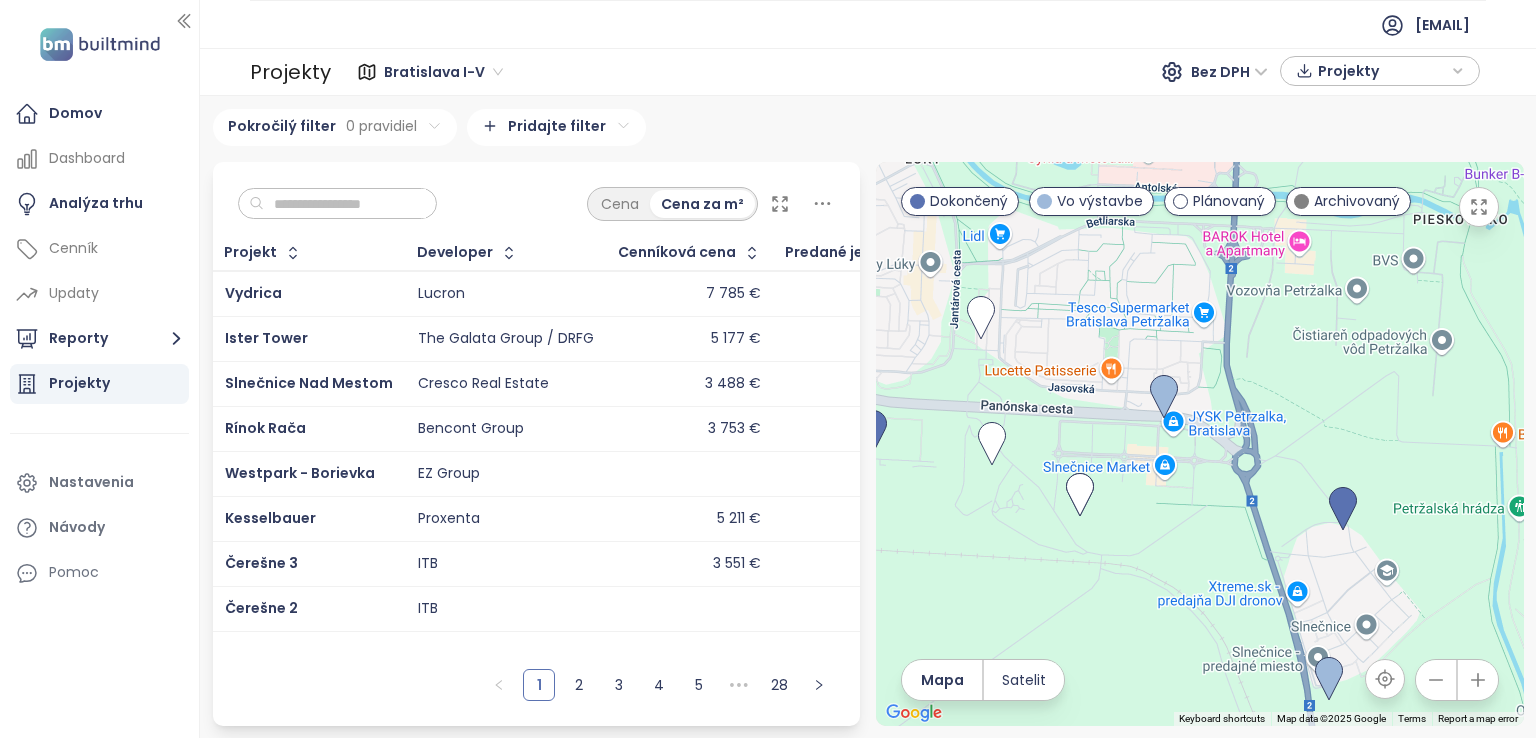 click at bounding box center (1200, 444) 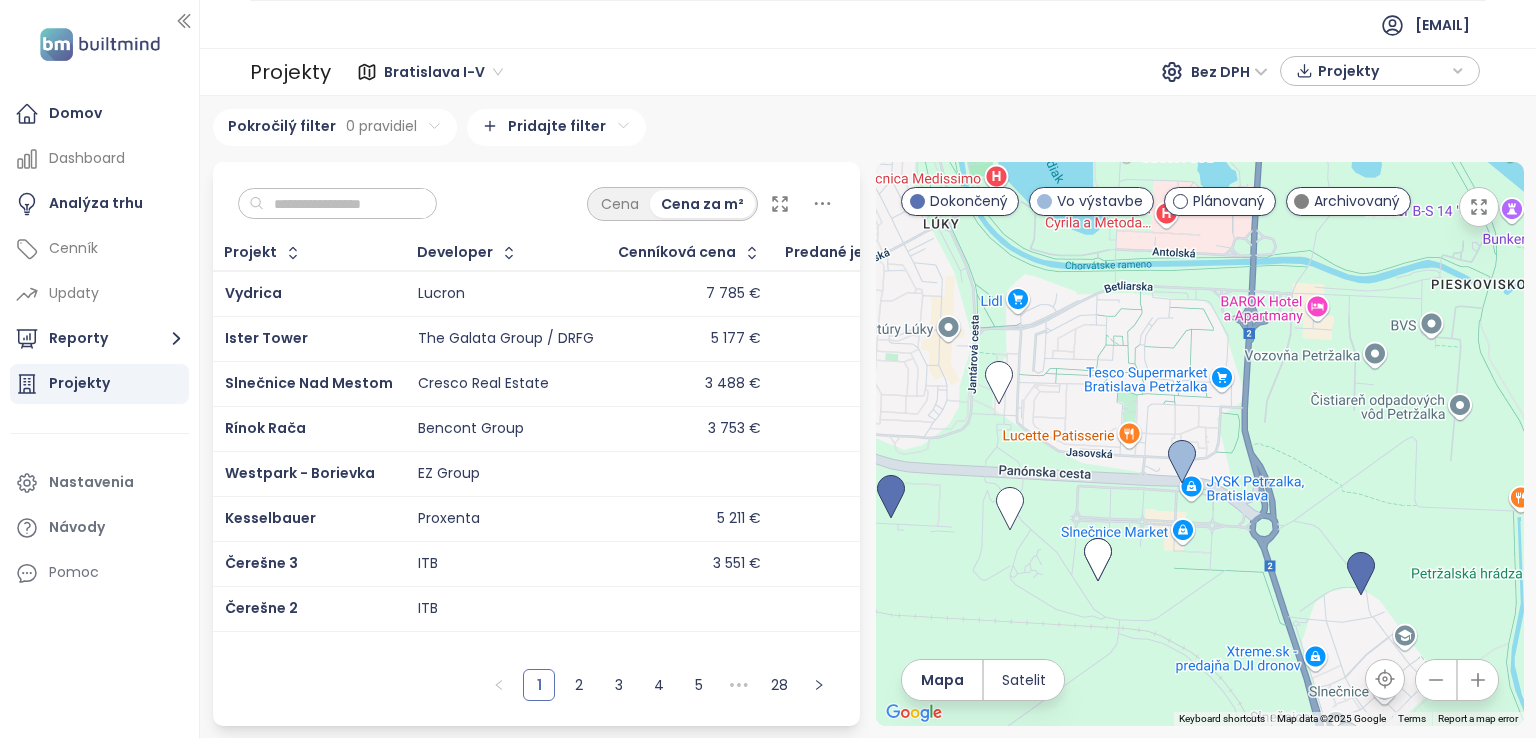 click at bounding box center (1200, 444) 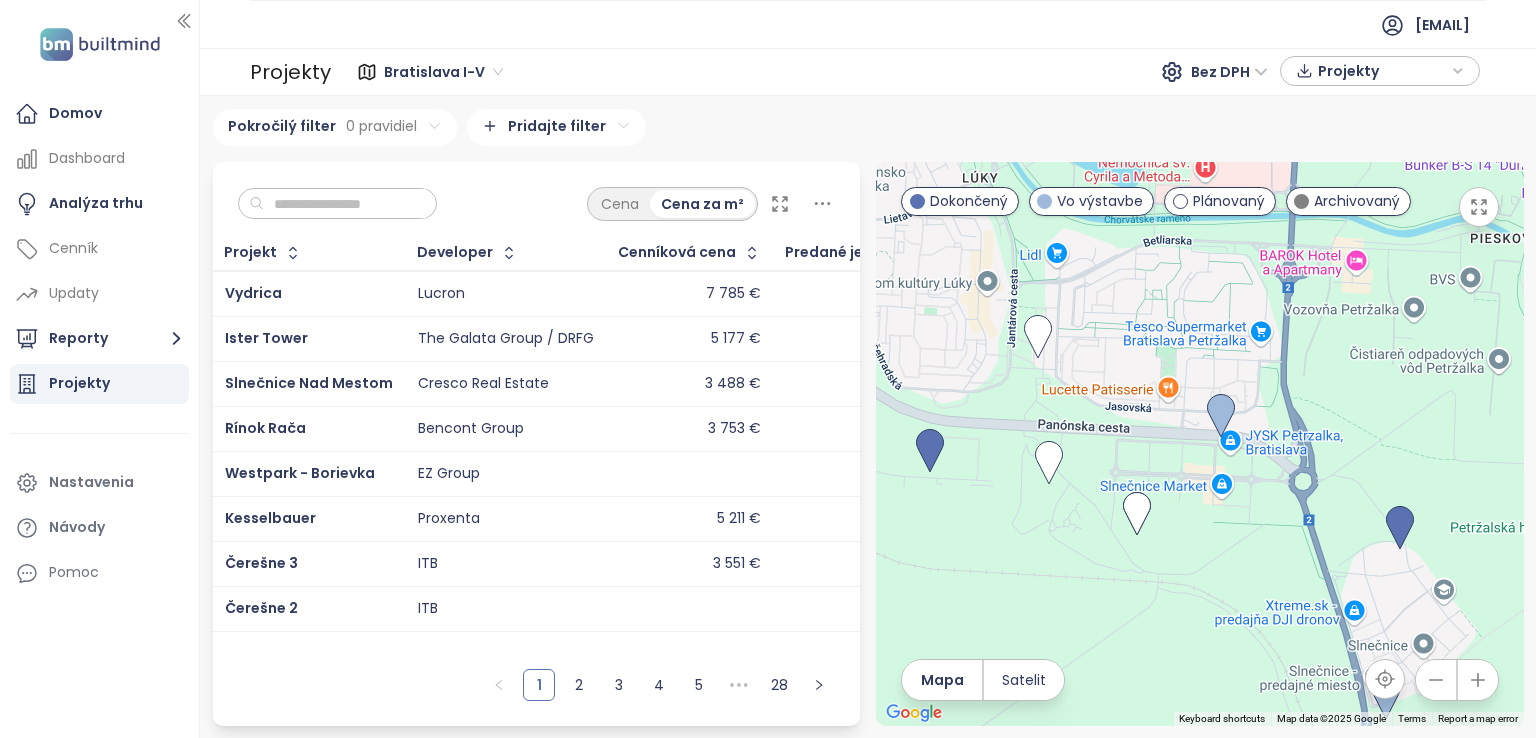 click at bounding box center (1200, 444) 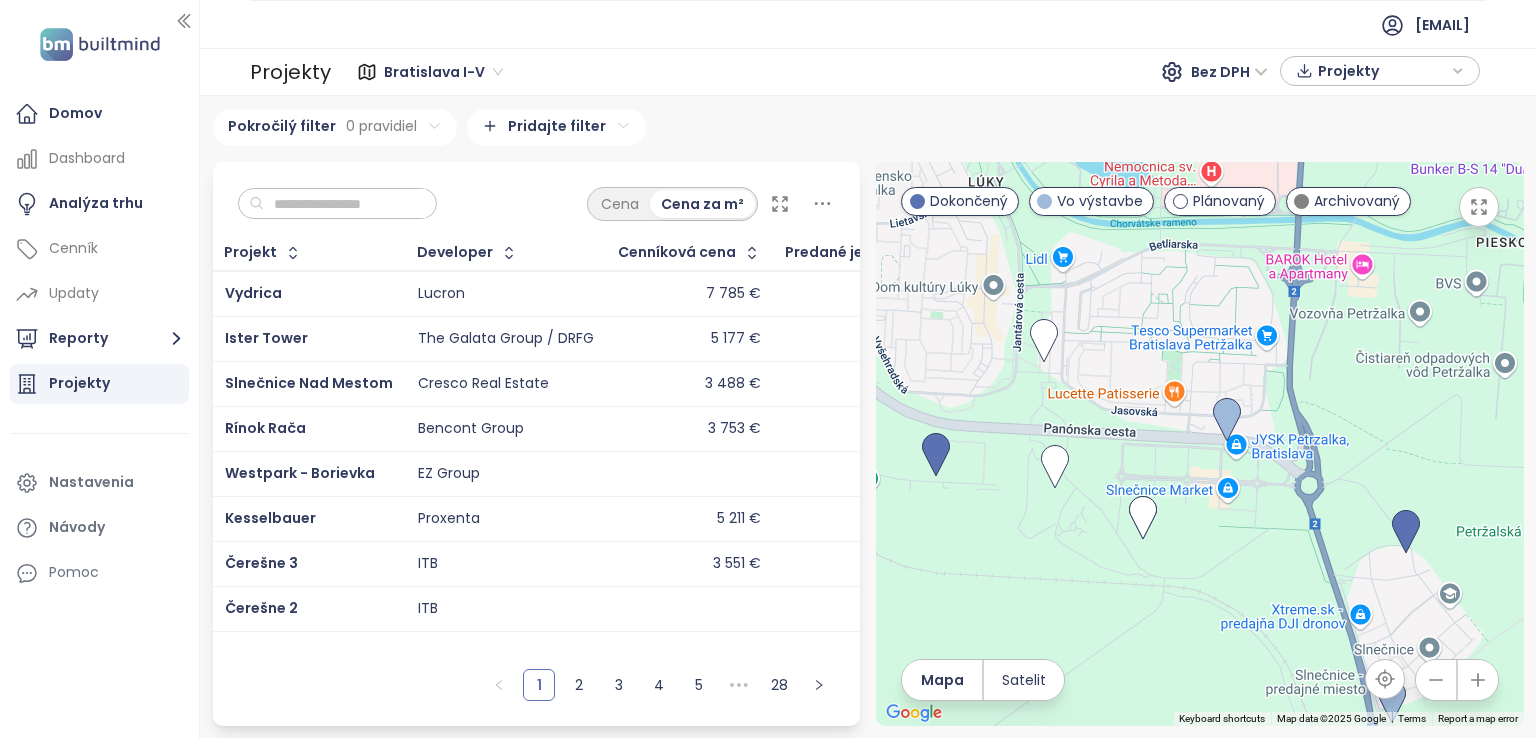 click at bounding box center [1200, 444] 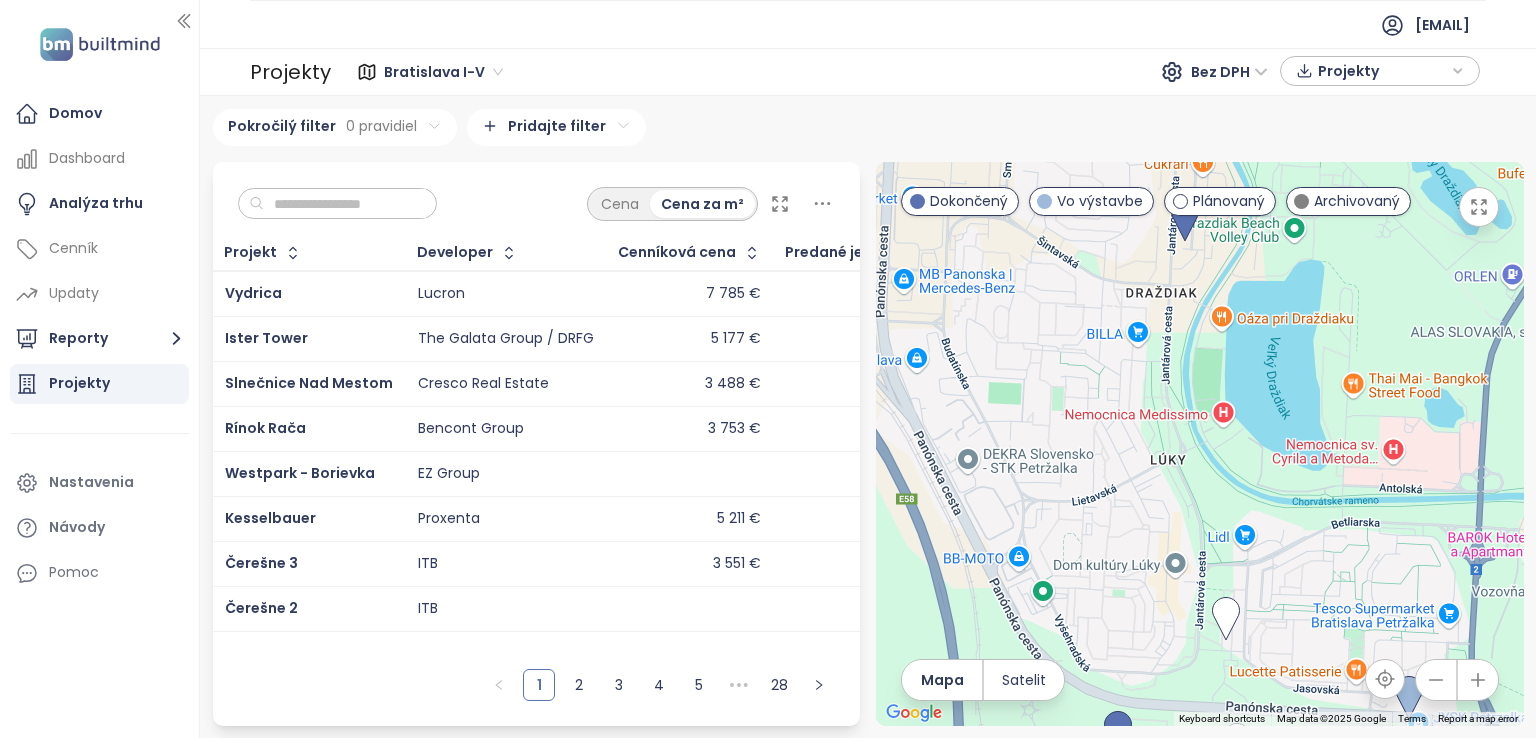 click at bounding box center [1200, 444] 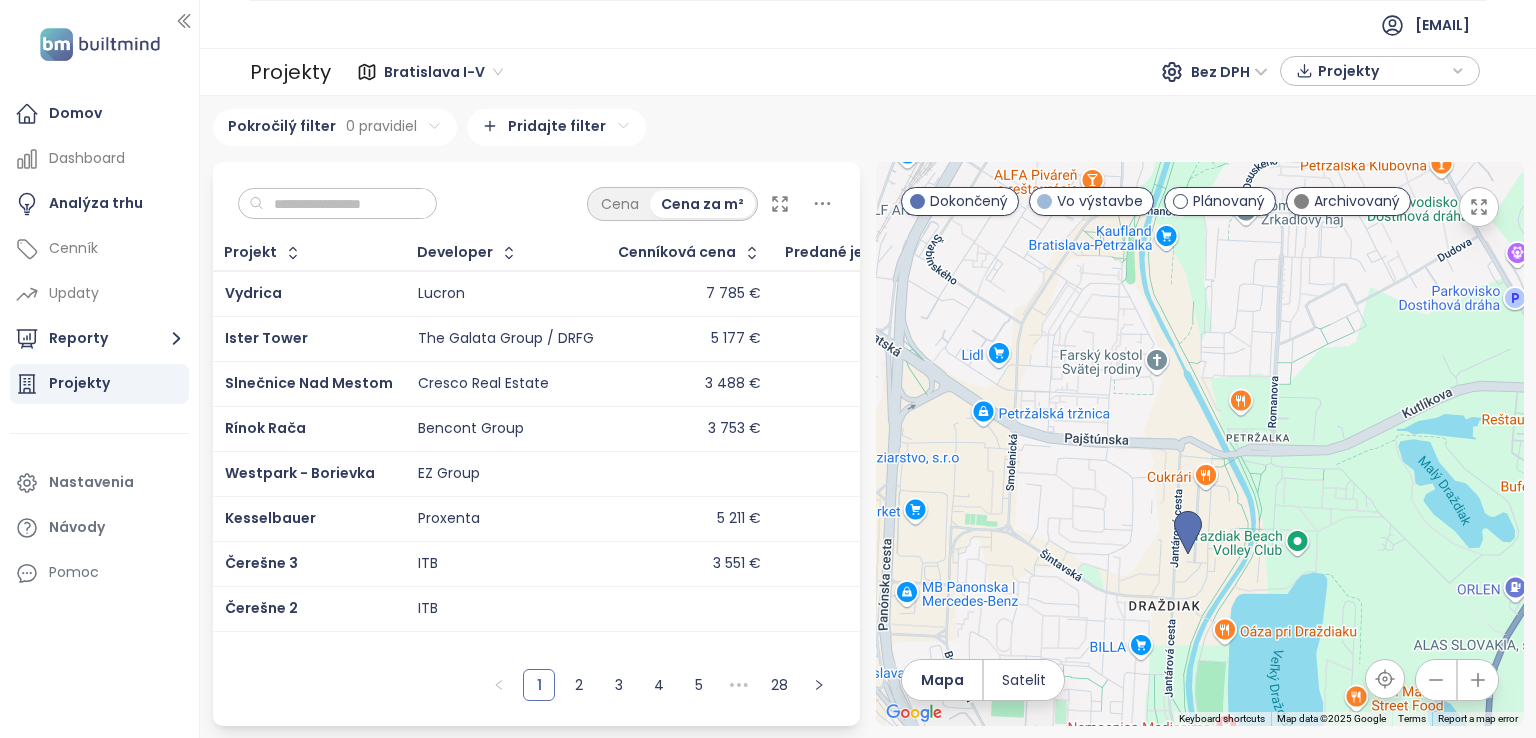 click at bounding box center (1200, 444) 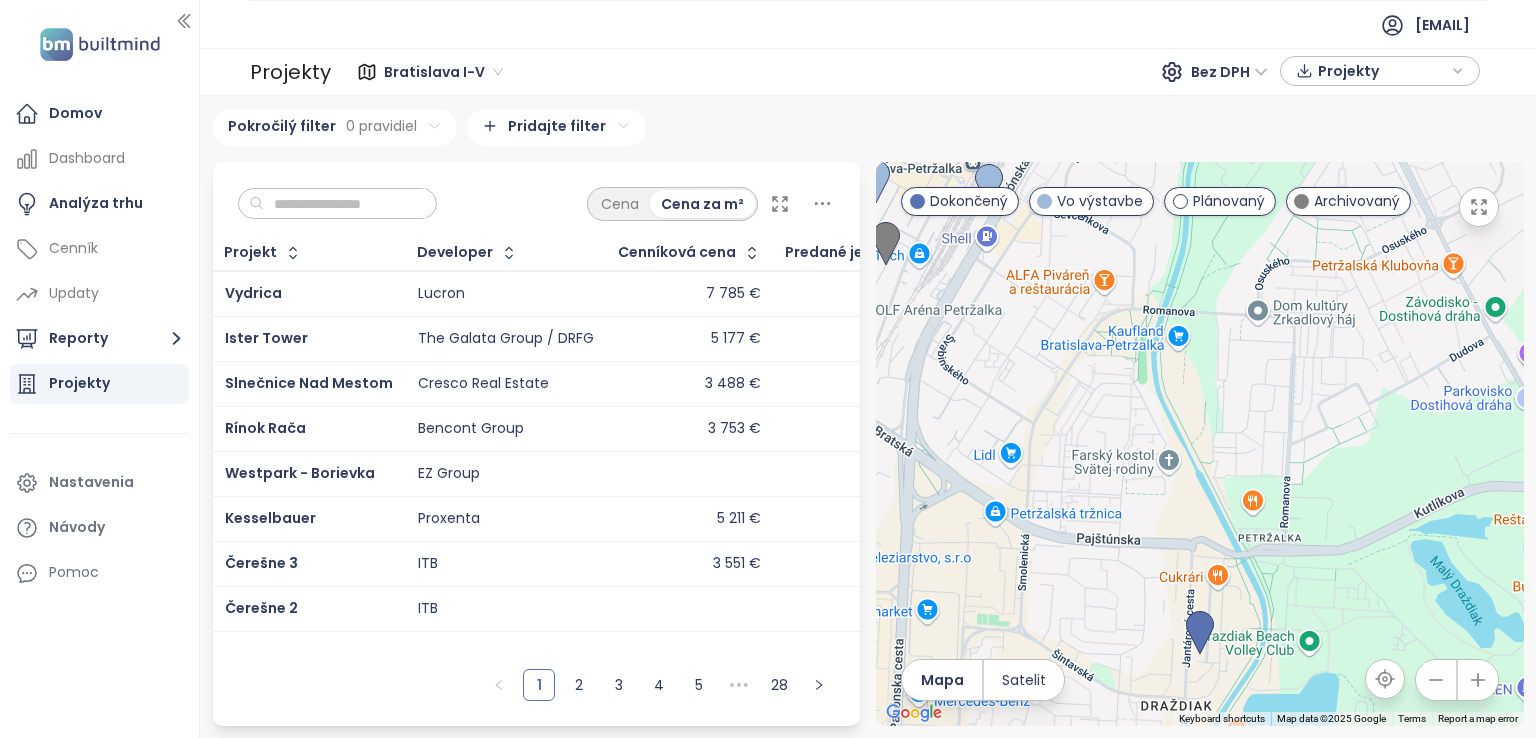 click at bounding box center [1200, 444] 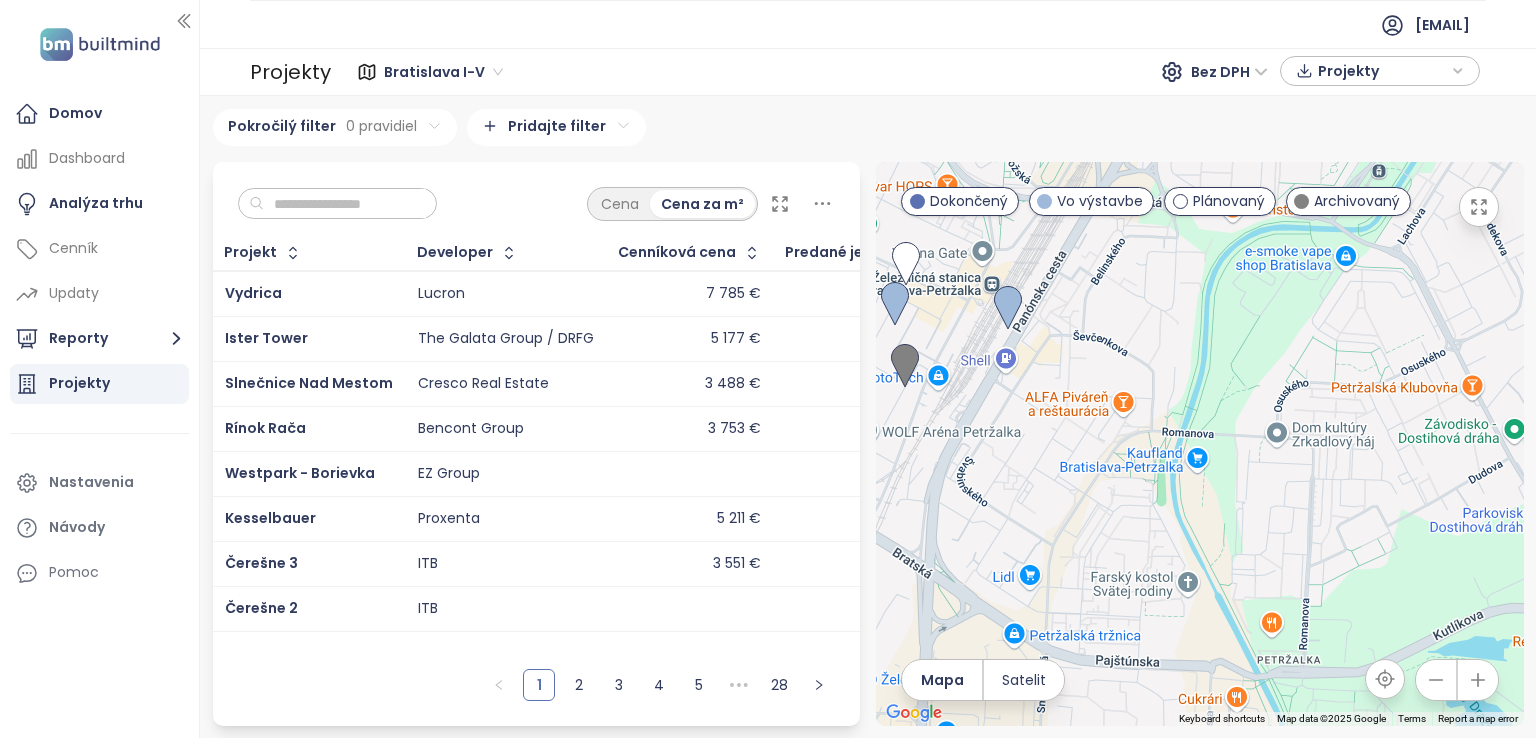click at bounding box center (1200, 444) 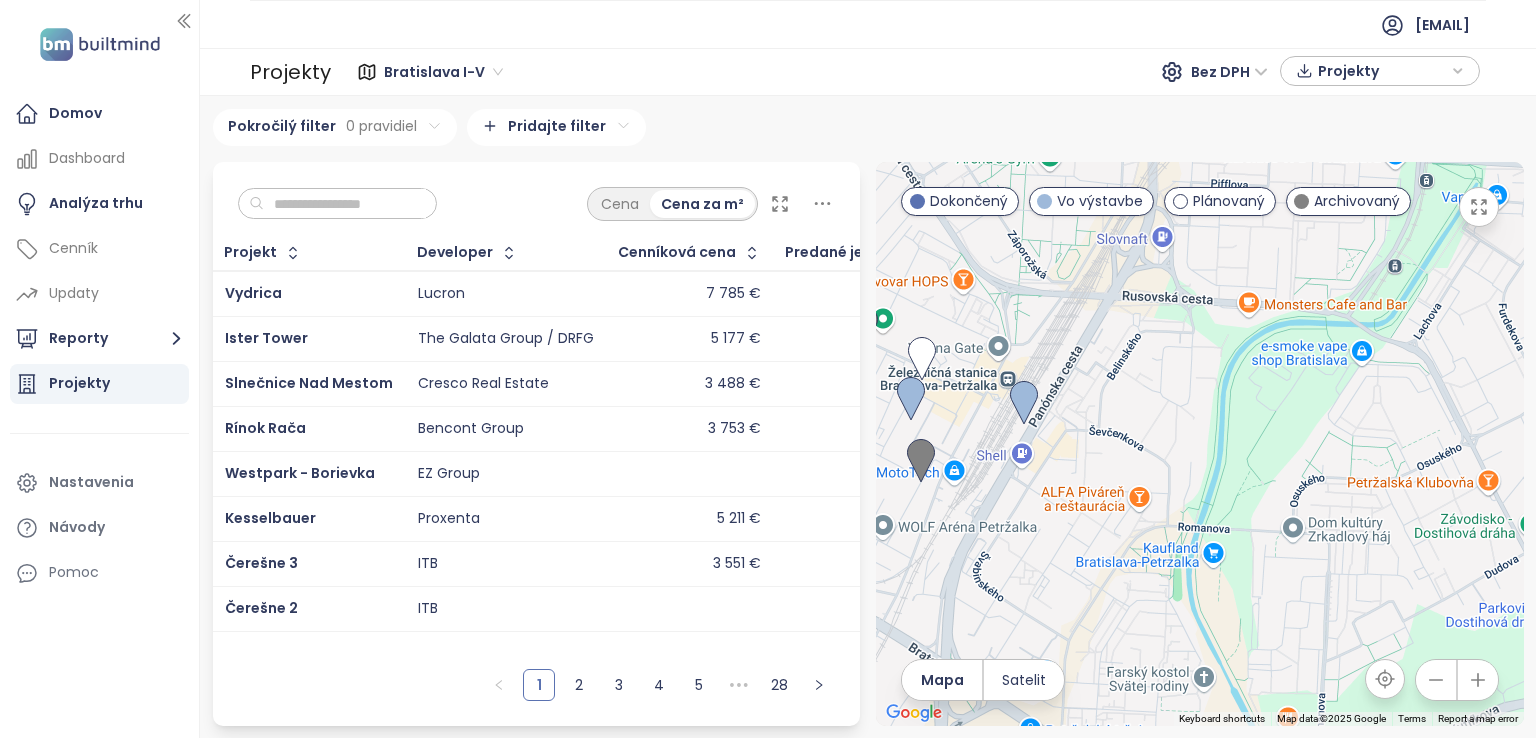 click at bounding box center [1200, 444] 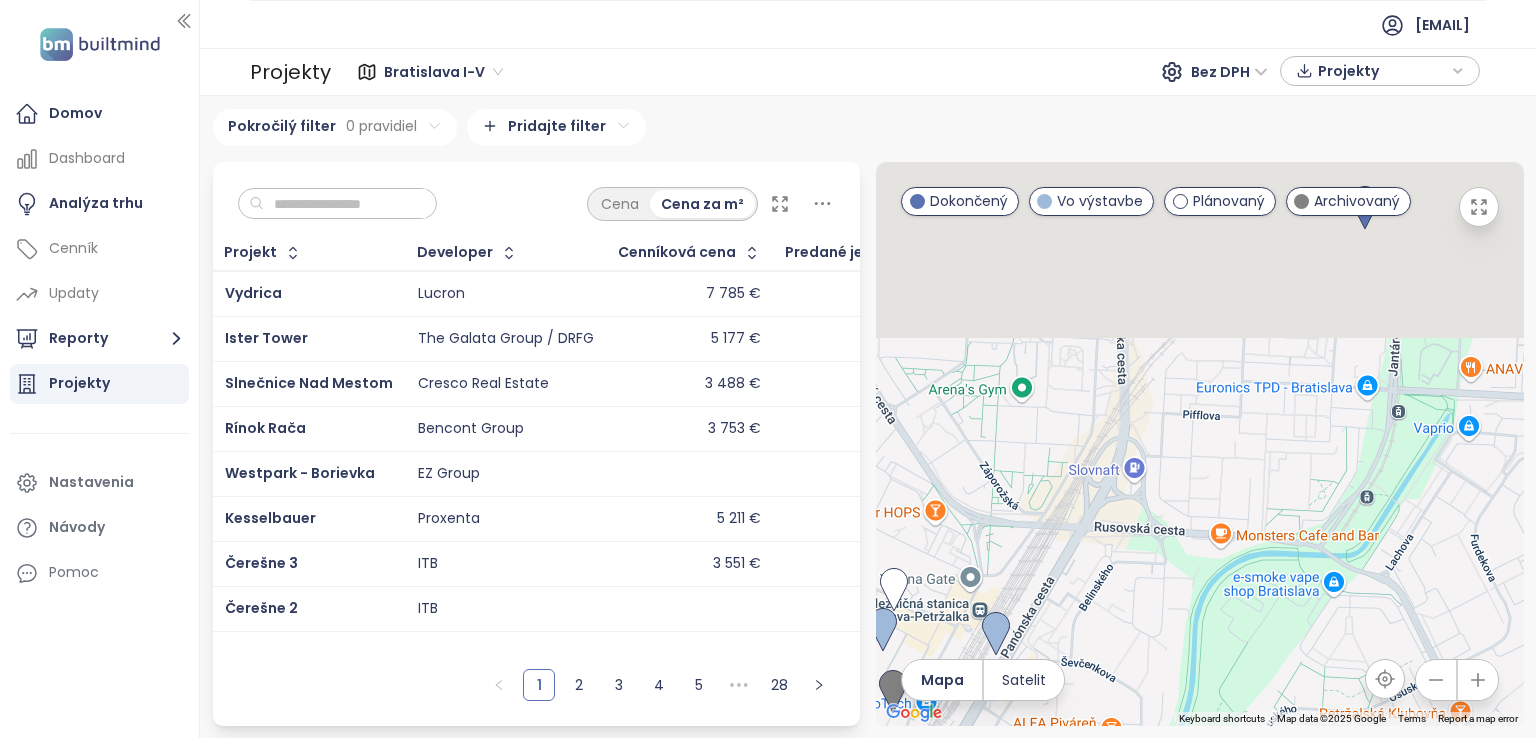click at bounding box center (1200, 444) 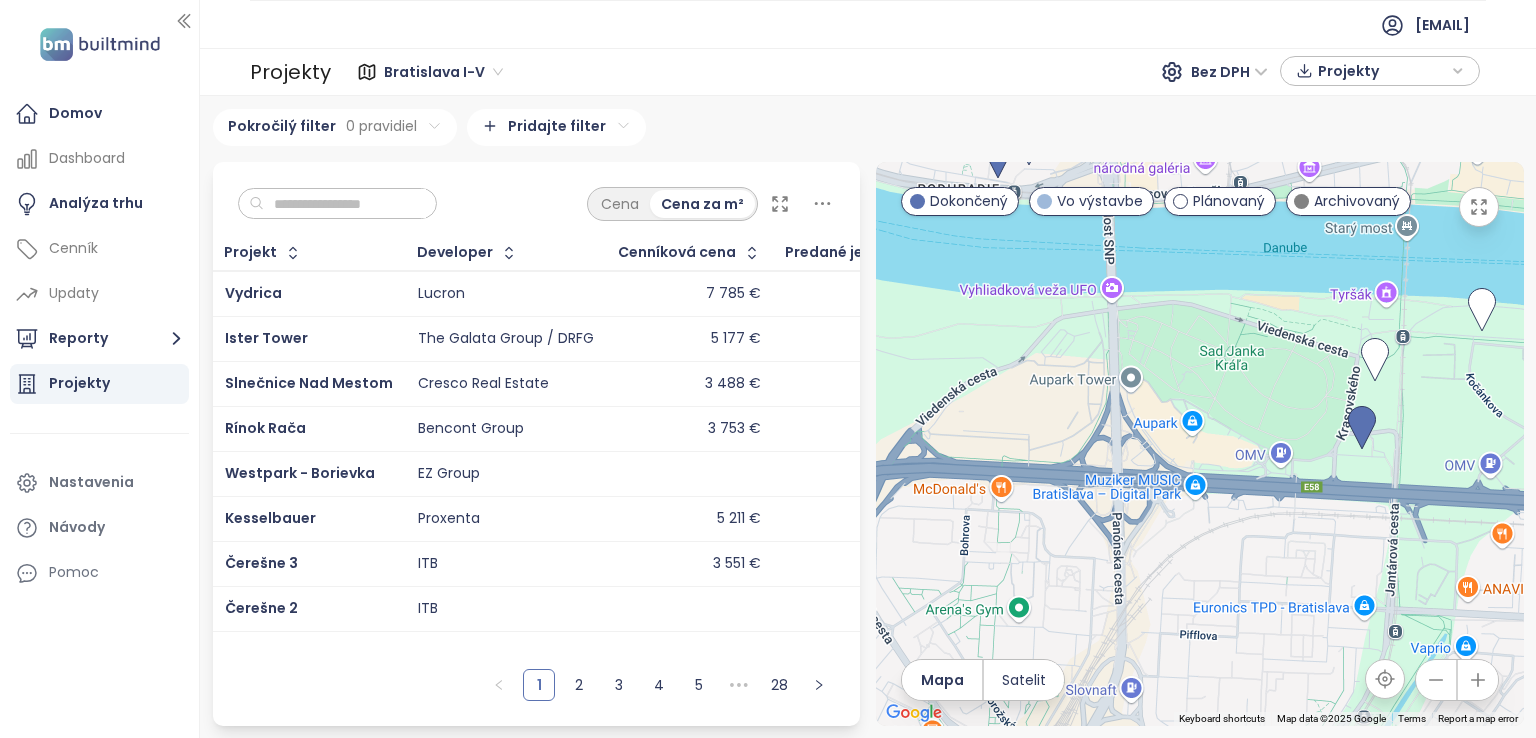 click at bounding box center (1200, 444) 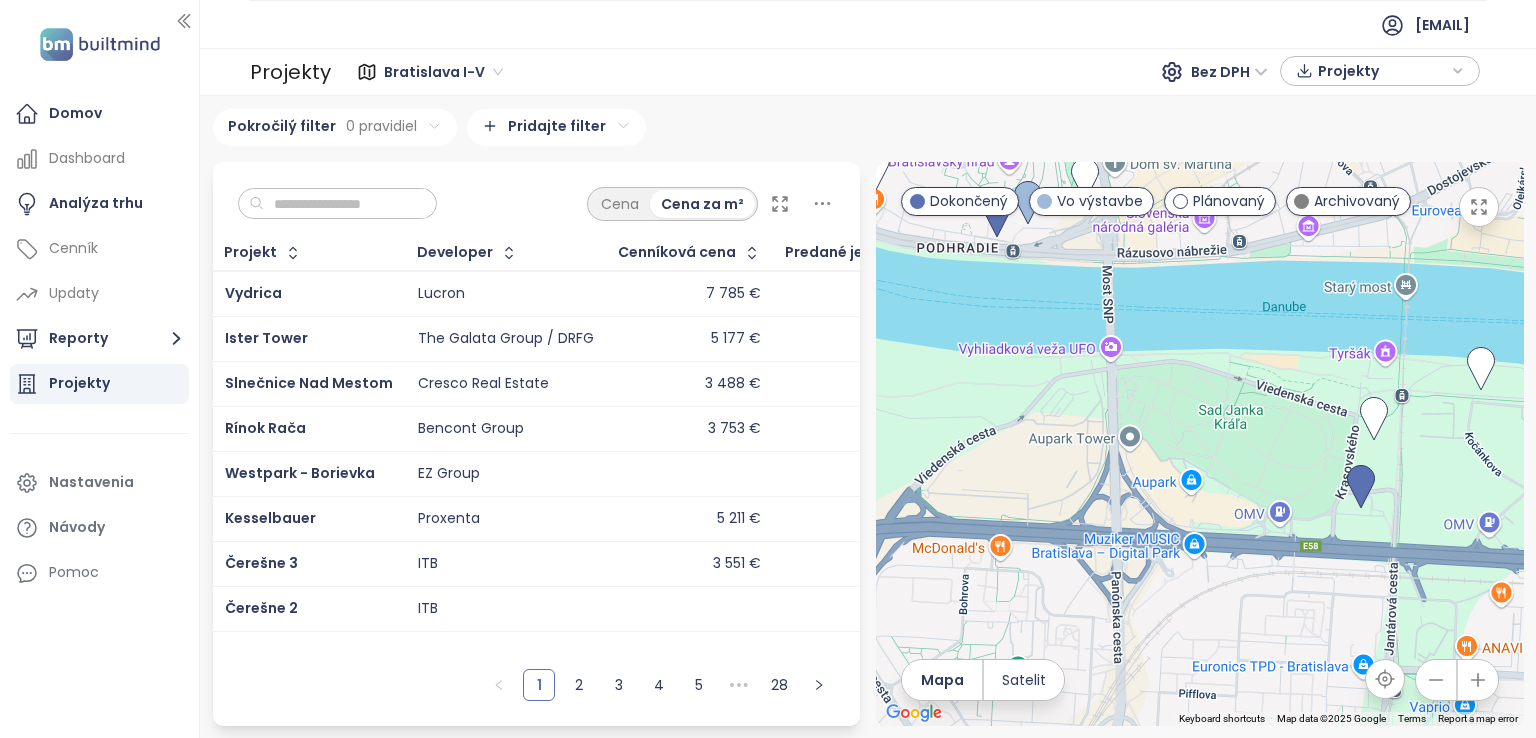 click at bounding box center [1200, 444] 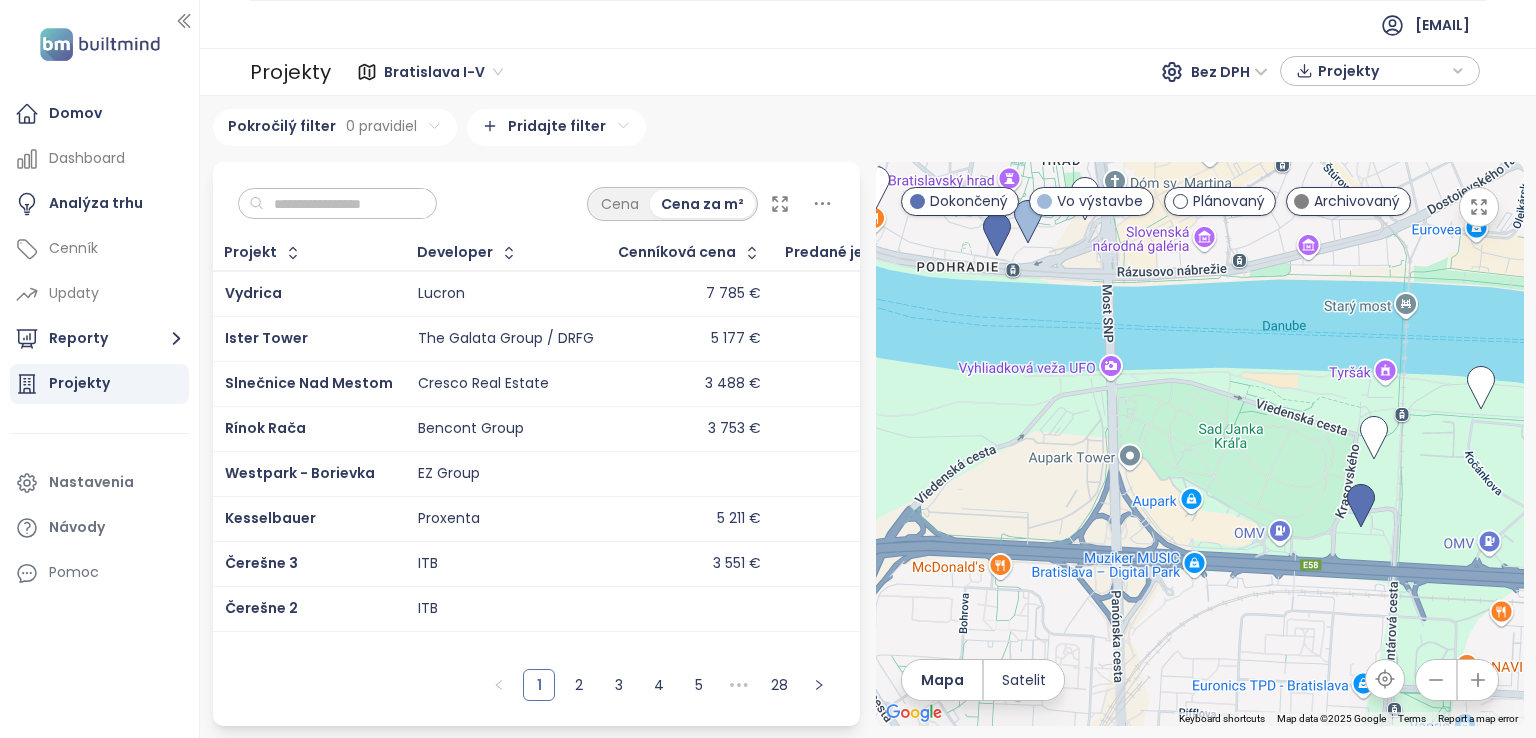 click at bounding box center (1200, 444) 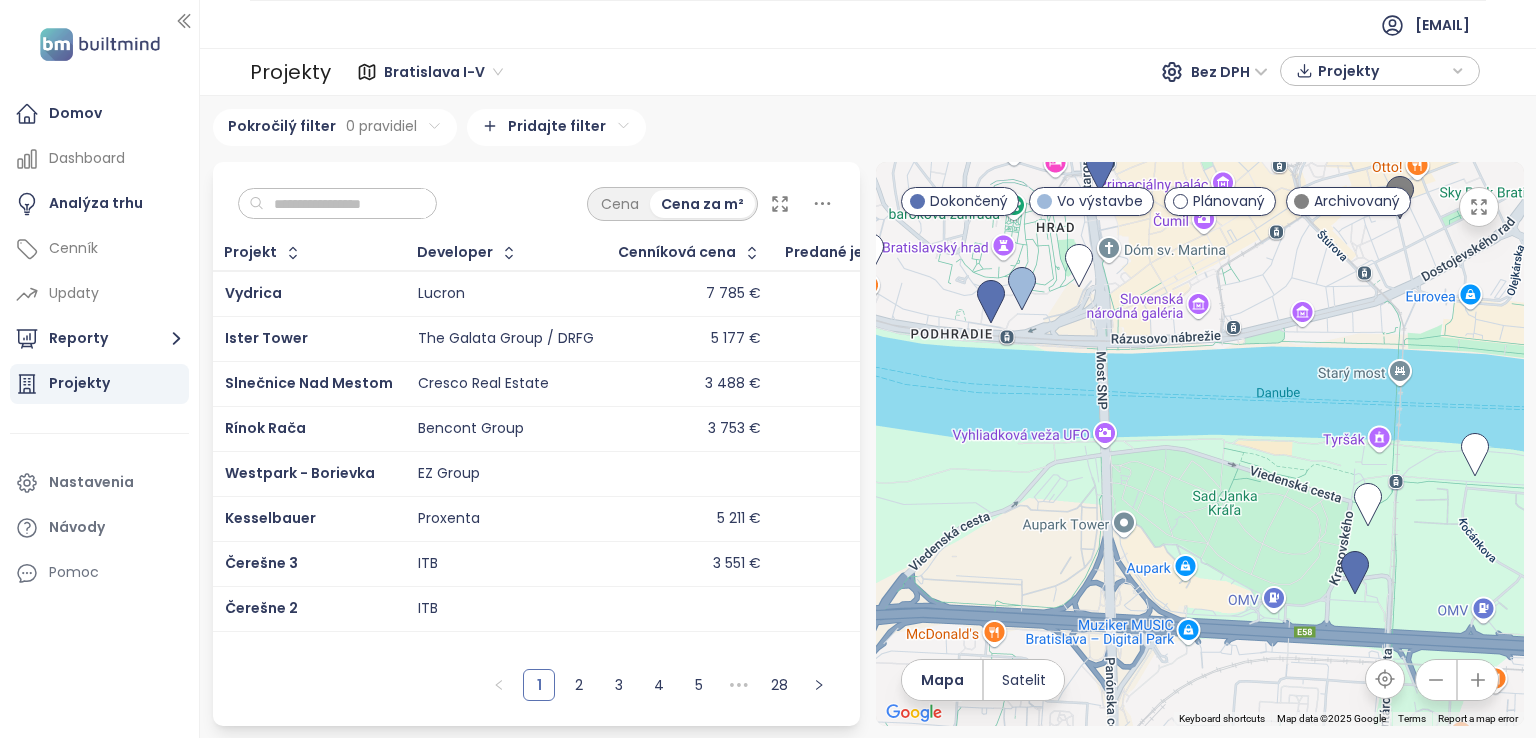 click at bounding box center (1200, 444) 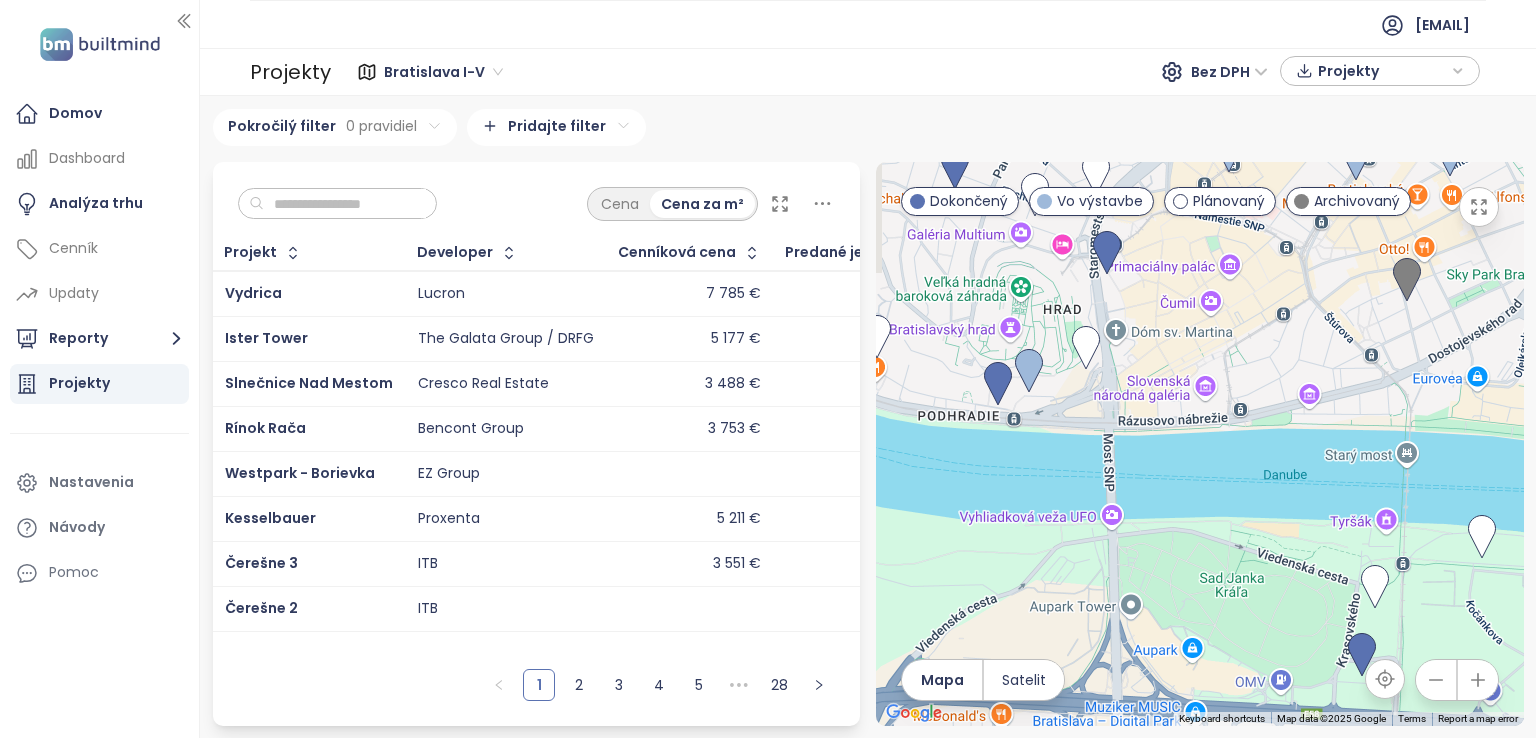 click at bounding box center (1200, 444) 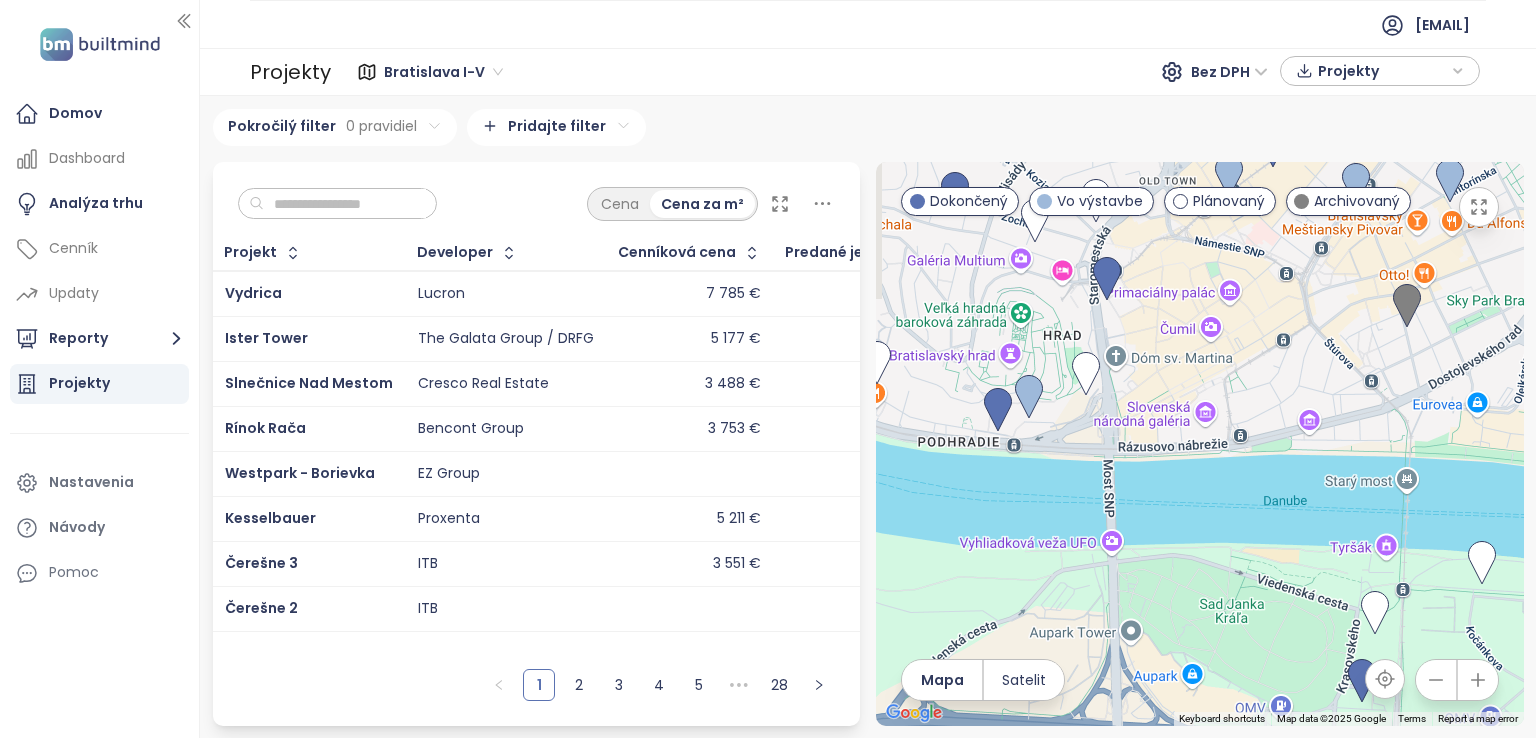 click at bounding box center (1200, 444) 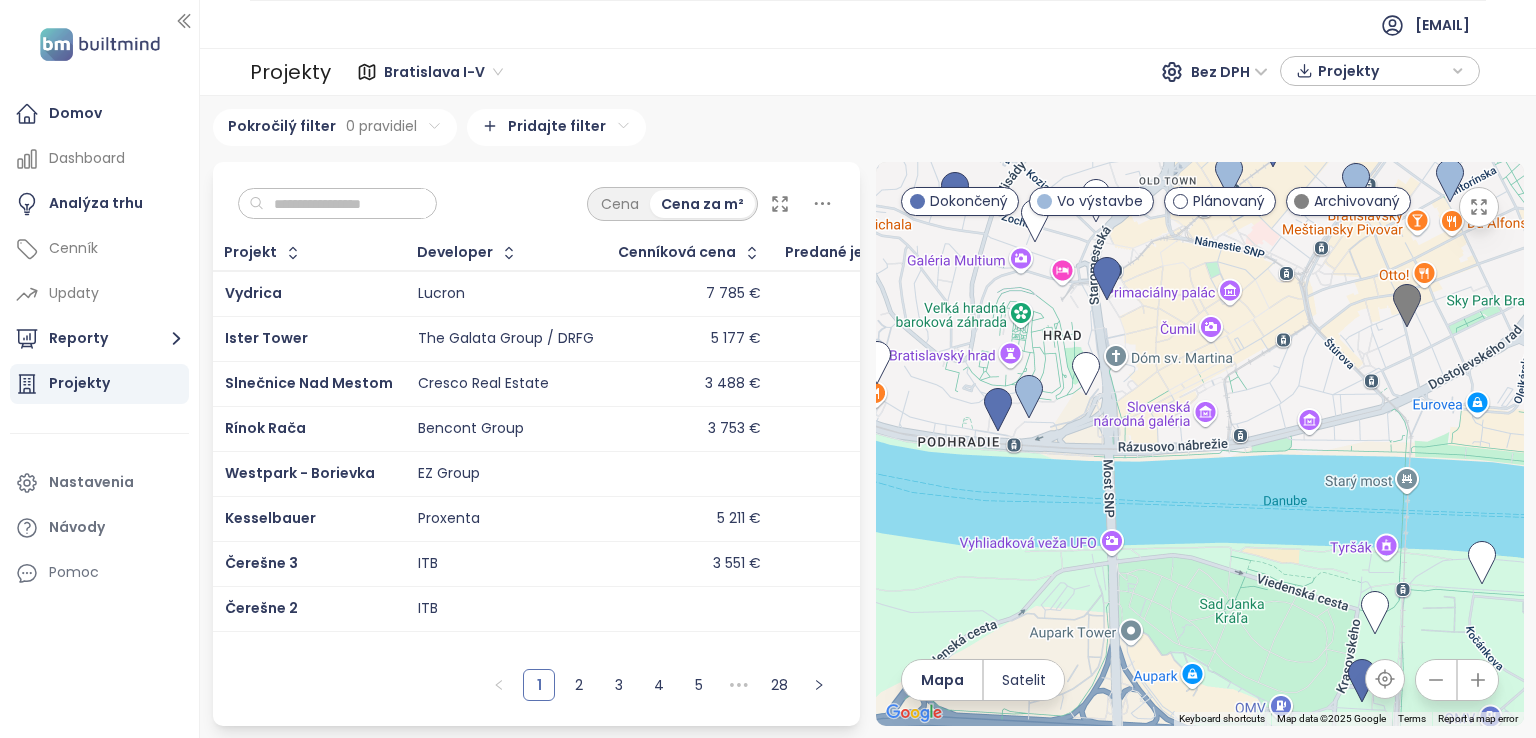 click at bounding box center [1200, 444] 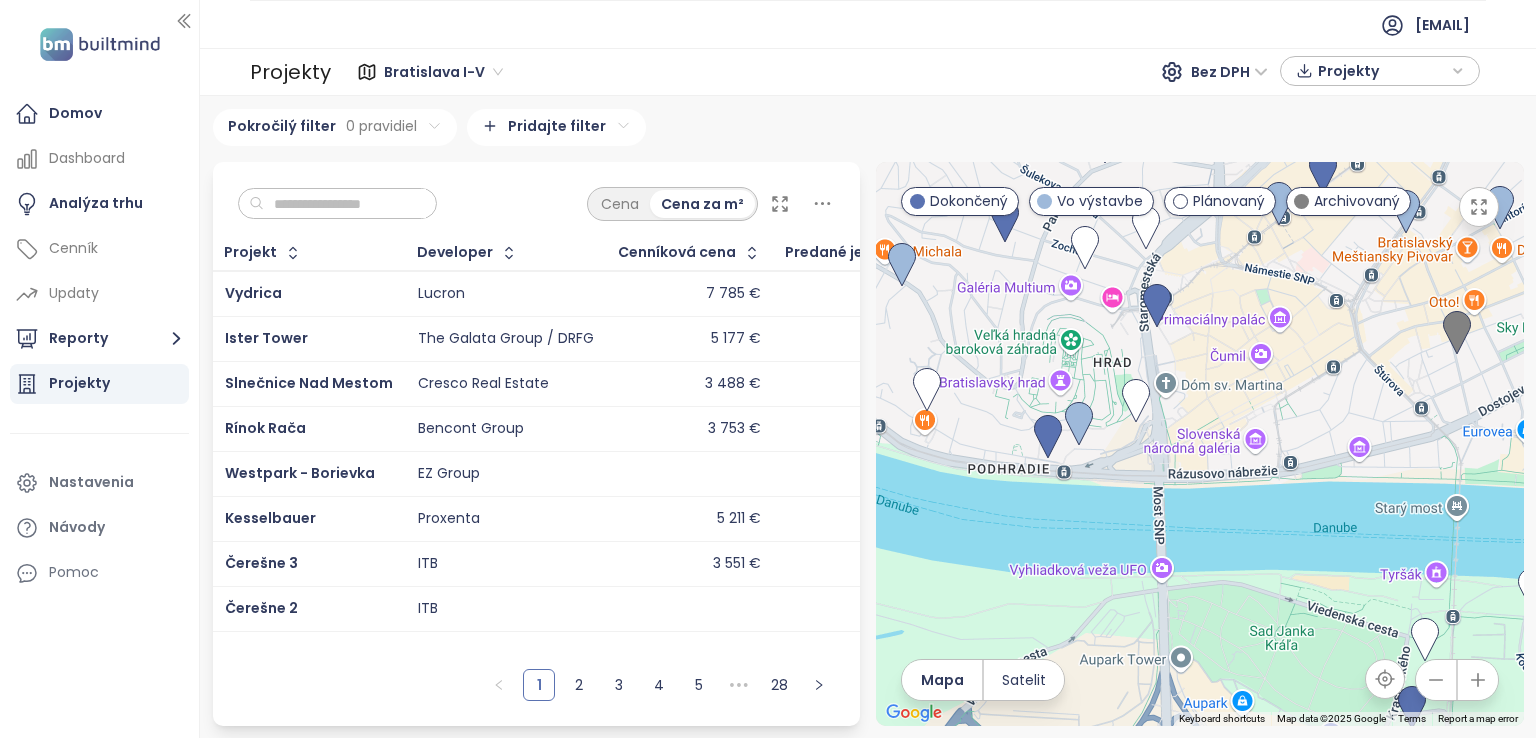 click at bounding box center (1200, 444) 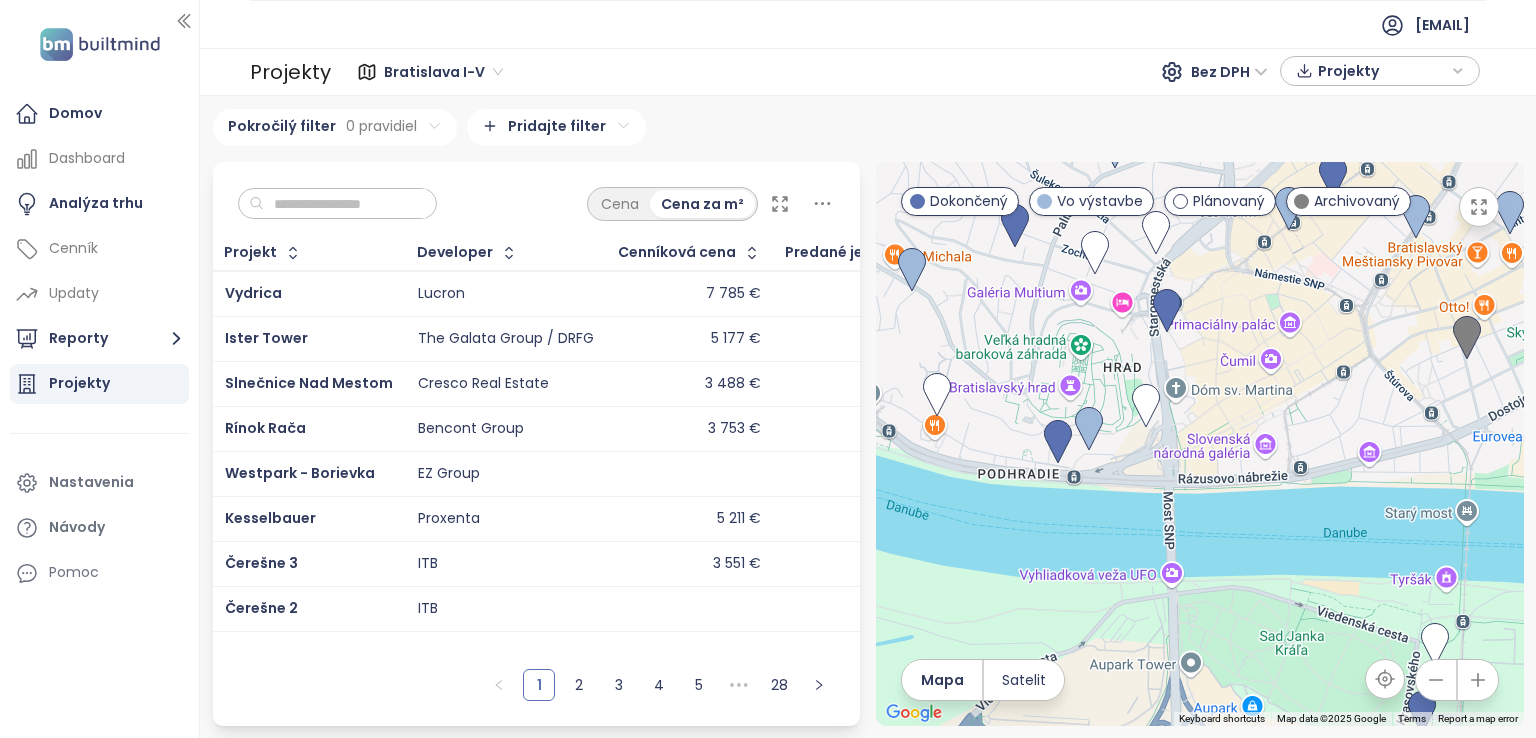 click at bounding box center (1200, 444) 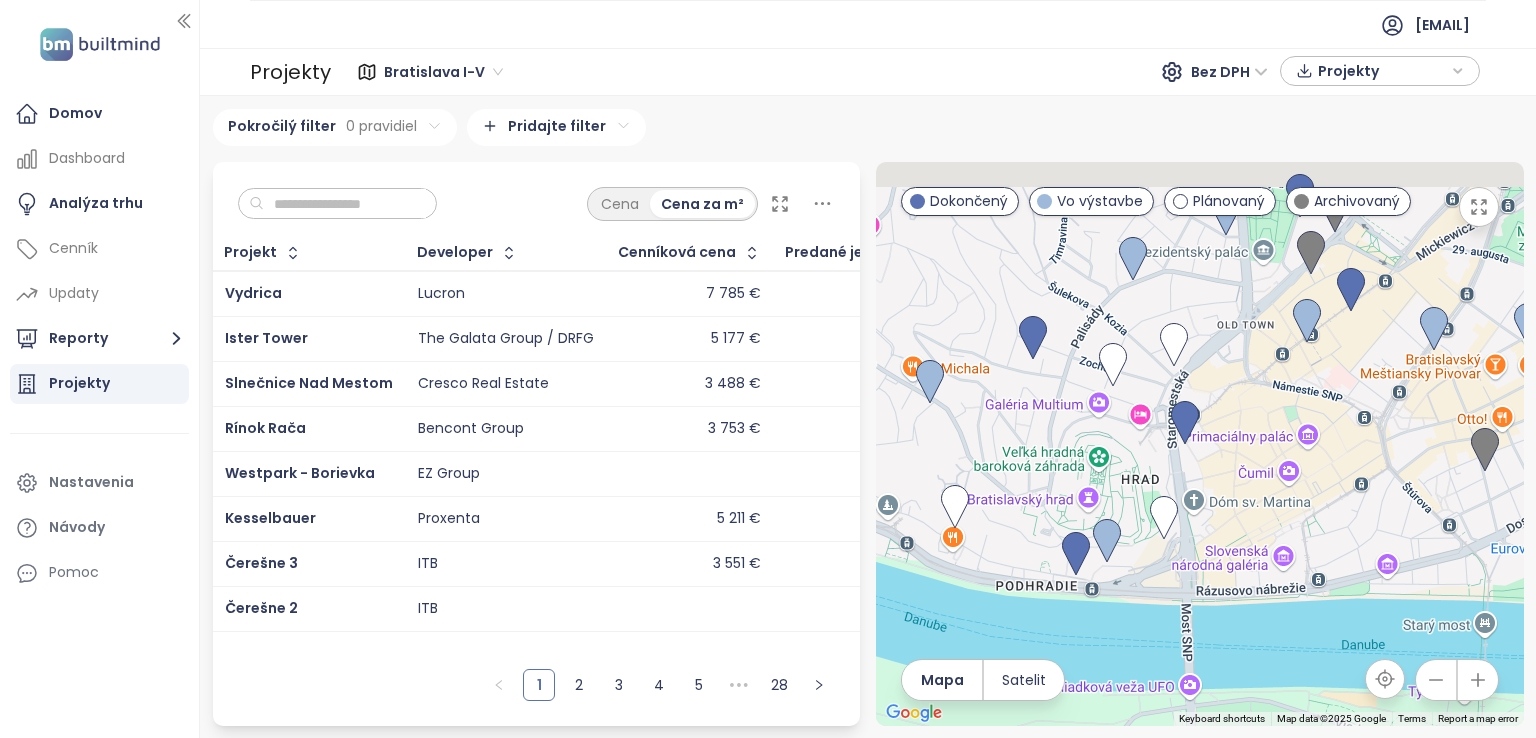 click at bounding box center [1200, 444] 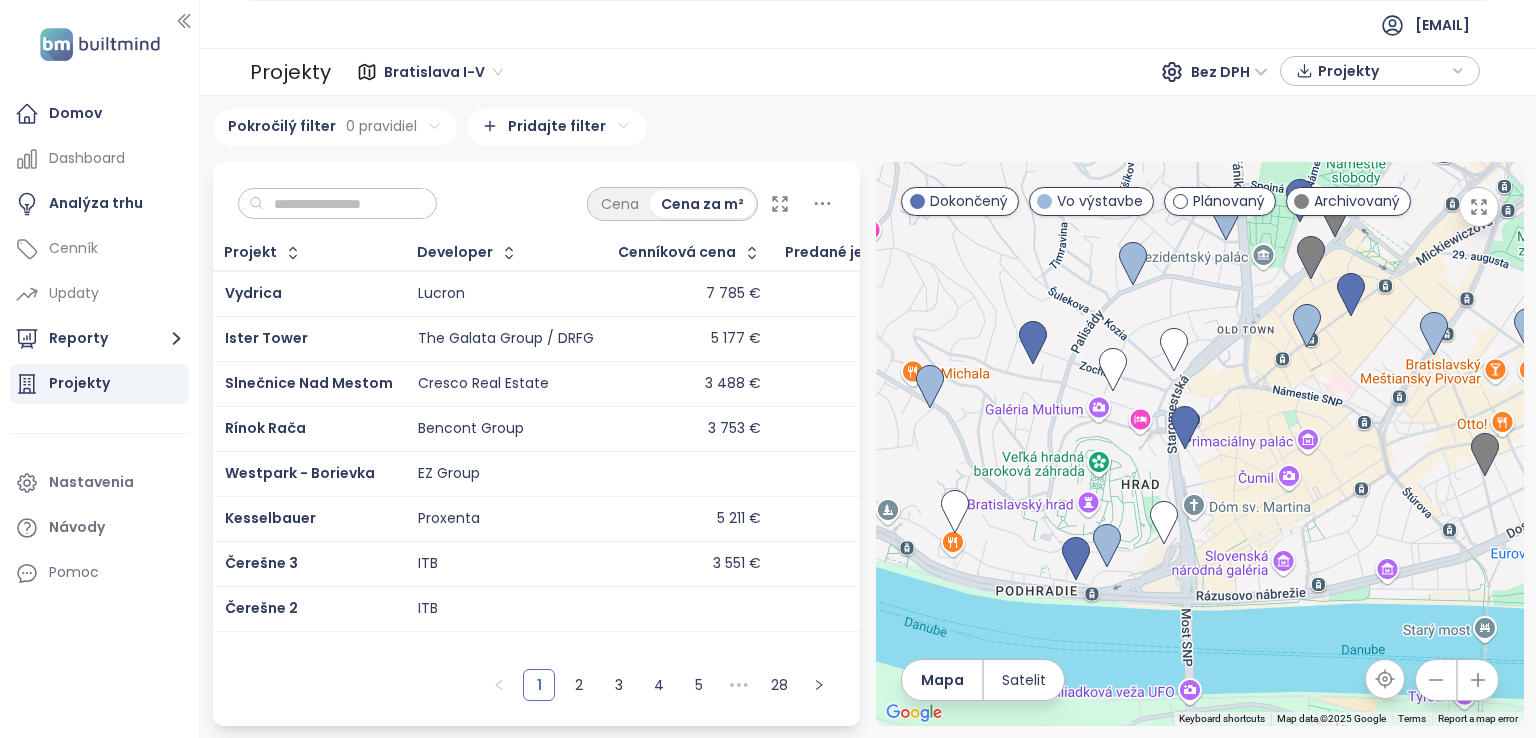 click on "To navigate, press the arrow keys." at bounding box center [1200, 444] 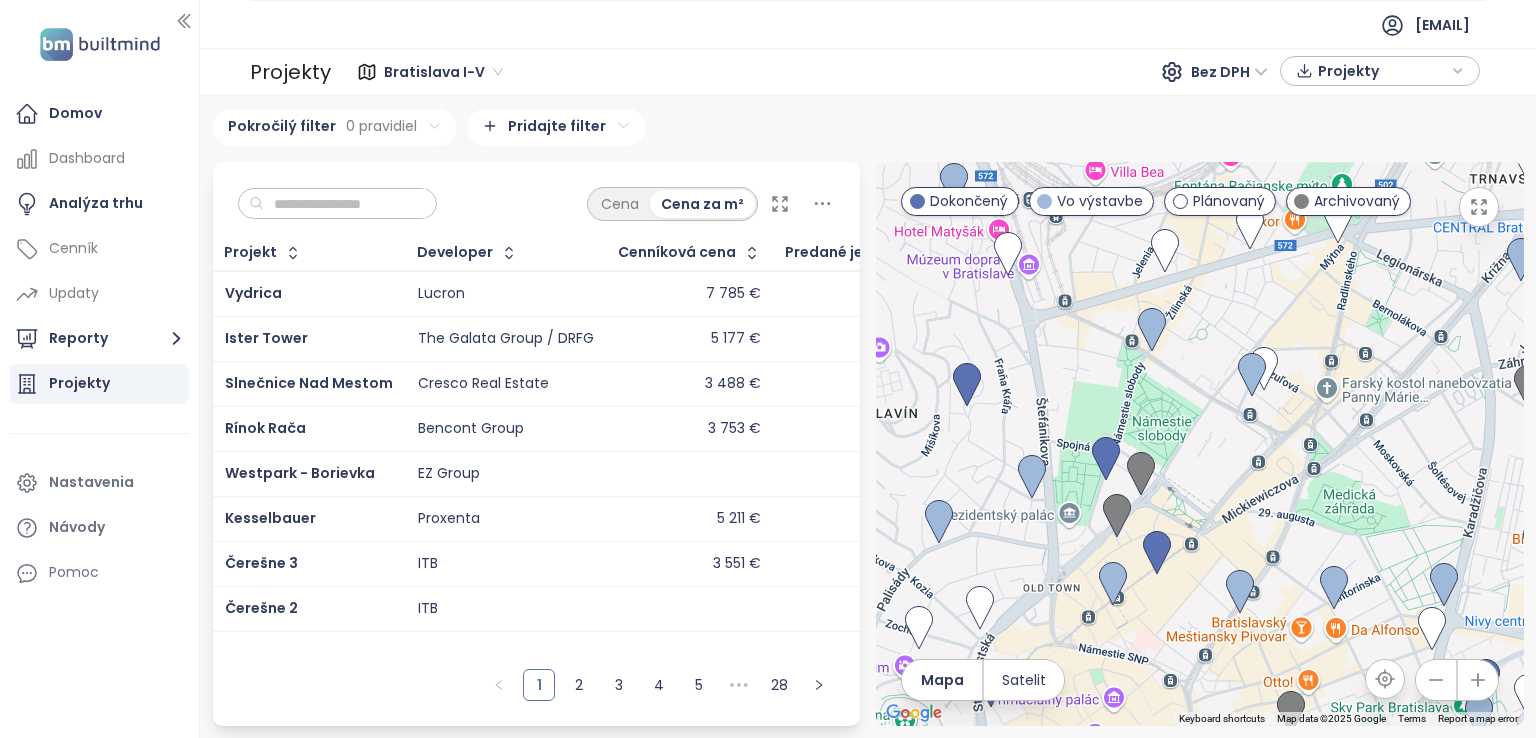 click at bounding box center (1200, 444) 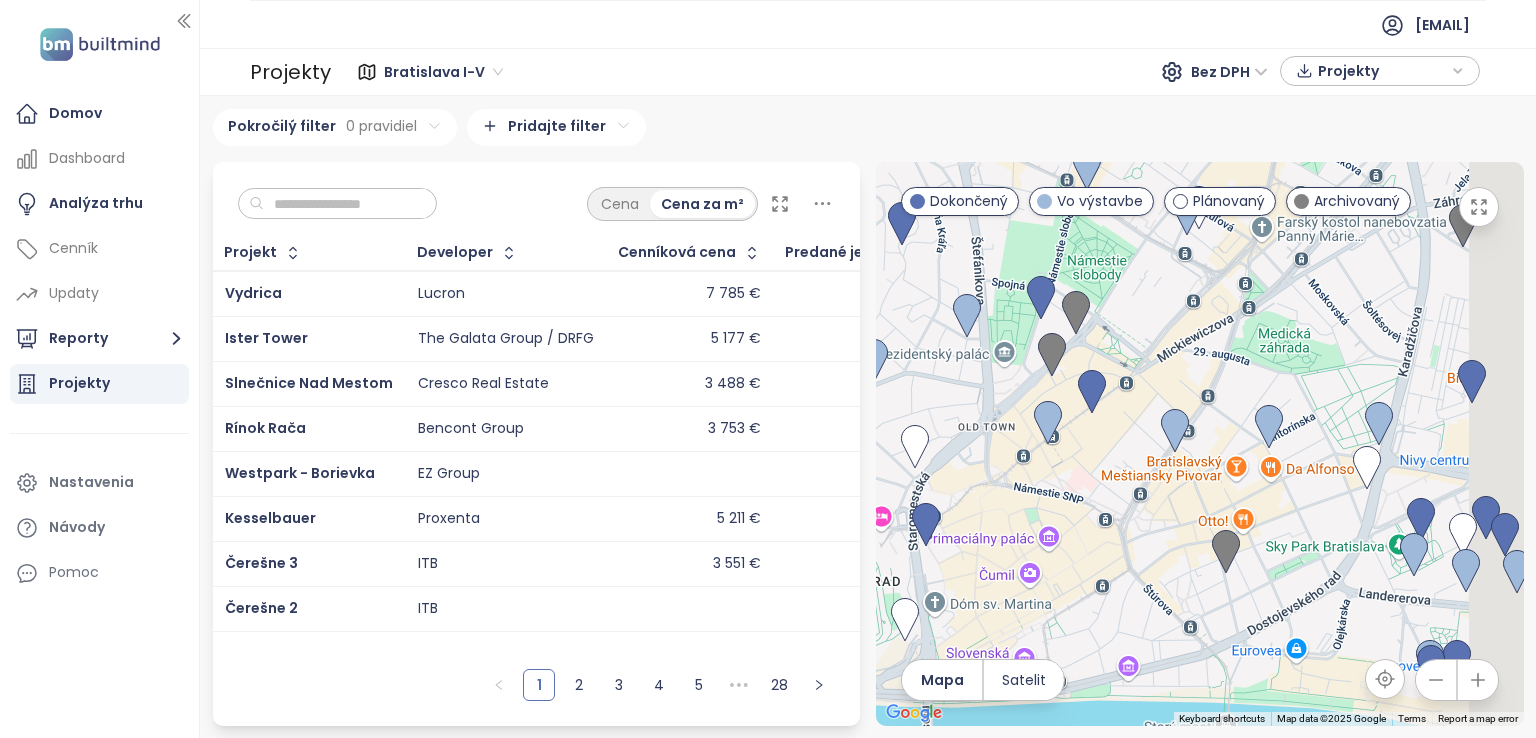 click at bounding box center [1200, 444] 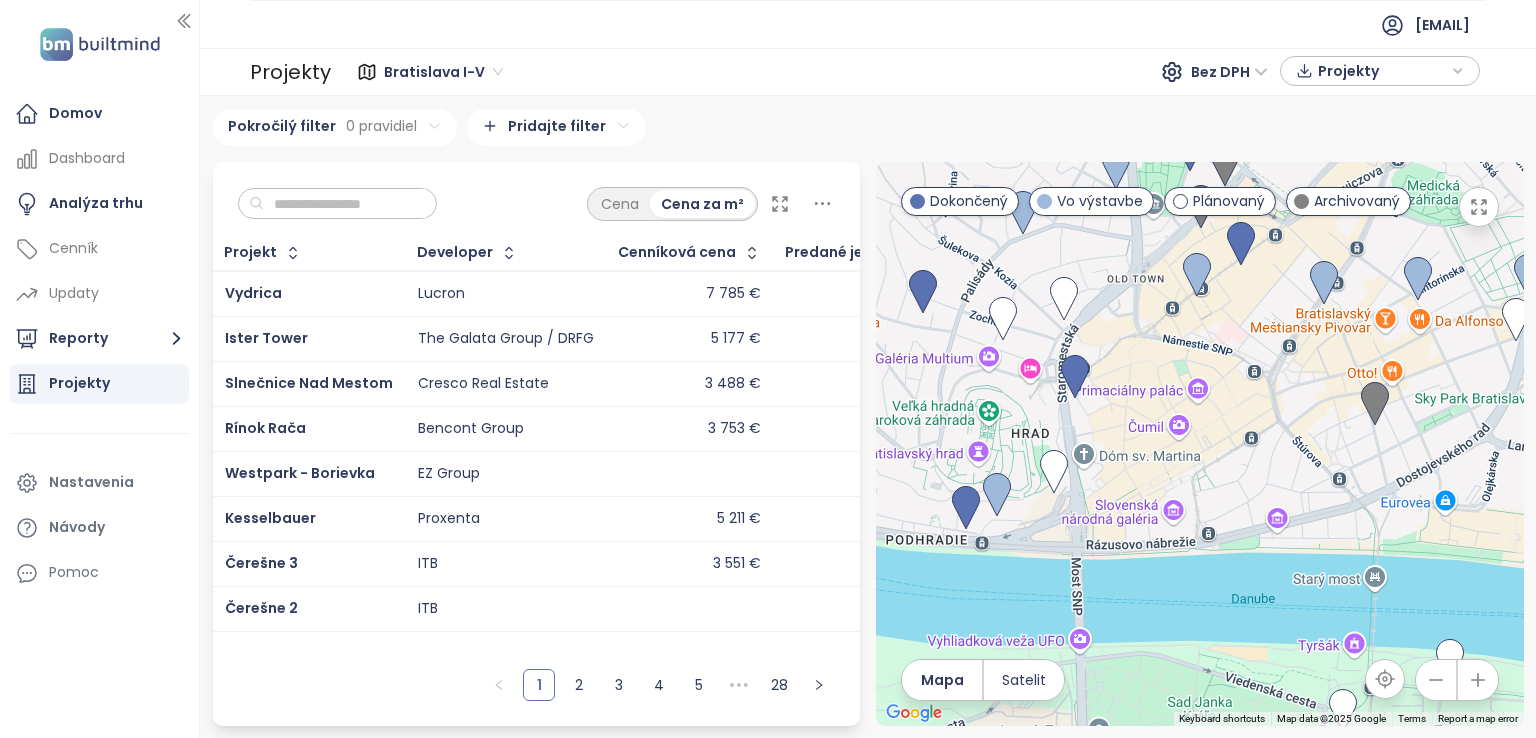 click at bounding box center (1200, 444) 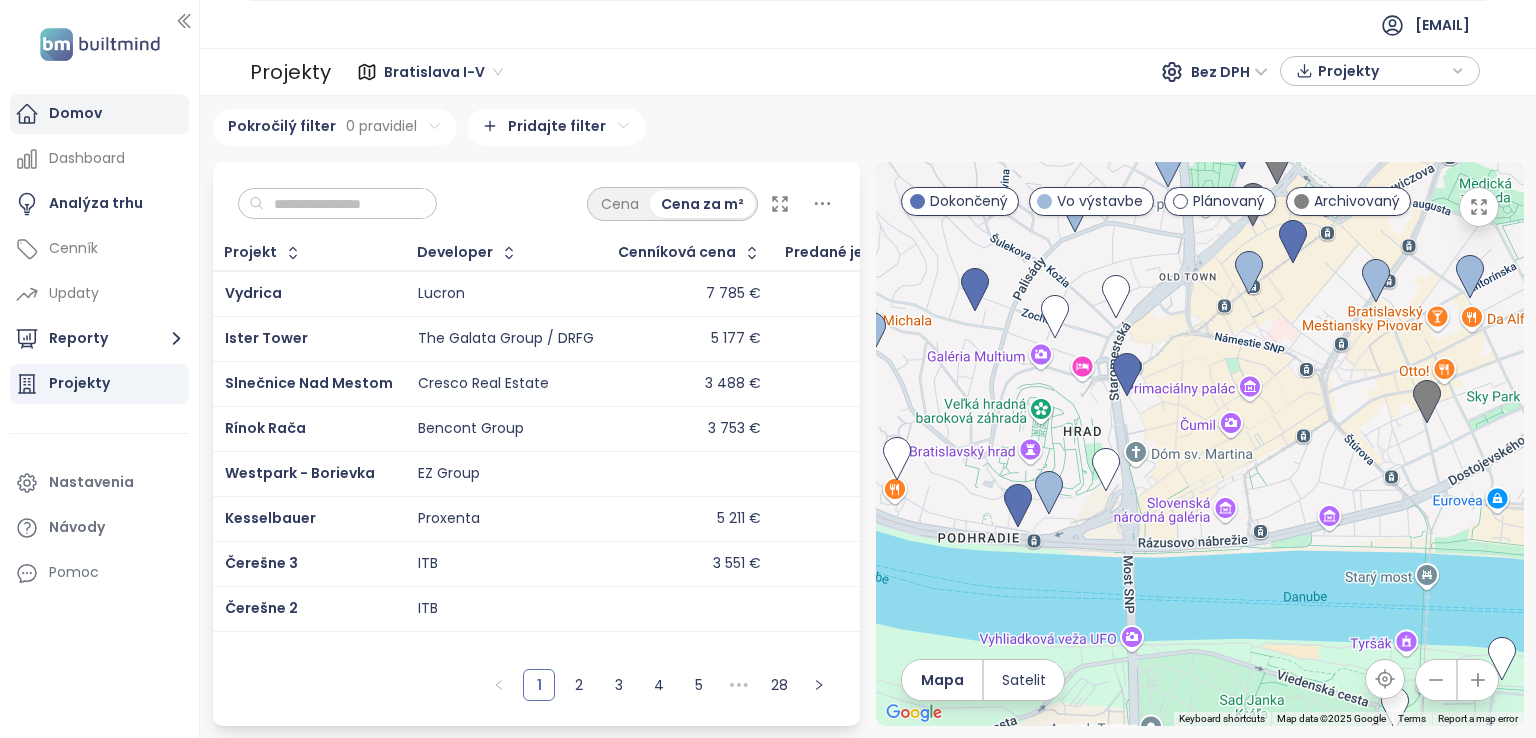click on "Domov" at bounding box center [75, 113] 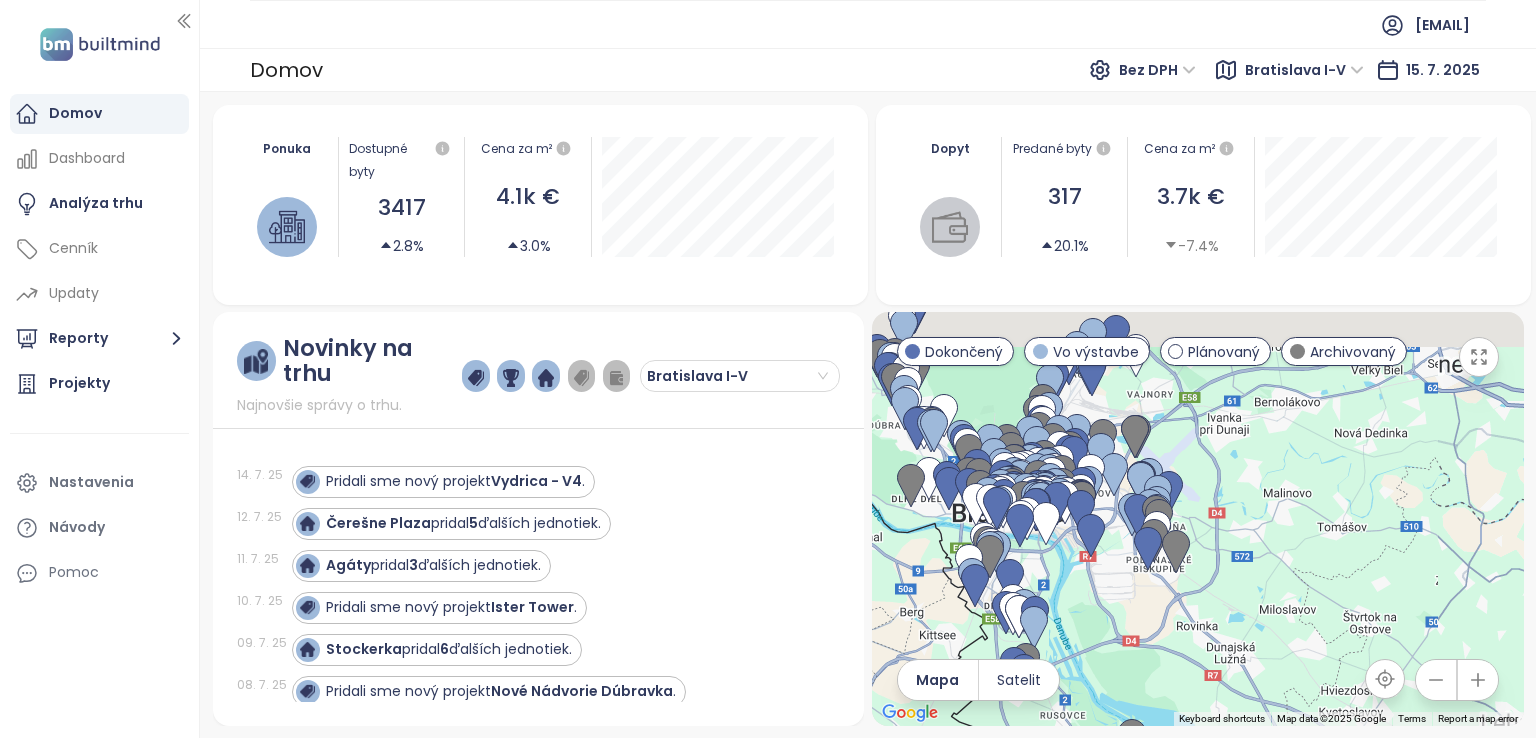 click at bounding box center (1198, 519) 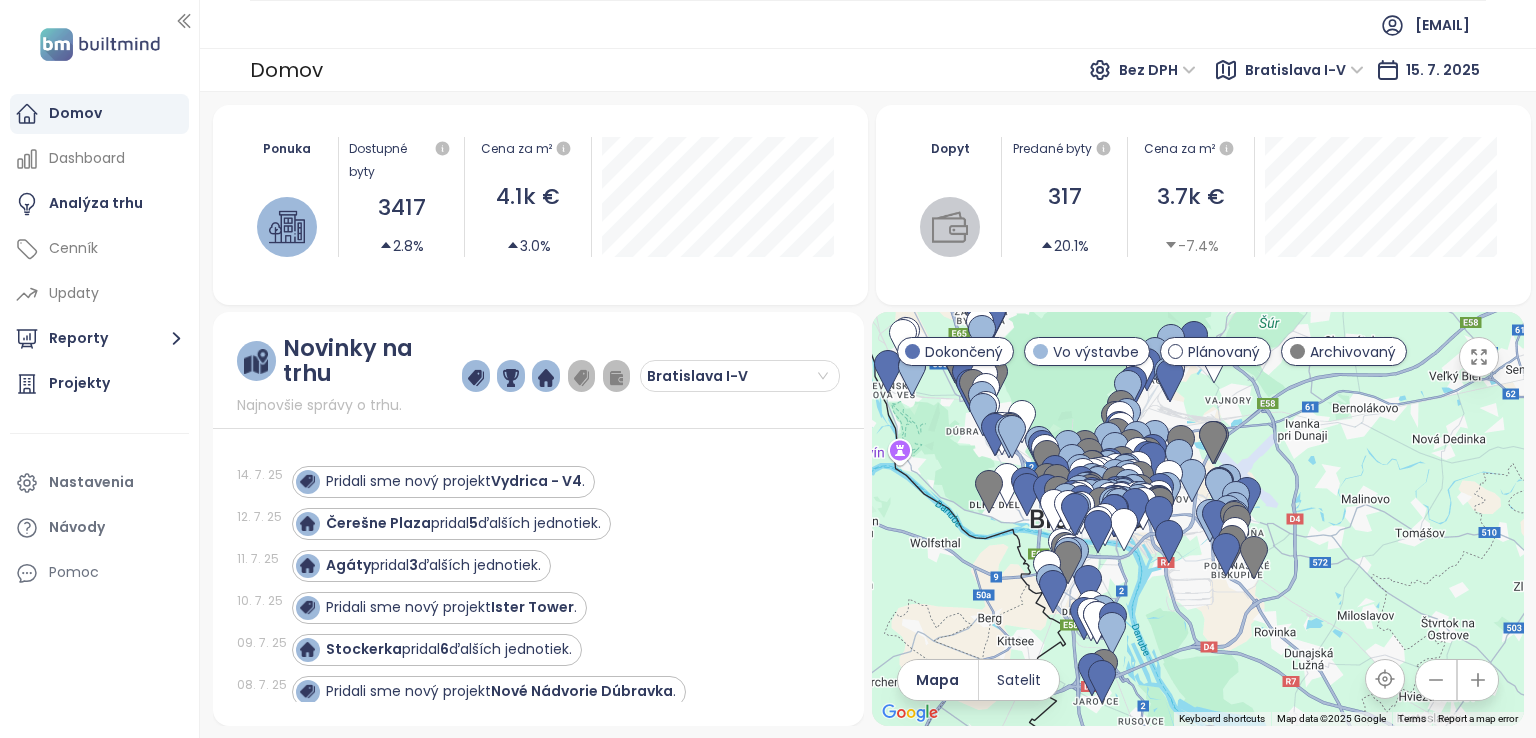 click on "MALÝ DUNAJ" at bounding box center (1198, 519) 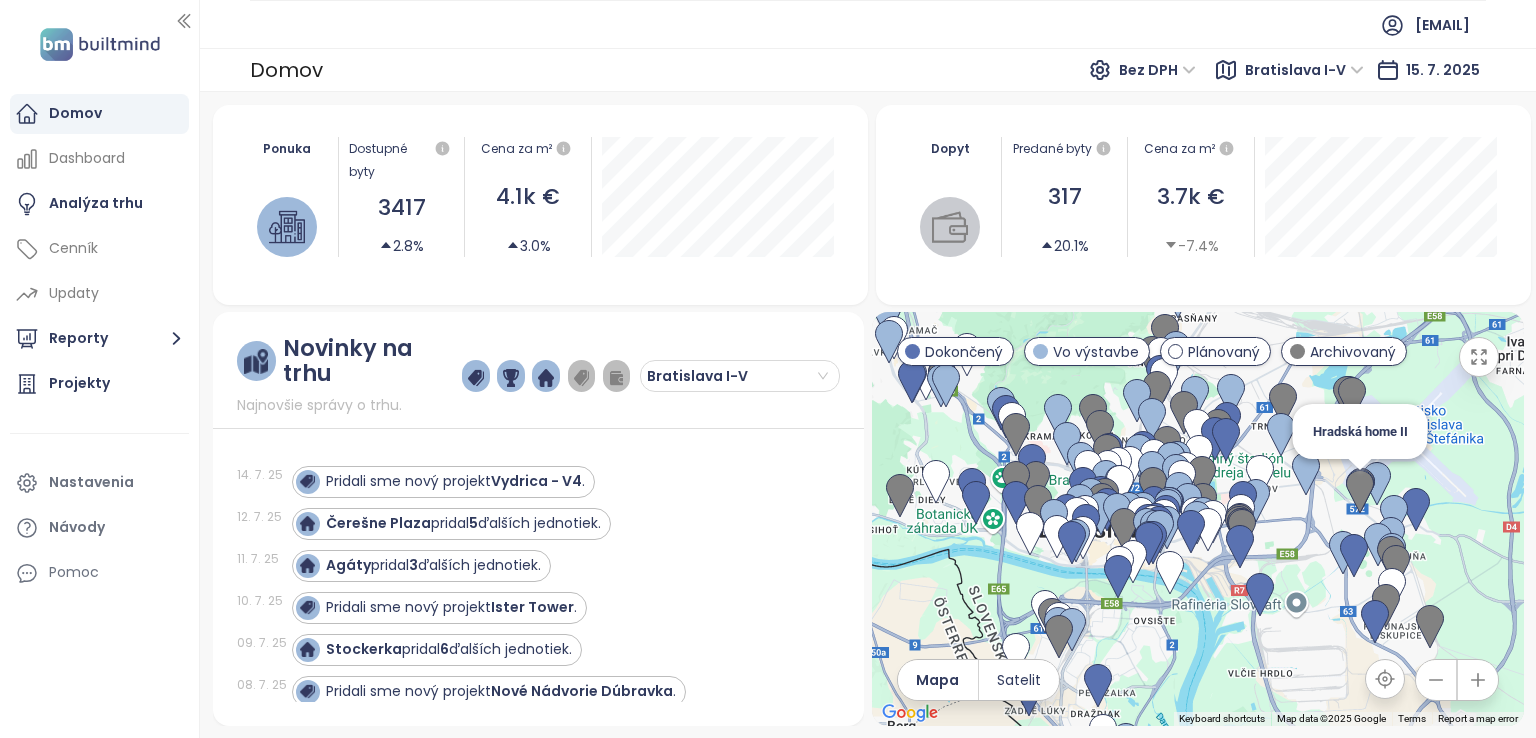 click at bounding box center [1360, 492] 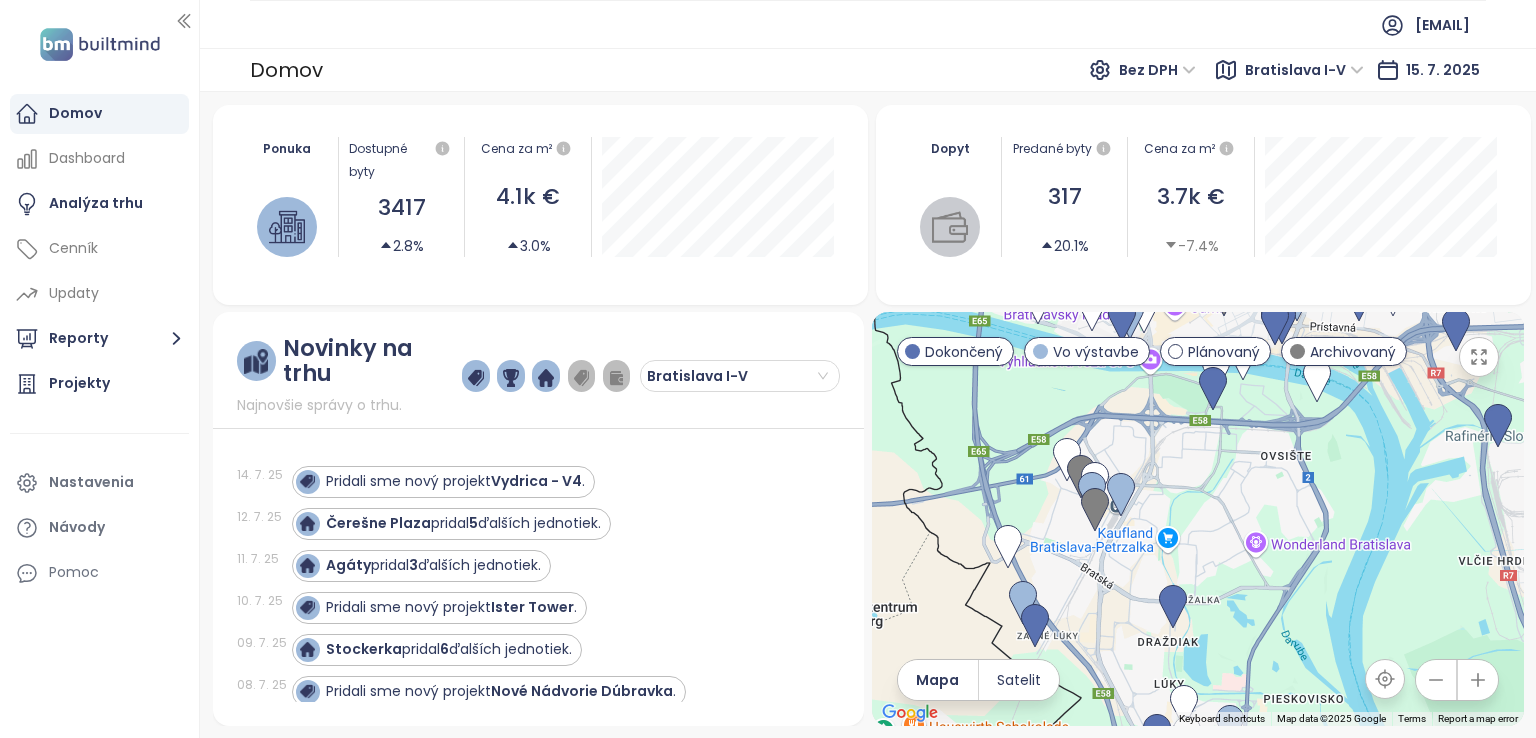 drag, startPoint x: 1116, startPoint y: 625, endPoint x: 1224, endPoint y: 465, distance: 193.03885 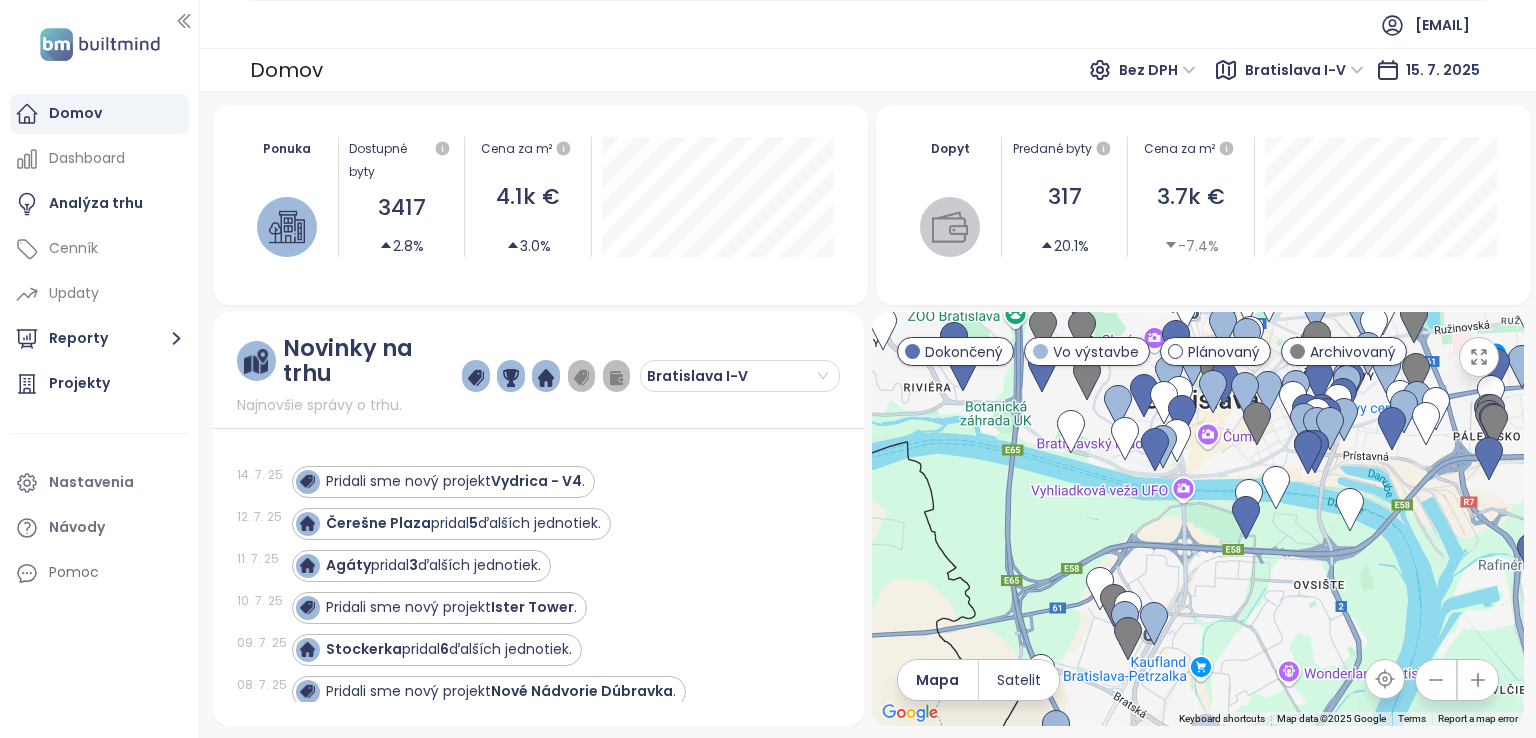 drag, startPoint x: 1209, startPoint y: 489, endPoint x: 1227, endPoint y: 564, distance: 77.12976 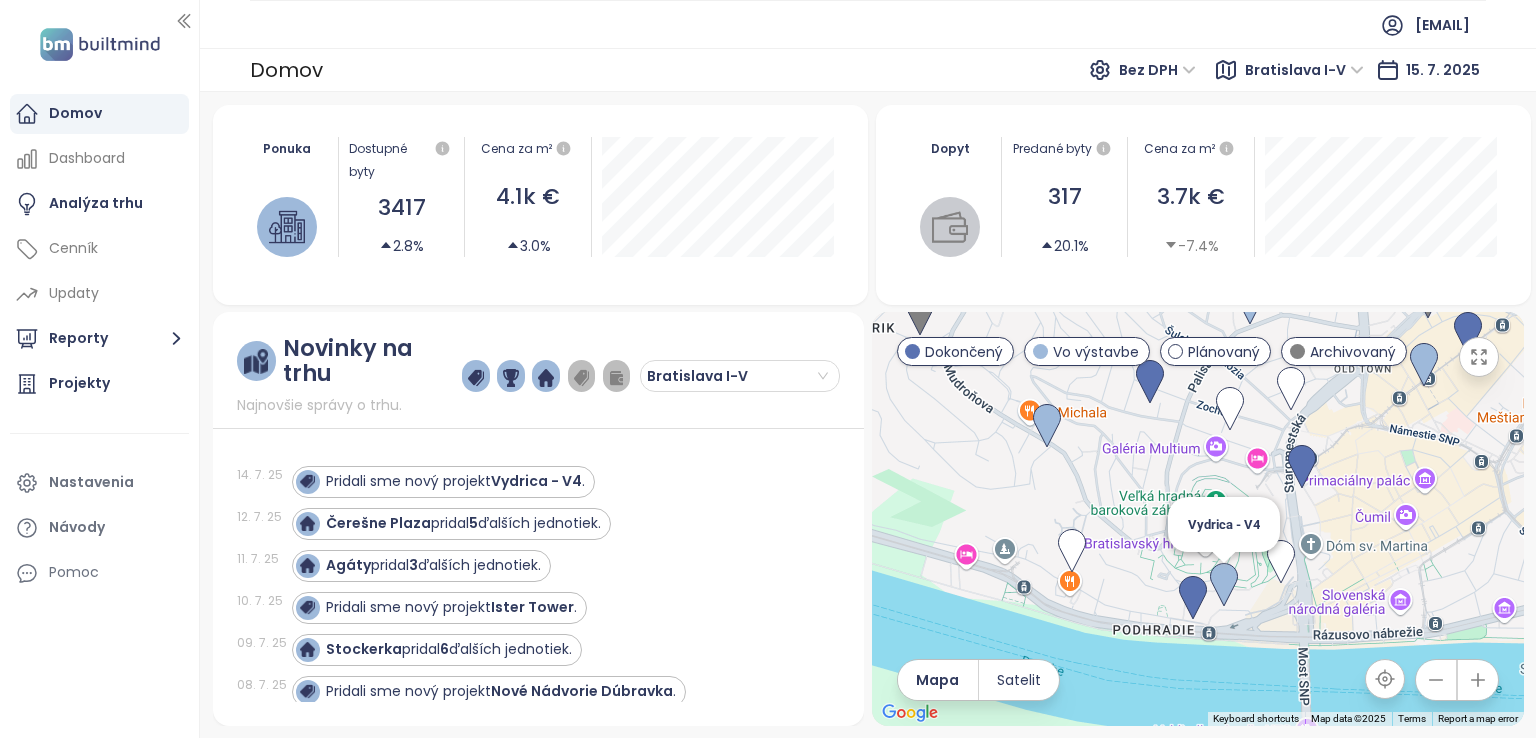 click at bounding box center (1224, 585) 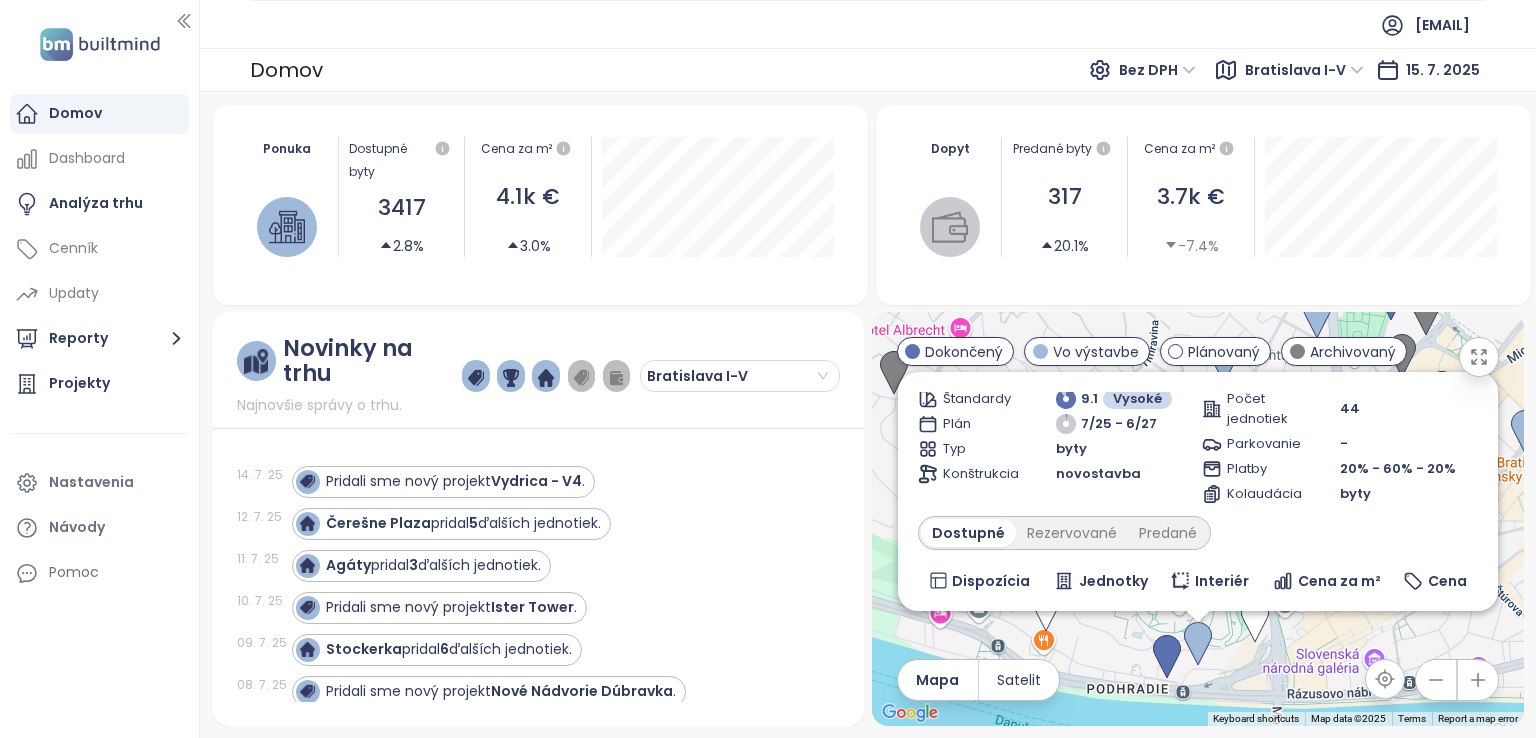 scroll, scrollTop: 277, scrollLeft: 0, axis: vertical 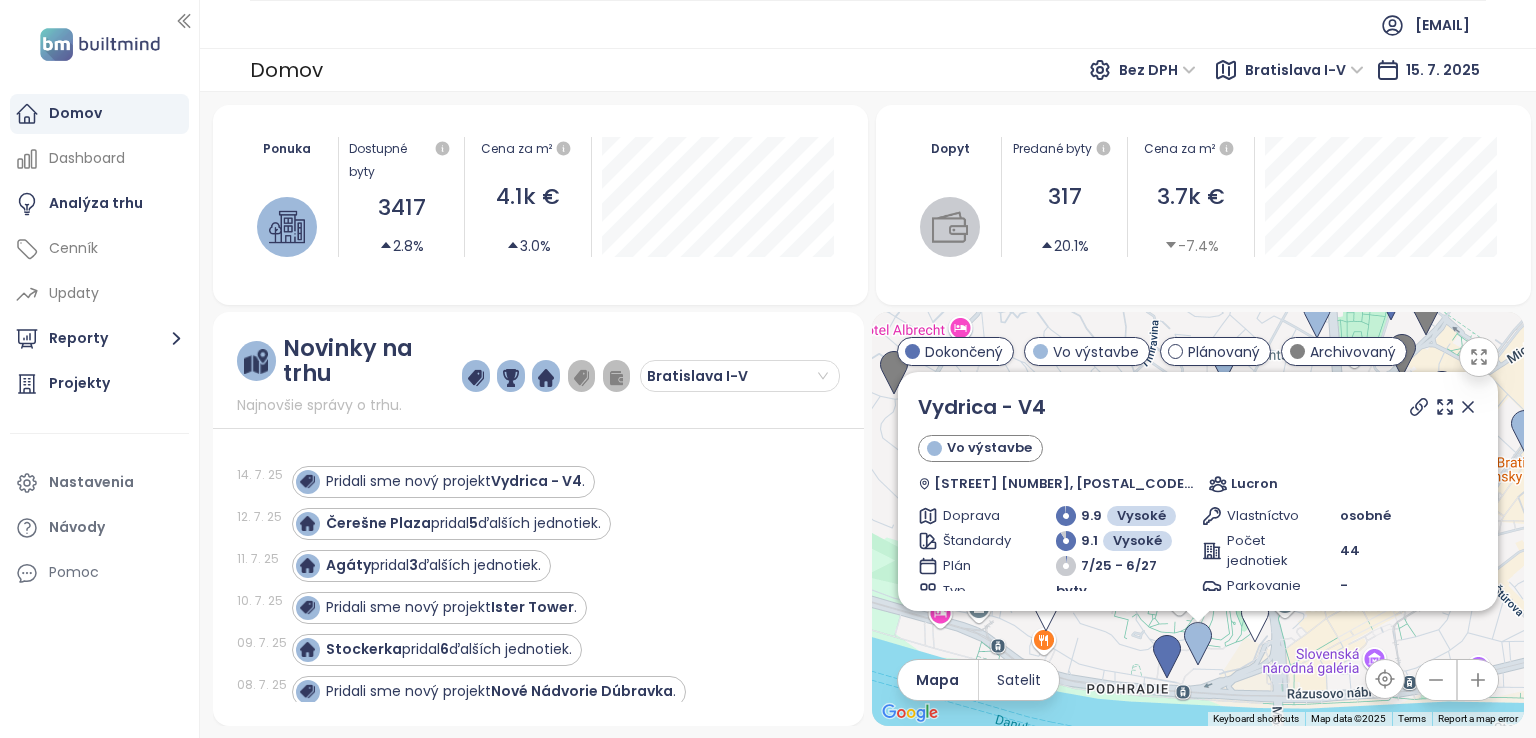 click 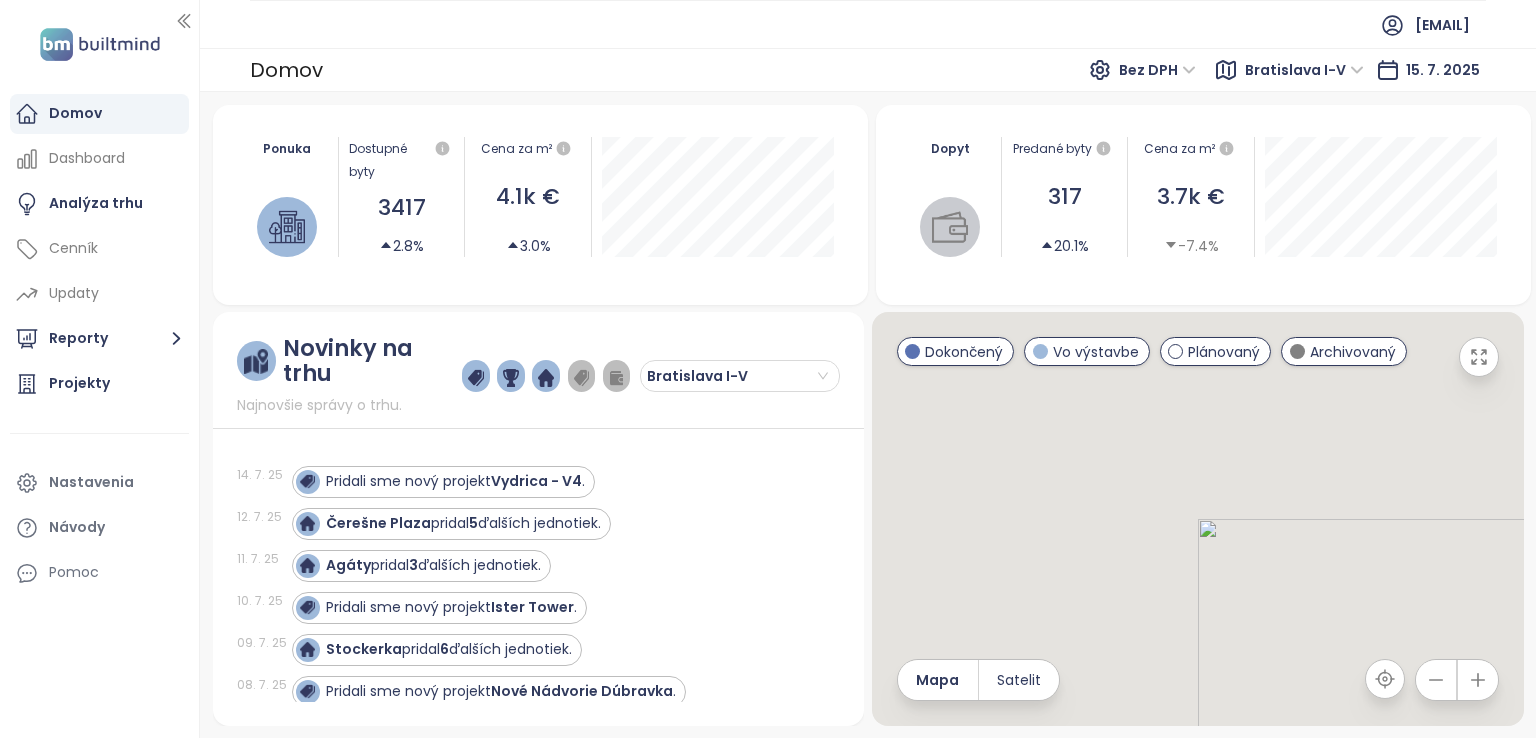 scroll, scrollTop: 0, scrollLeft: 0, axis: both 